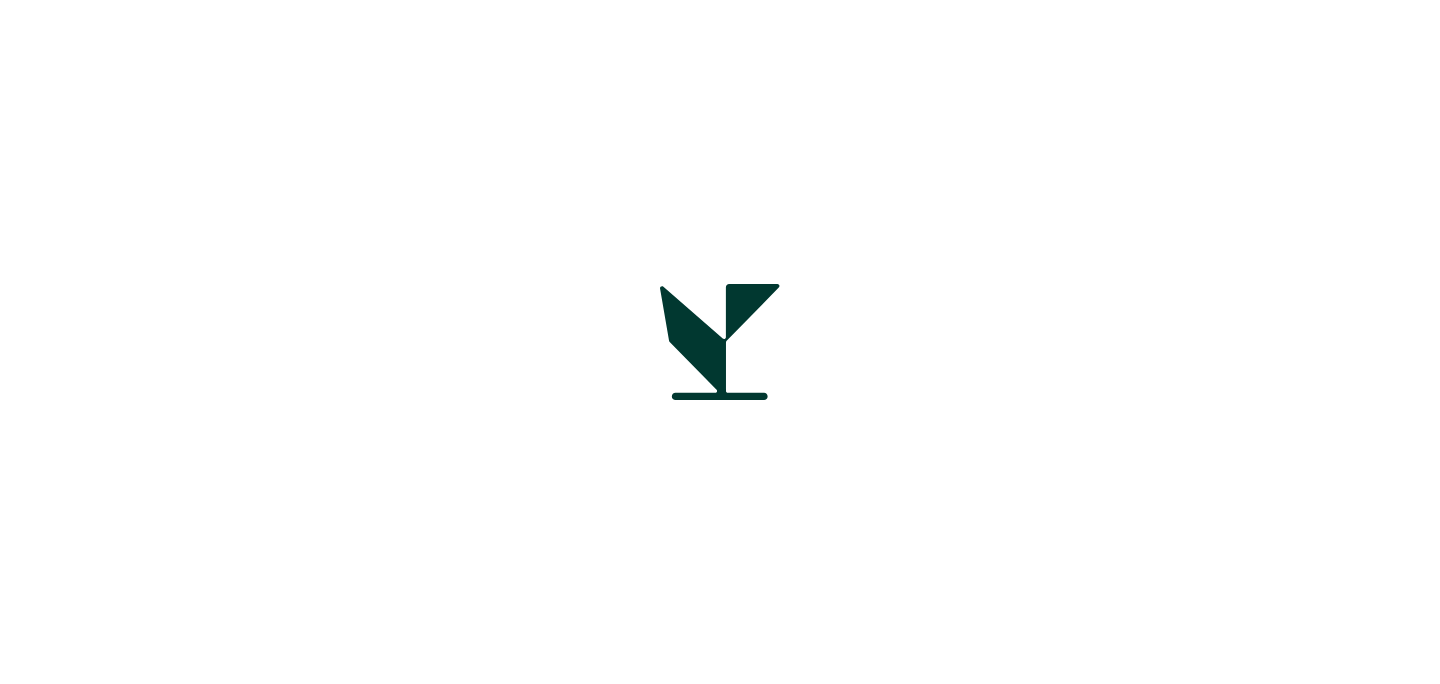 scroll, scrollTop: 0, scrollLeft: 0, axis: both 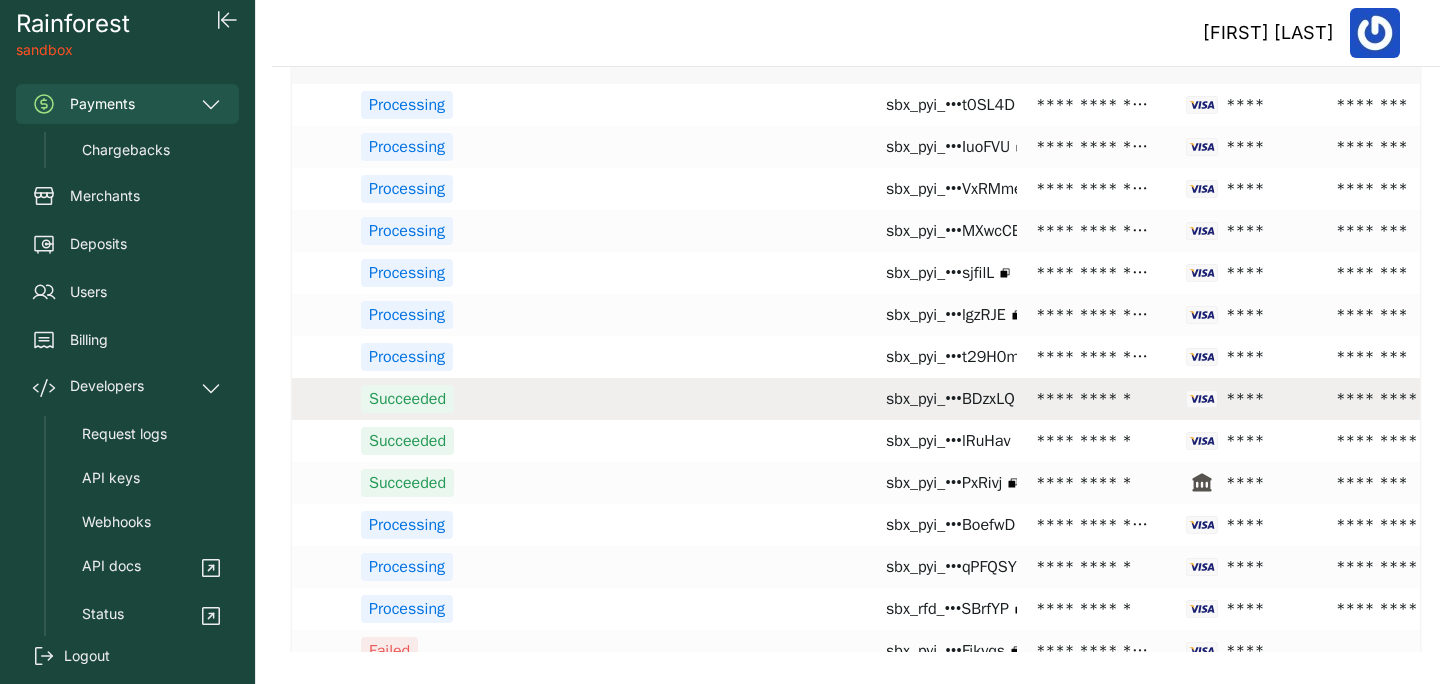 click on "sbx_pyi_•••BDzxLQ" at bounding box center (950, 399) 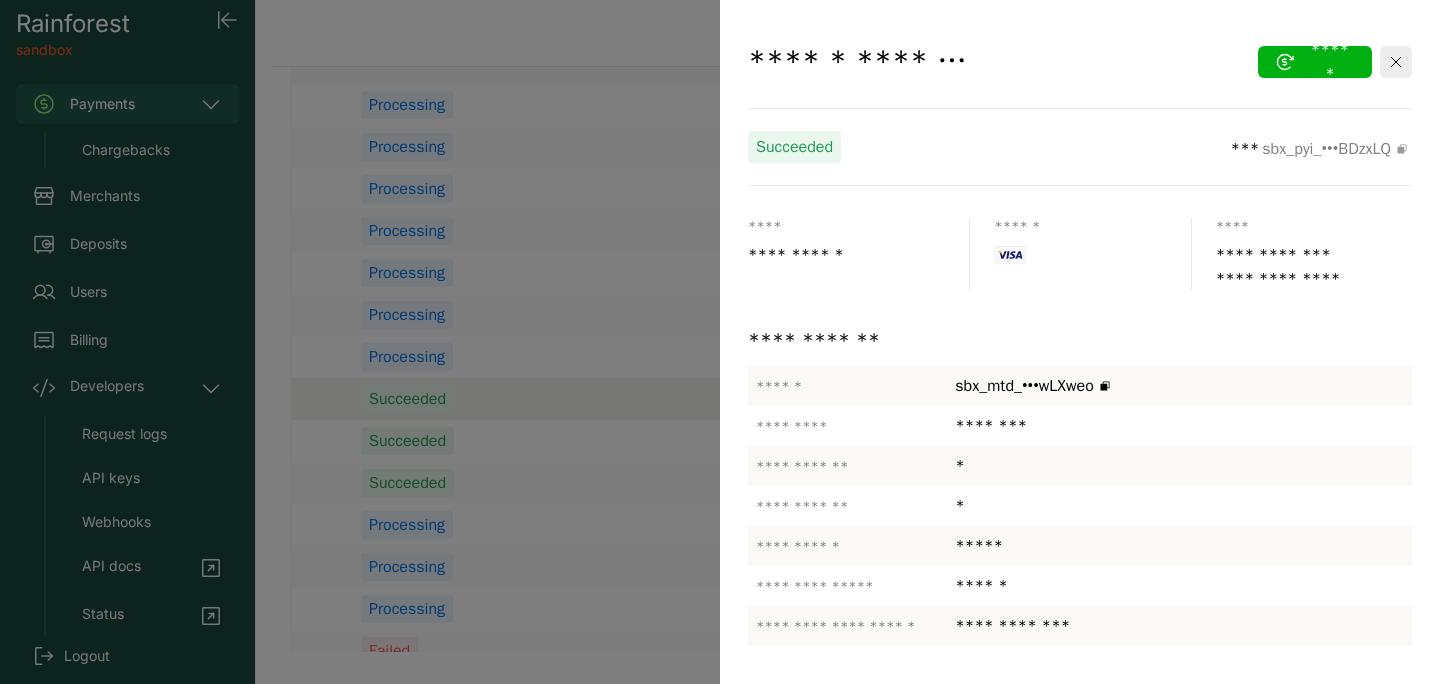 click 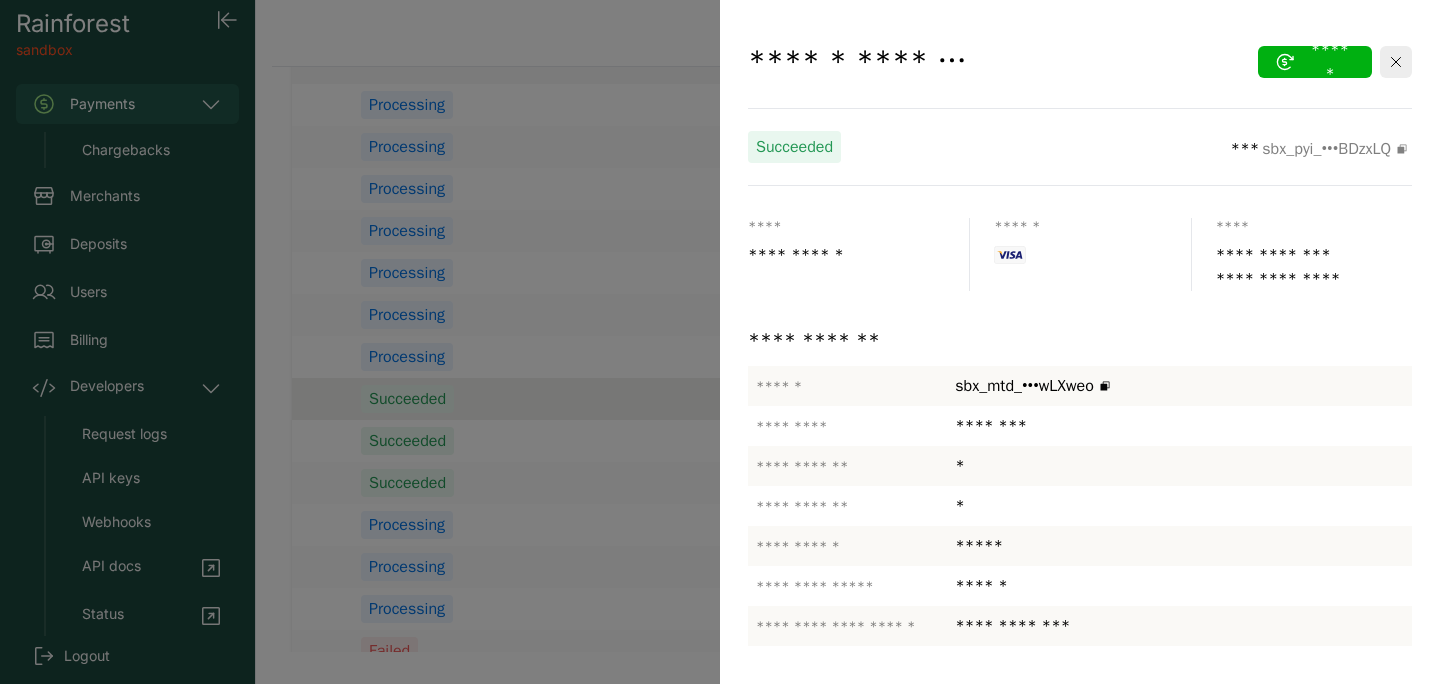 click at bounding box center [720, 342] 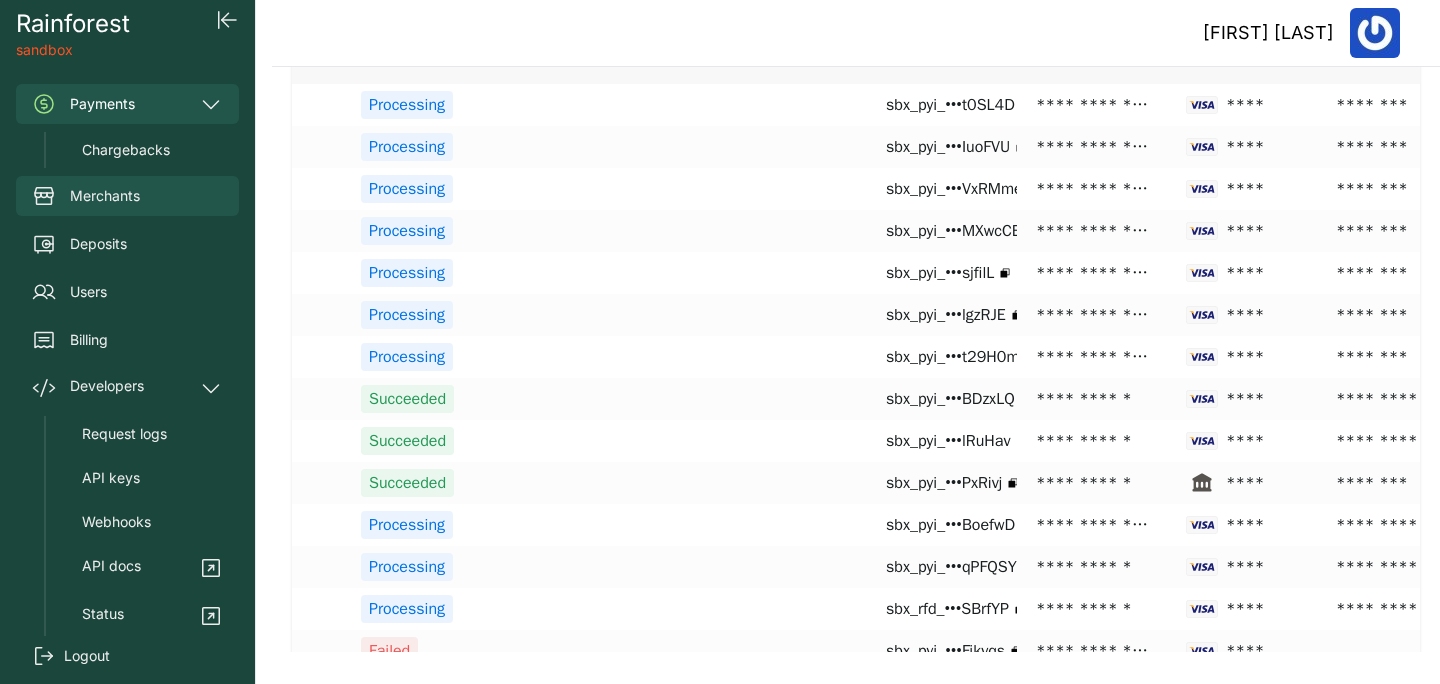 click on "Merchants" at bounding box center (105, 196) 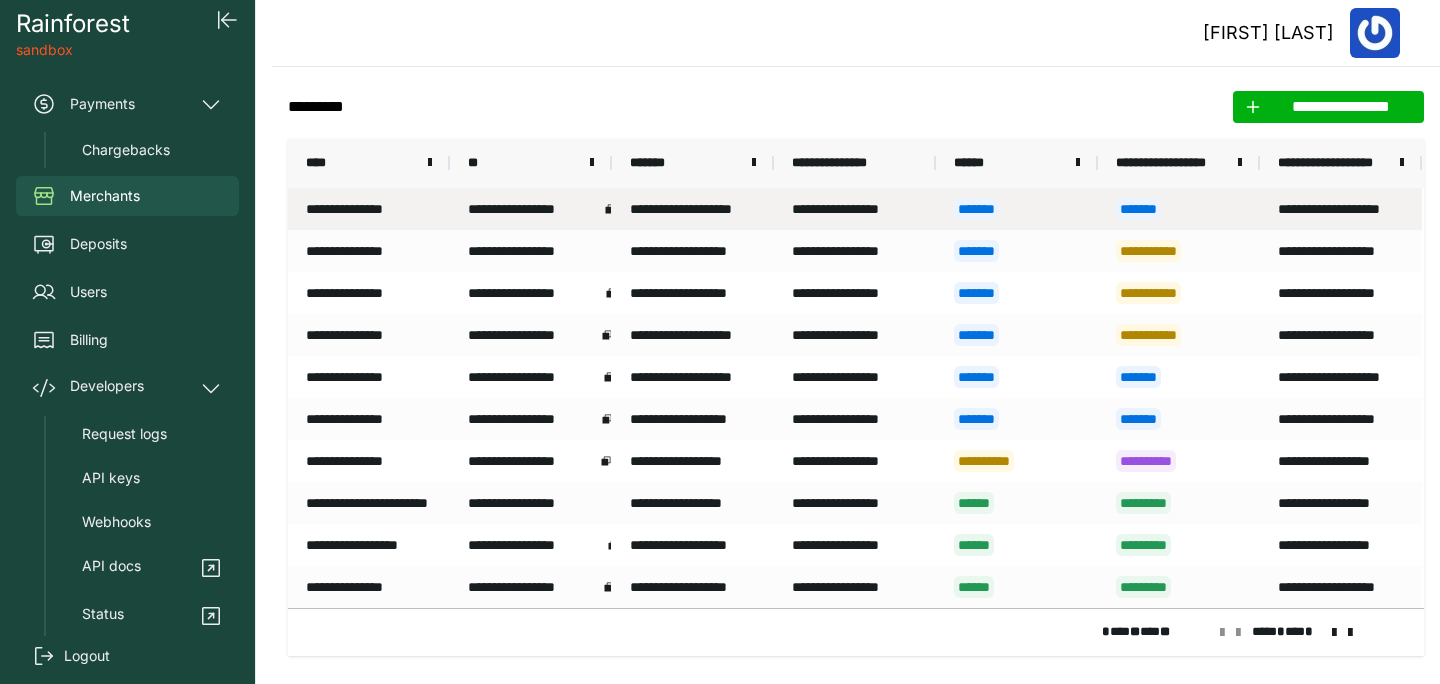 click on "**********" at bounding box center (369, 209) 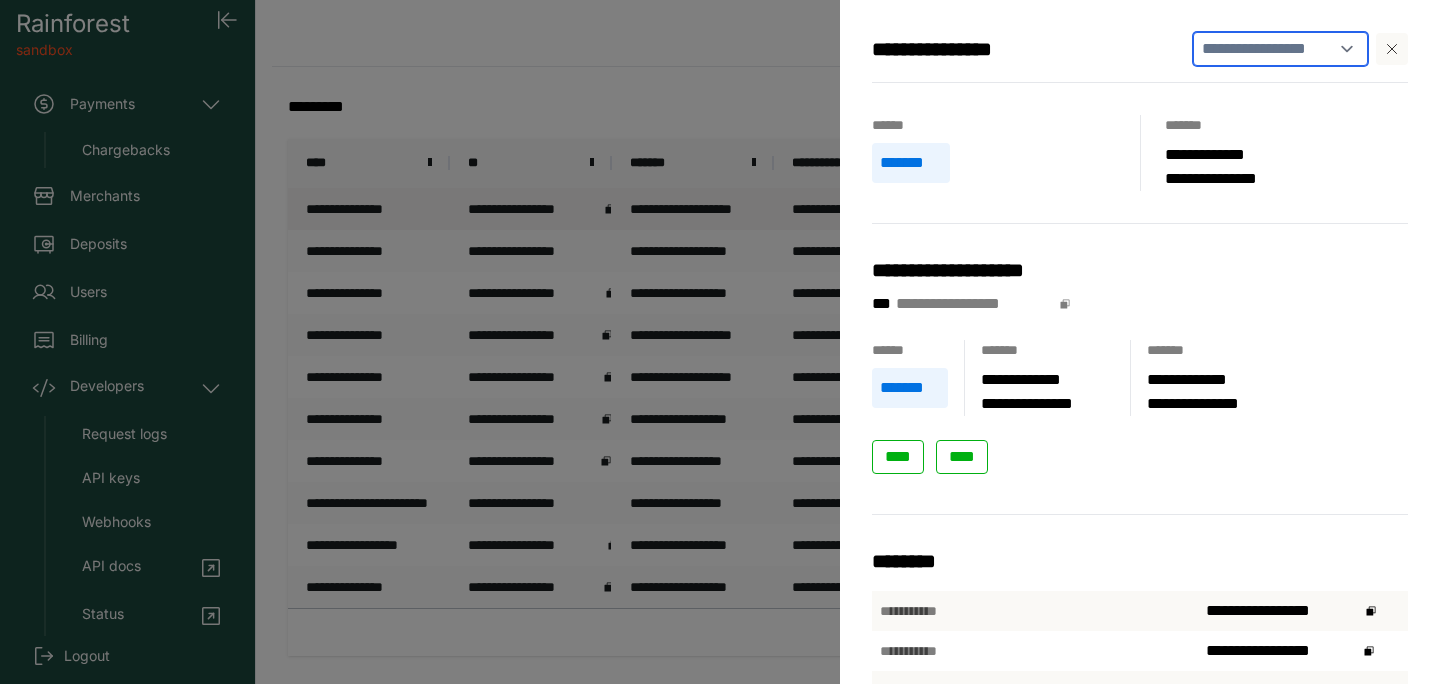 click on "**********" at bounding box center [1280, 49] 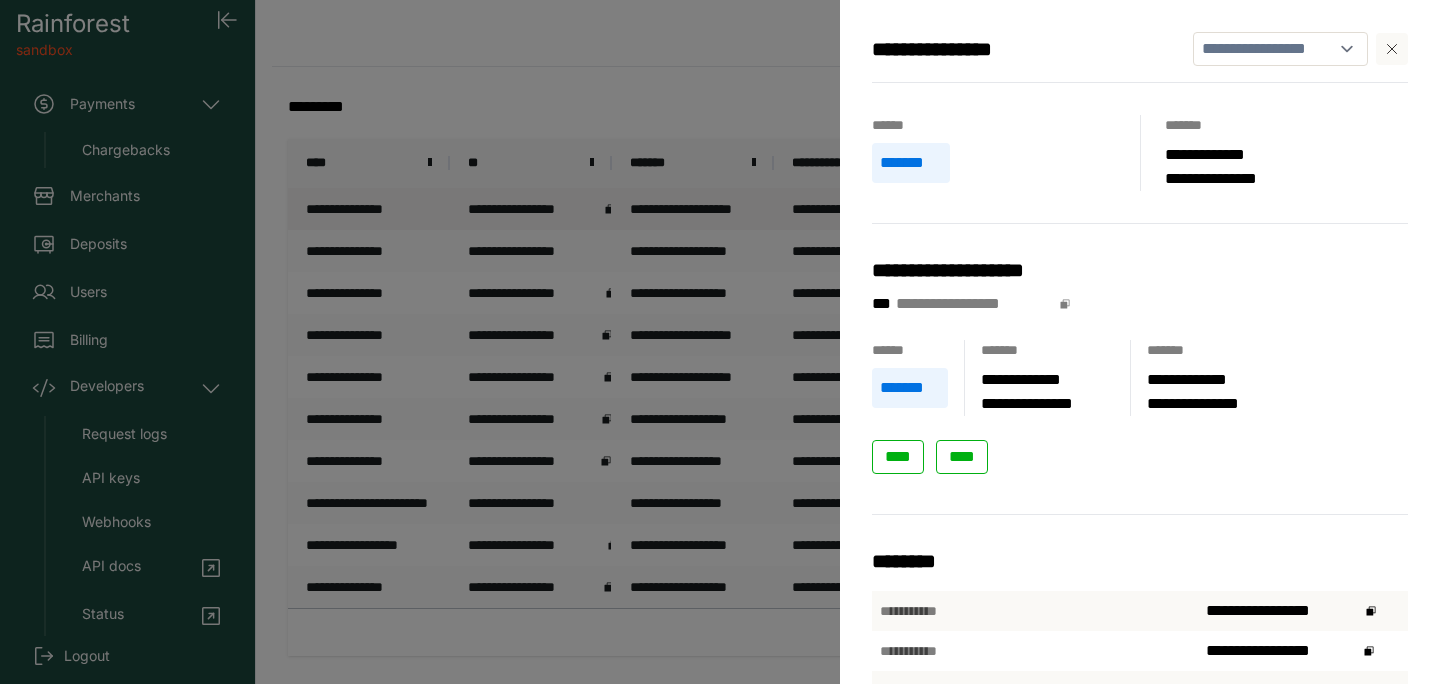 click 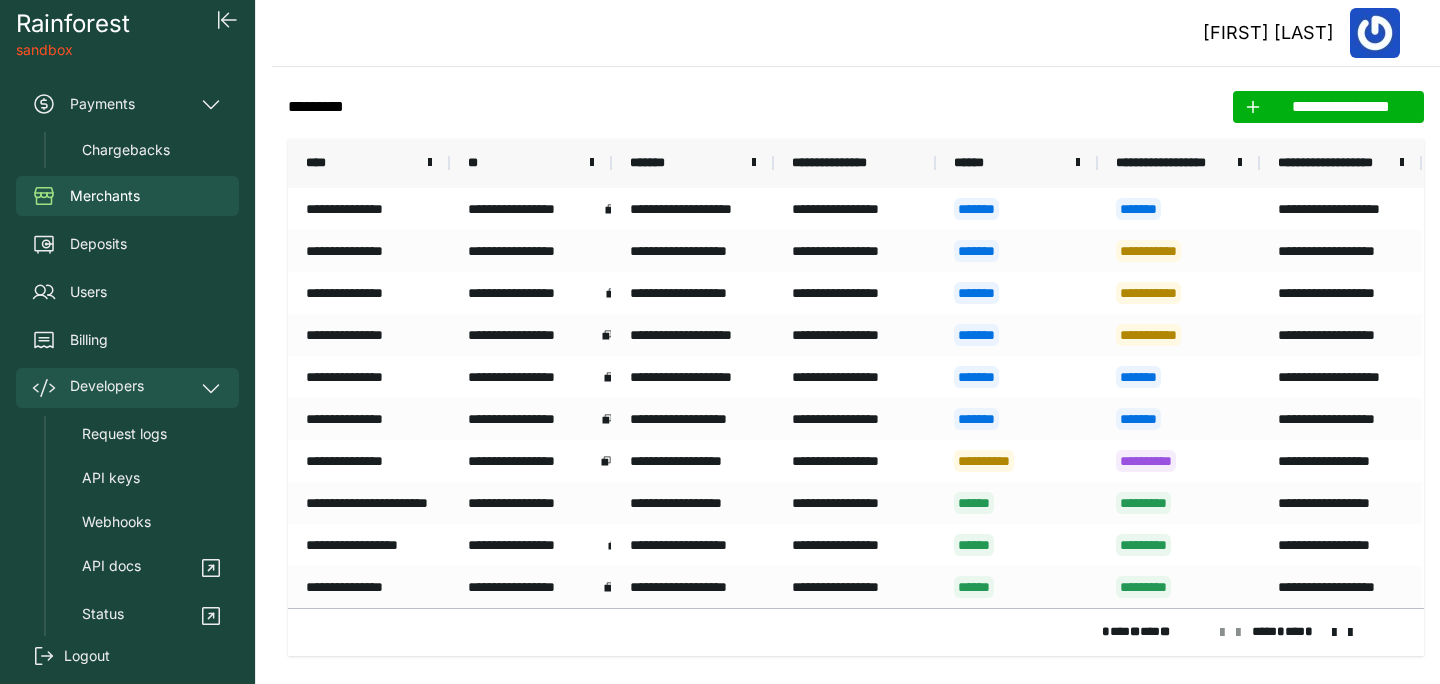 click on "Developers" at bounding box center [107, 388] 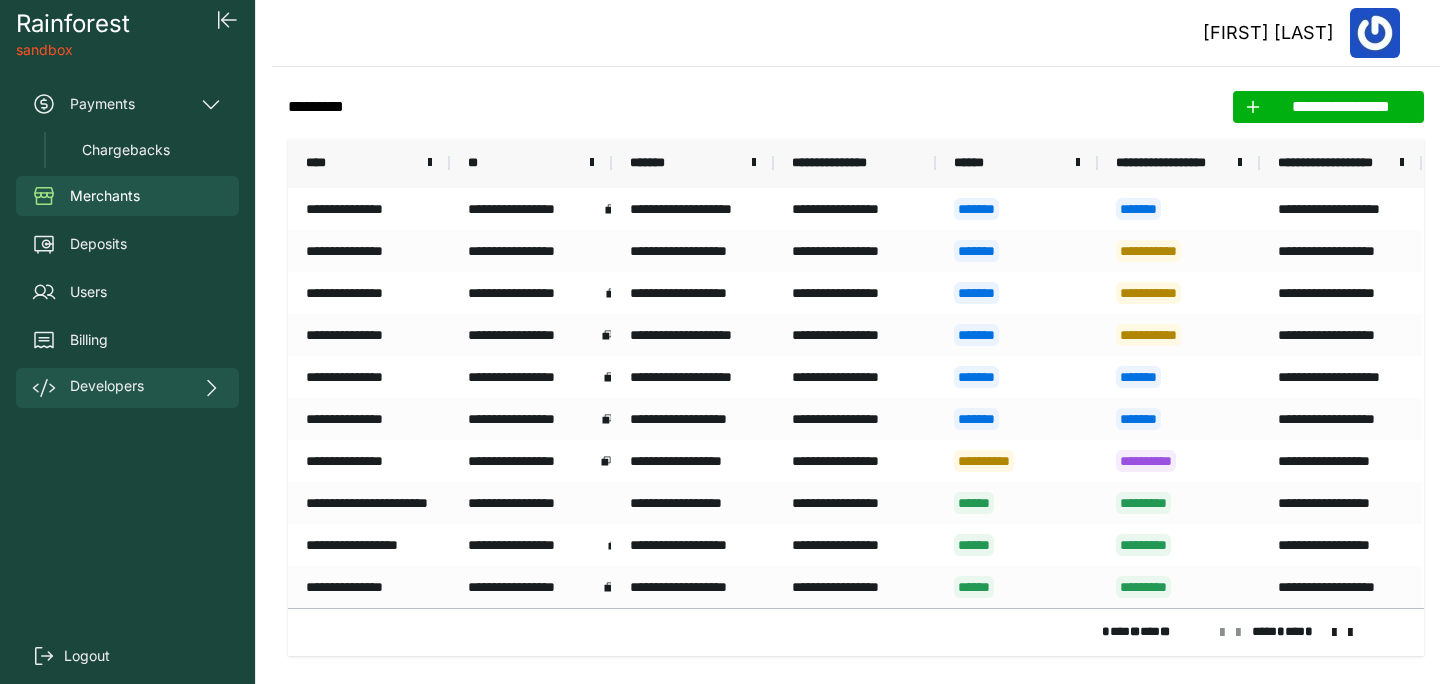 click on "Developers" at bounding box center [107, 388] 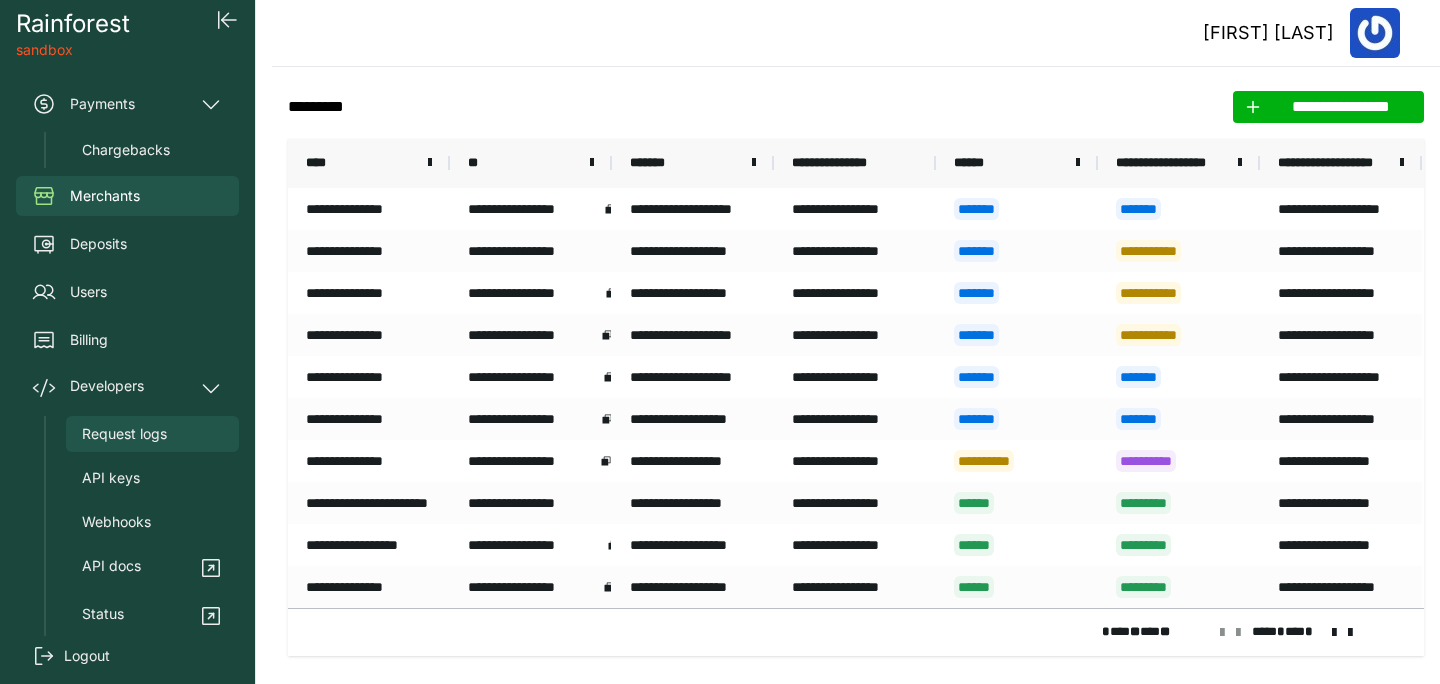 click on "Request logs" at bounding box center [124, 434] 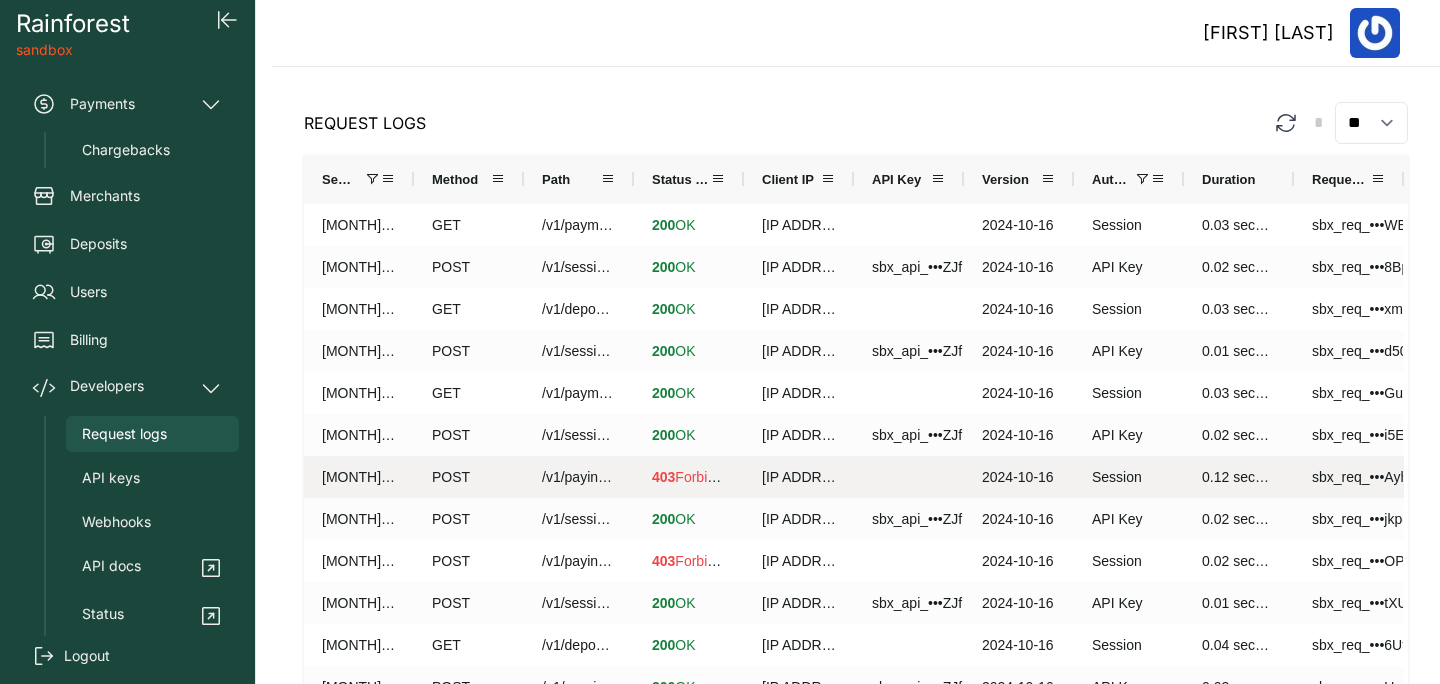 click on "/v1/payin_configs" at bounding box center (579, 477) 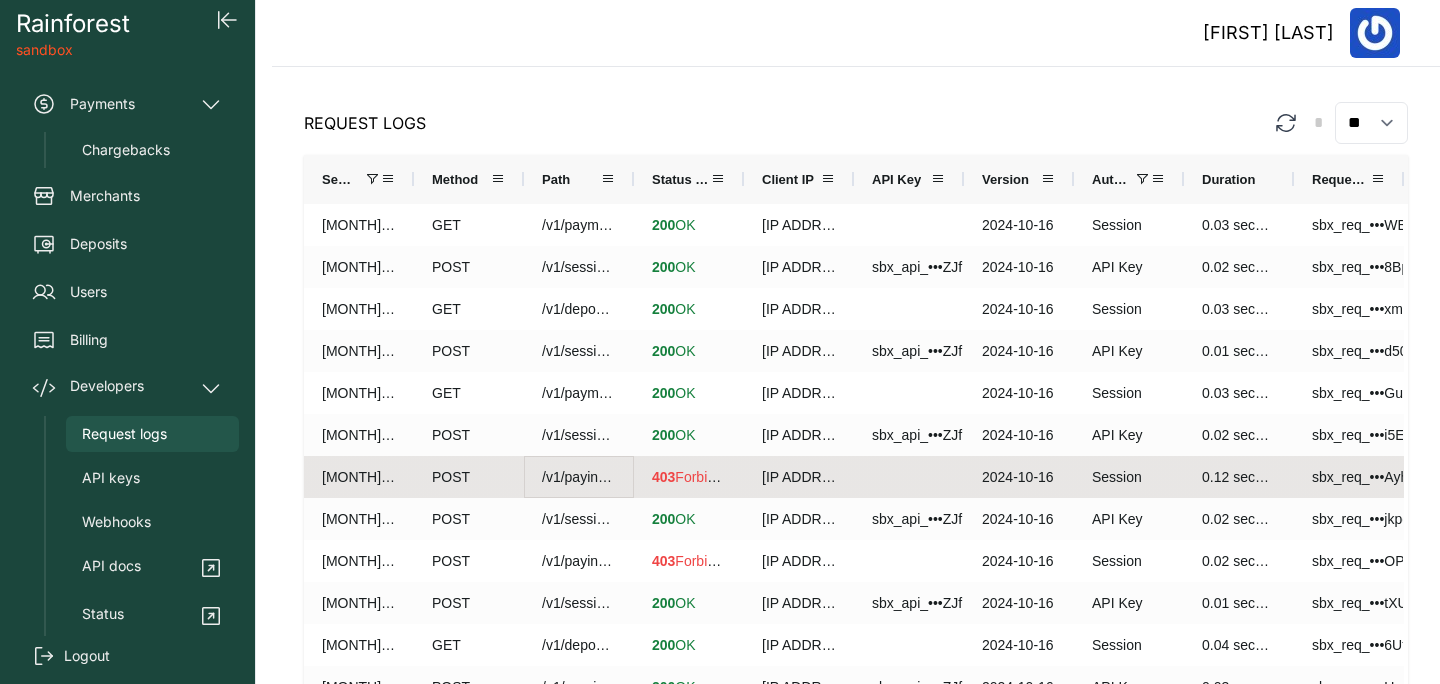scroll, scrollTop: 0, scrollLeft: 16, axis: horizontal 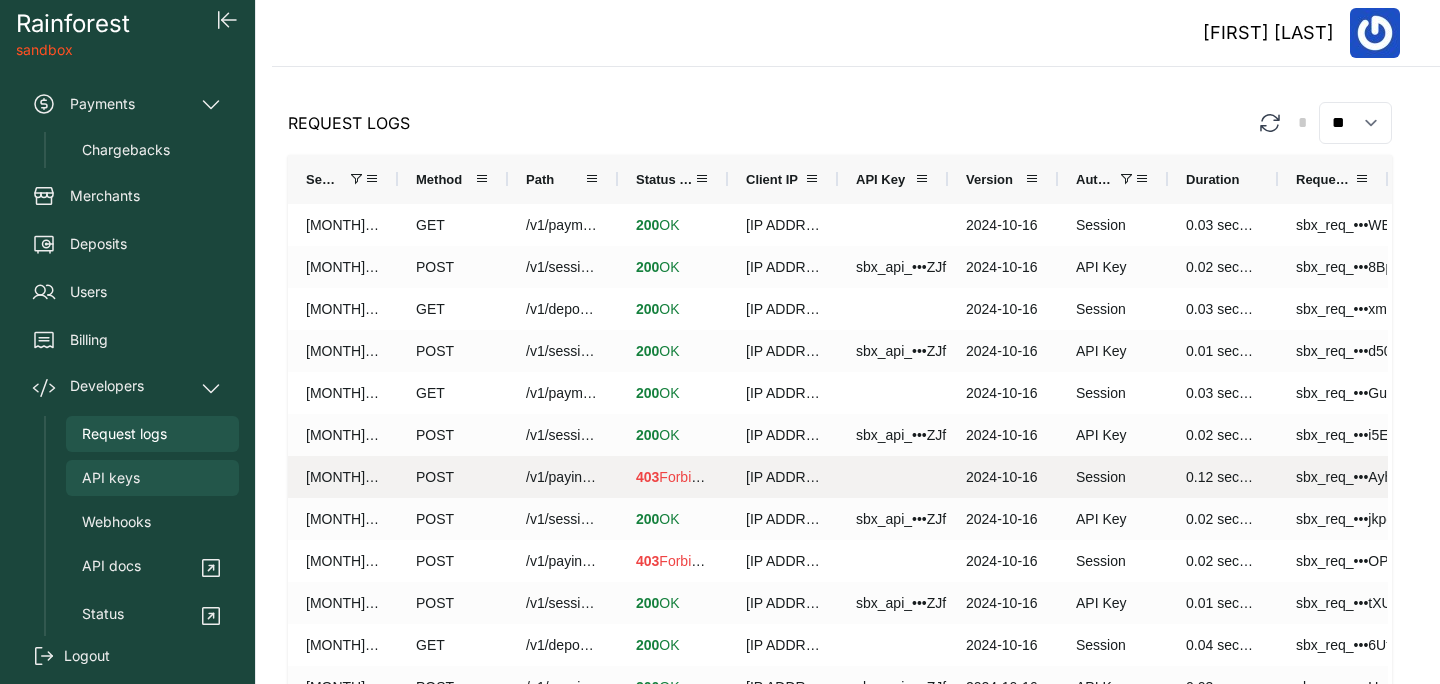 click on "API keys" at bounding box center (111, 478) 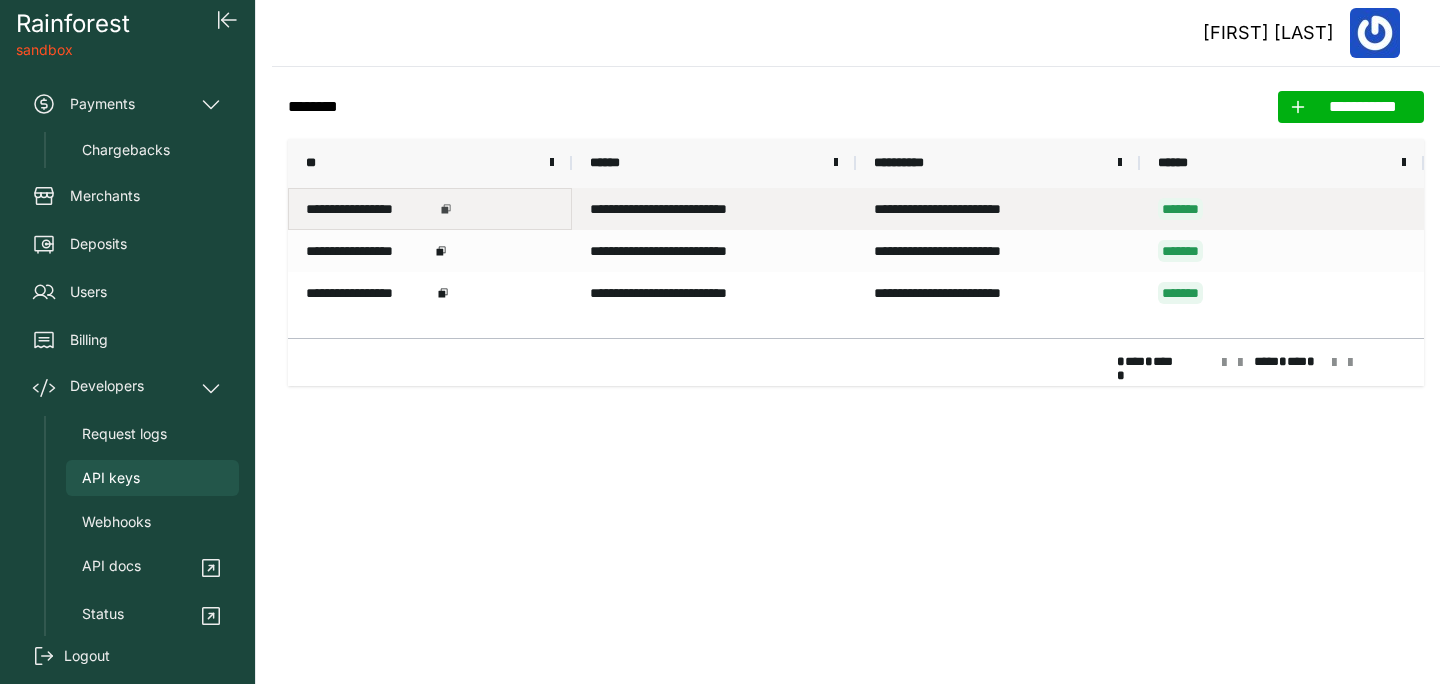 click 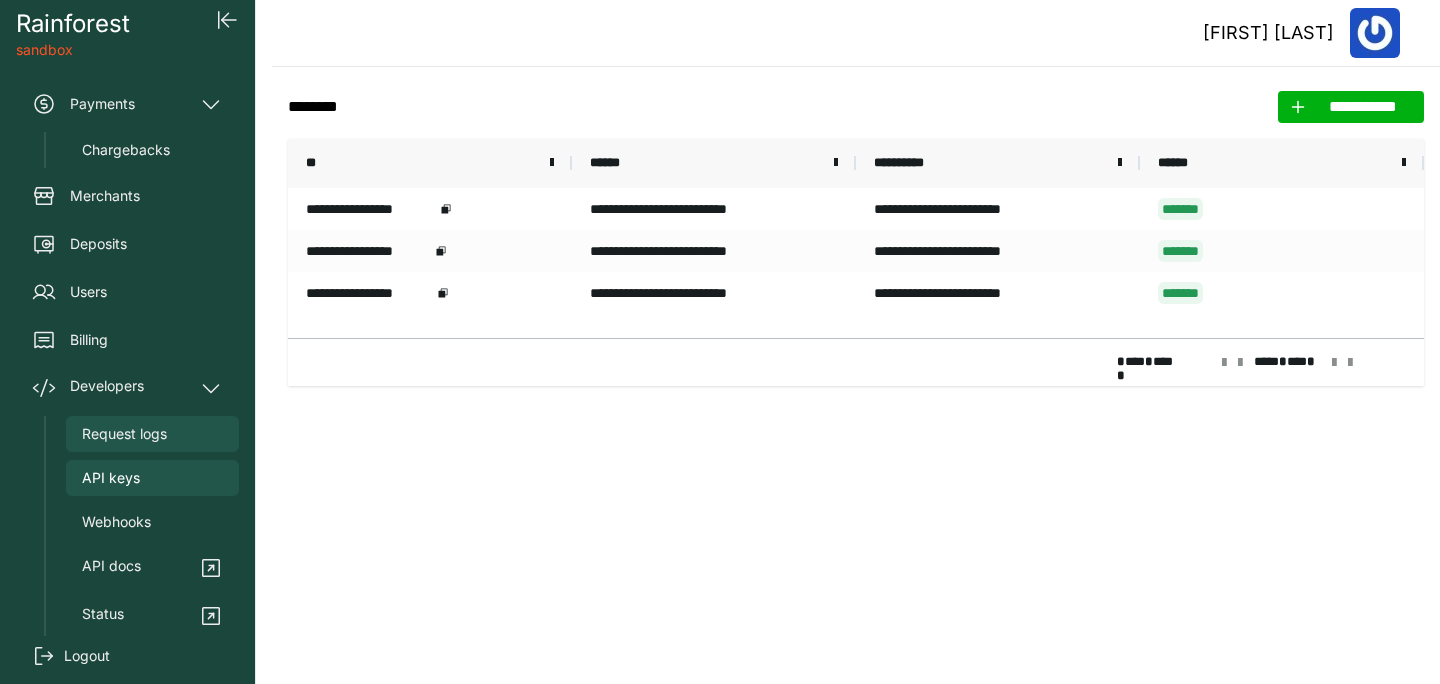 click on "Request logs" at bounding box center [124, 434] 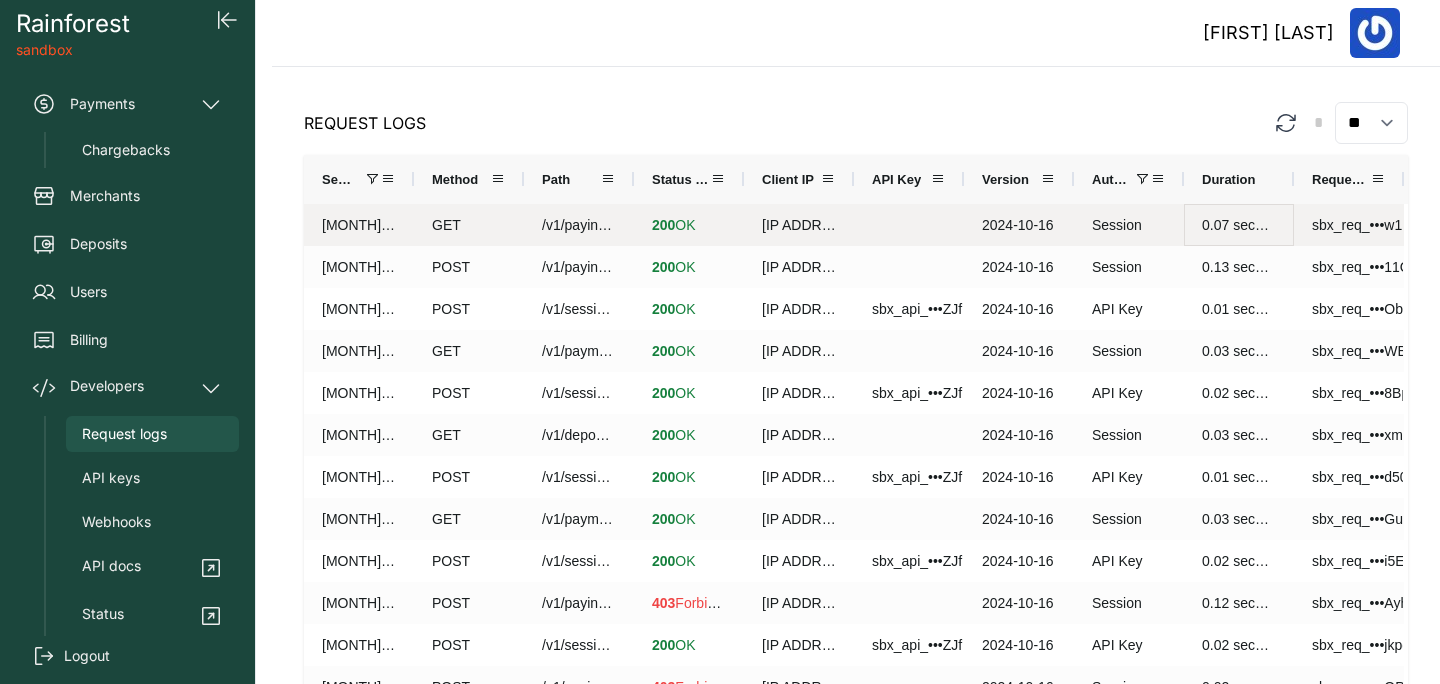 click on "0.07 seconds" at bounding box center (1239, 225) 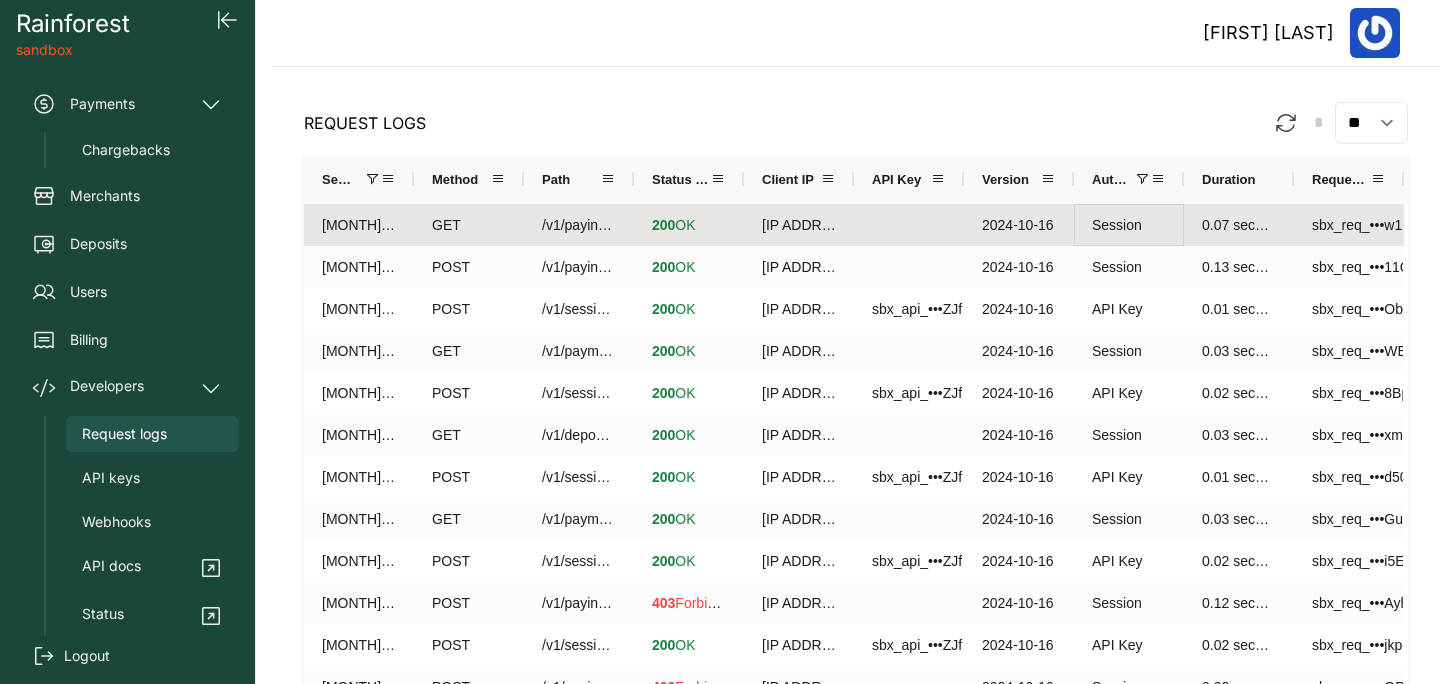 click on "Session" at bounding box center (1129, 225) 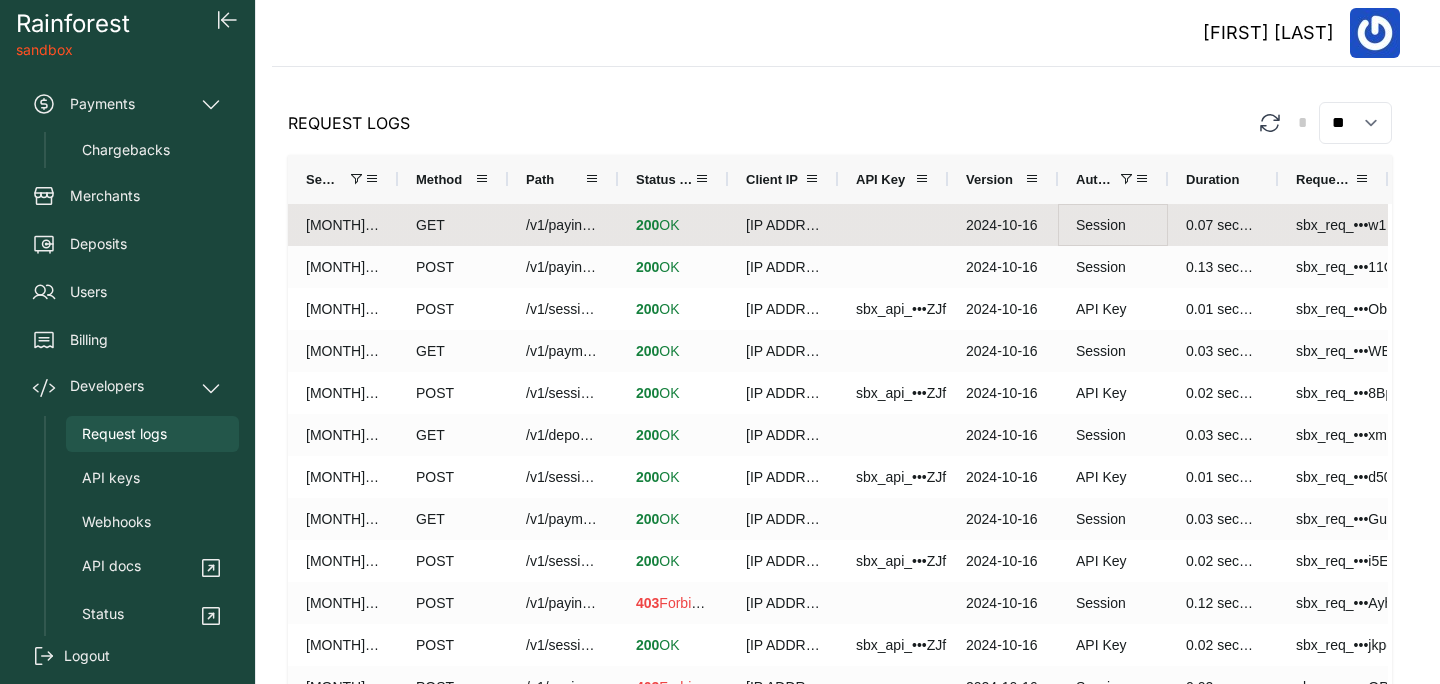 click on "Session" at bounding box center (1113, 225) 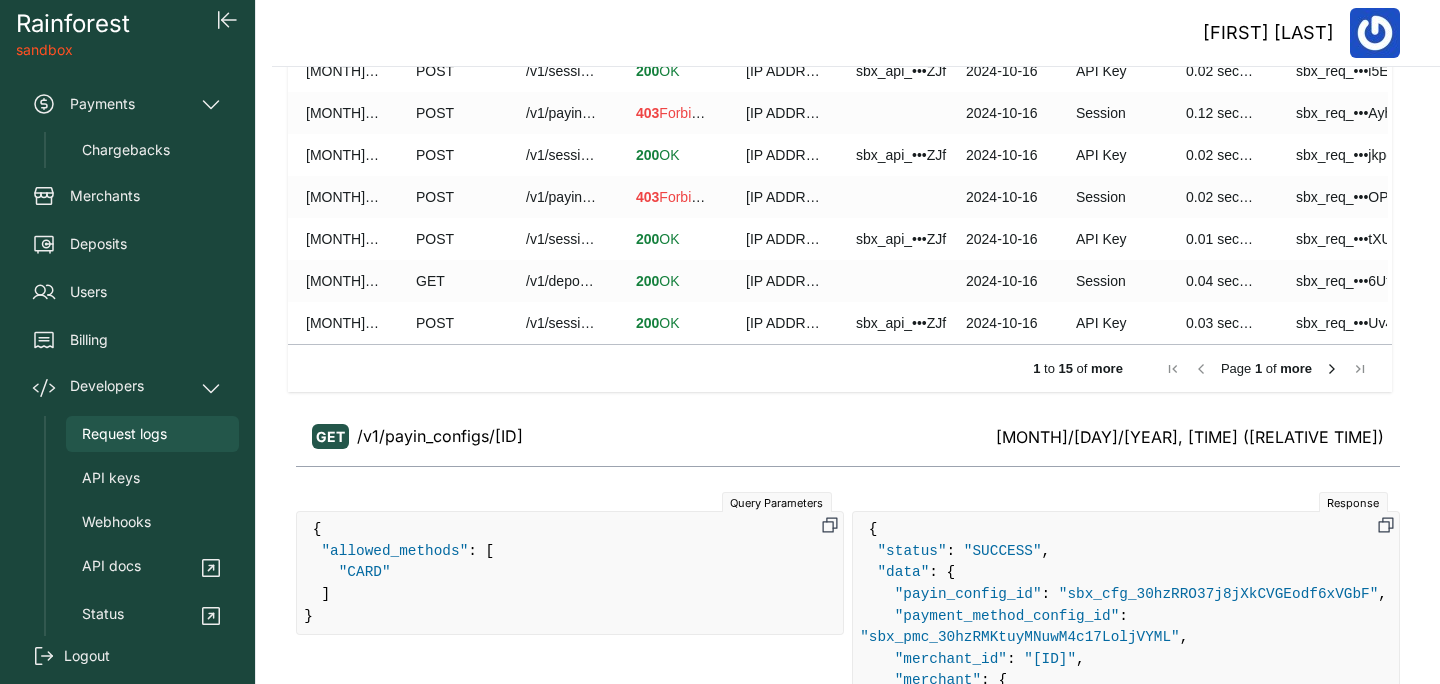 scroll, scrollTop: 669, scrollLeft: 16, axis: both 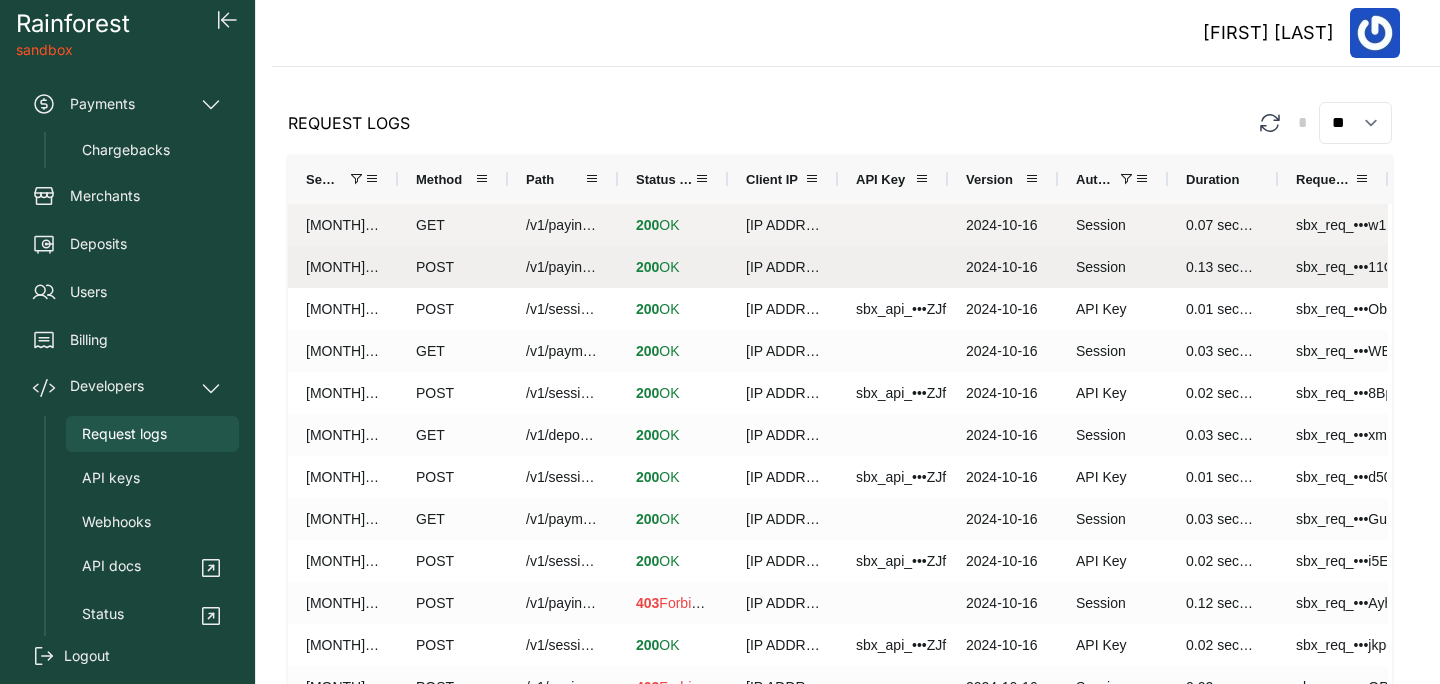 click on "/v1/payin_configs" at bounding box center (563, 267) 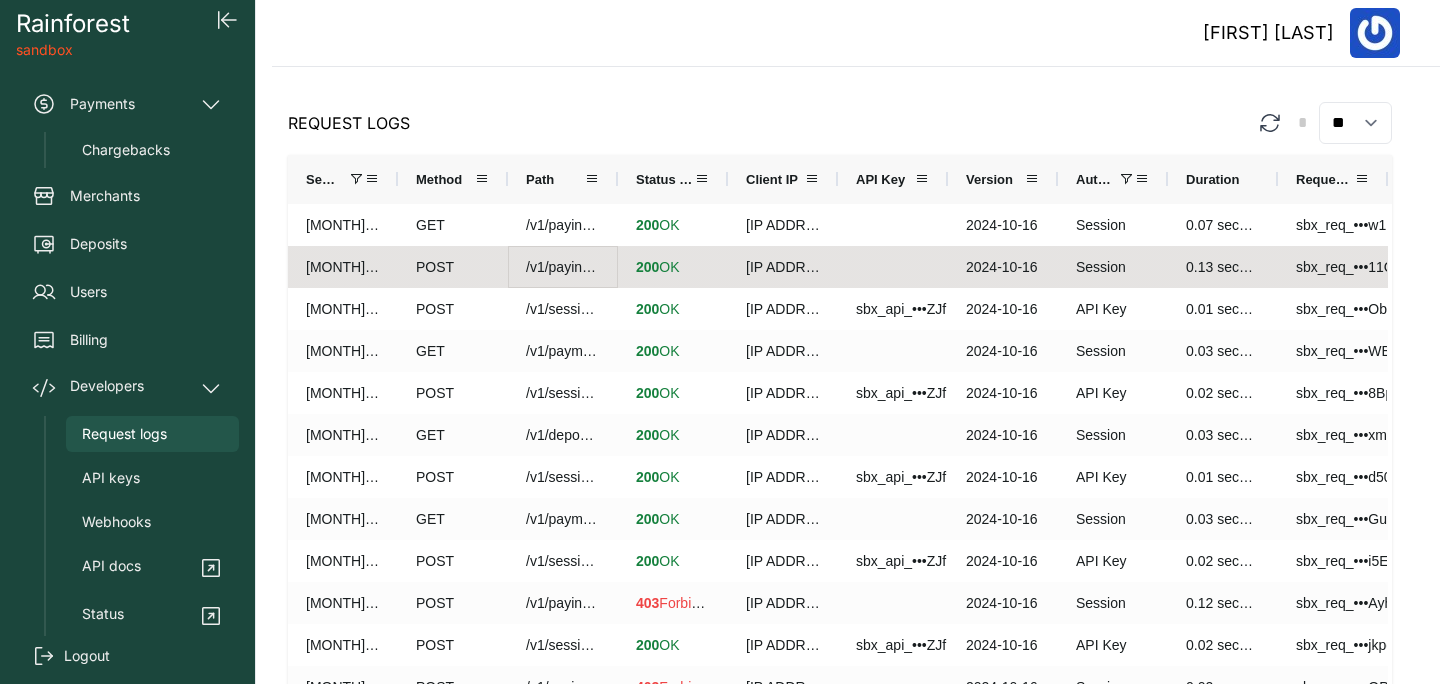 scroll, scrollTop: 909, scrollLeft: 0, axis: vertical 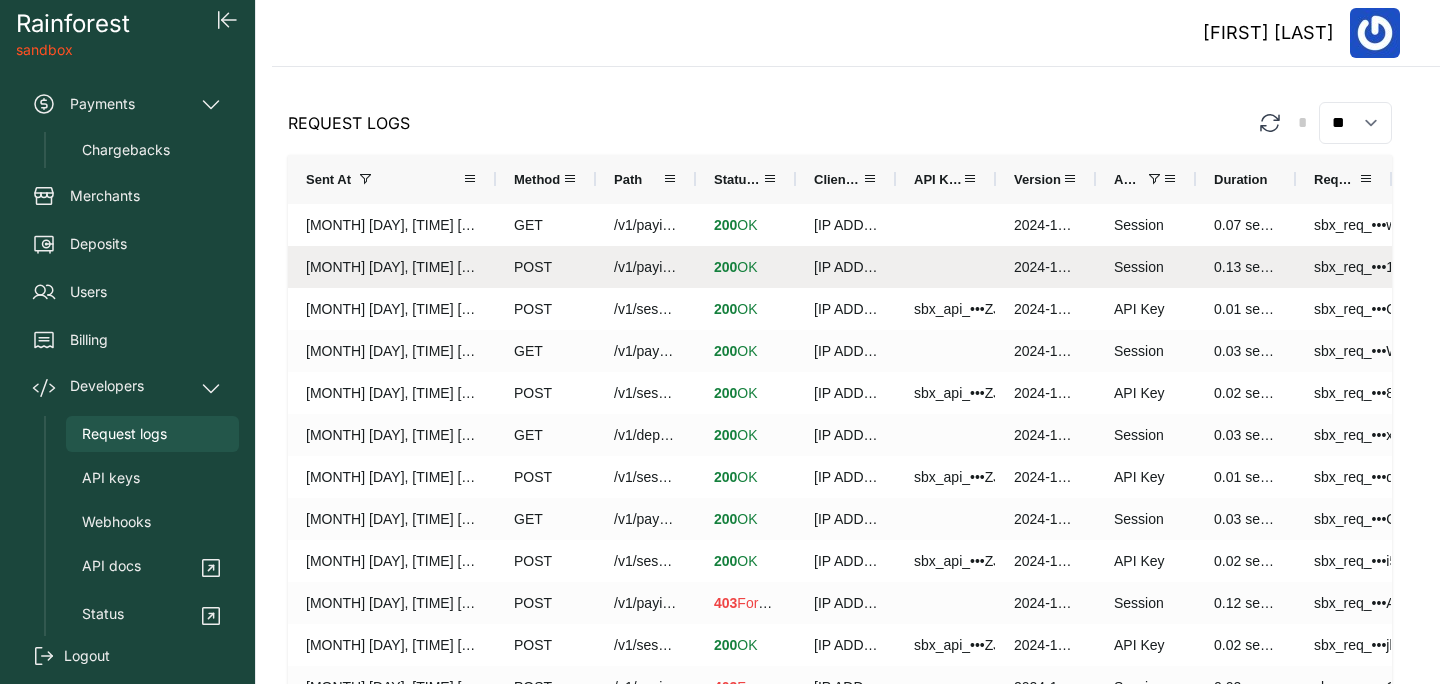 drag, startPoint x: 393, startPoint y: 182, endPoint x: 491, endPoint y: 177, distance: 98.12747 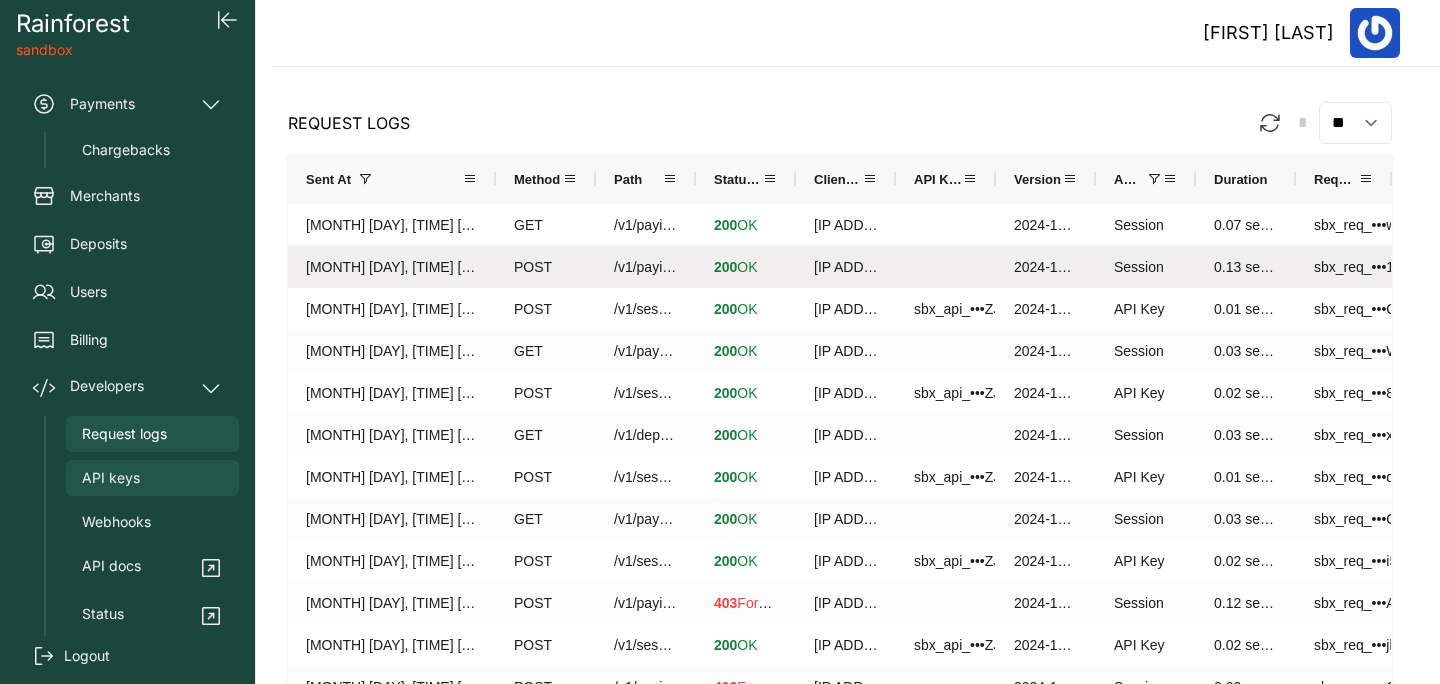 click on "API keys" at bounding box center (152, 478) 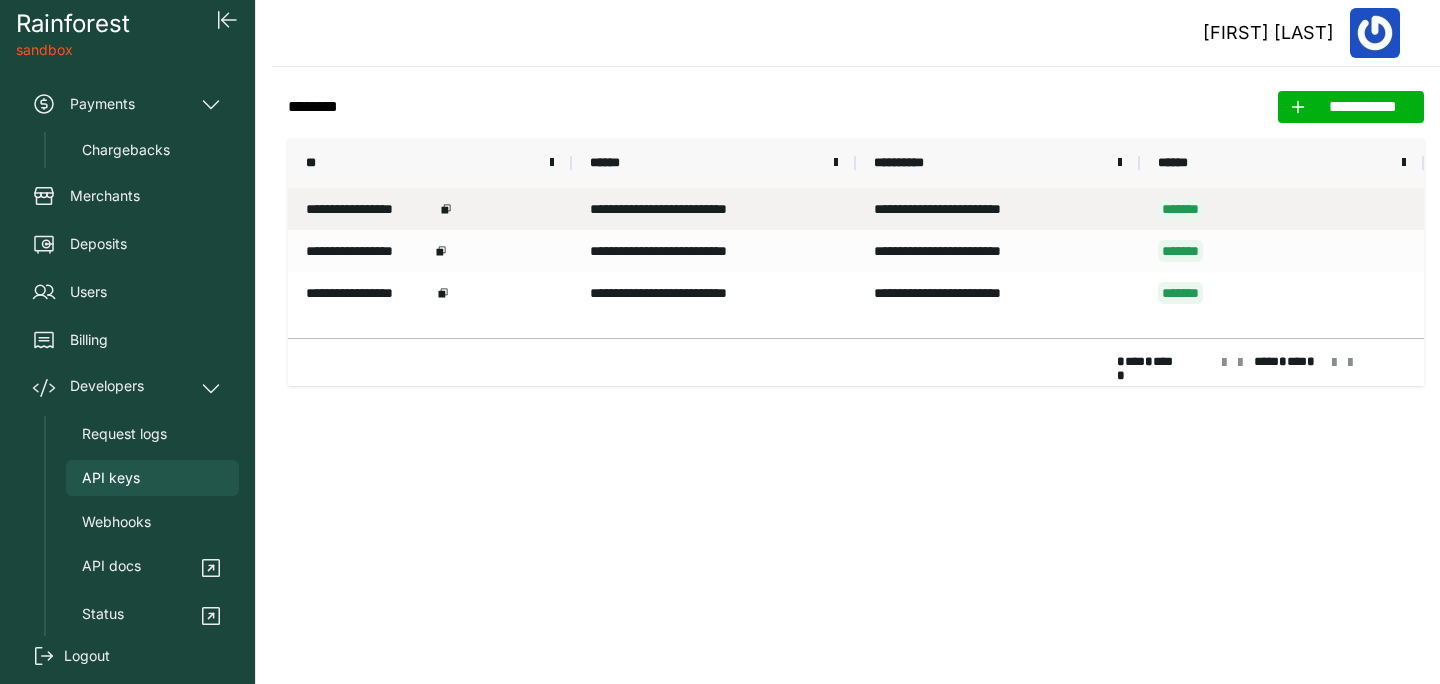 click on "**********" at bounding box center [430, 209] 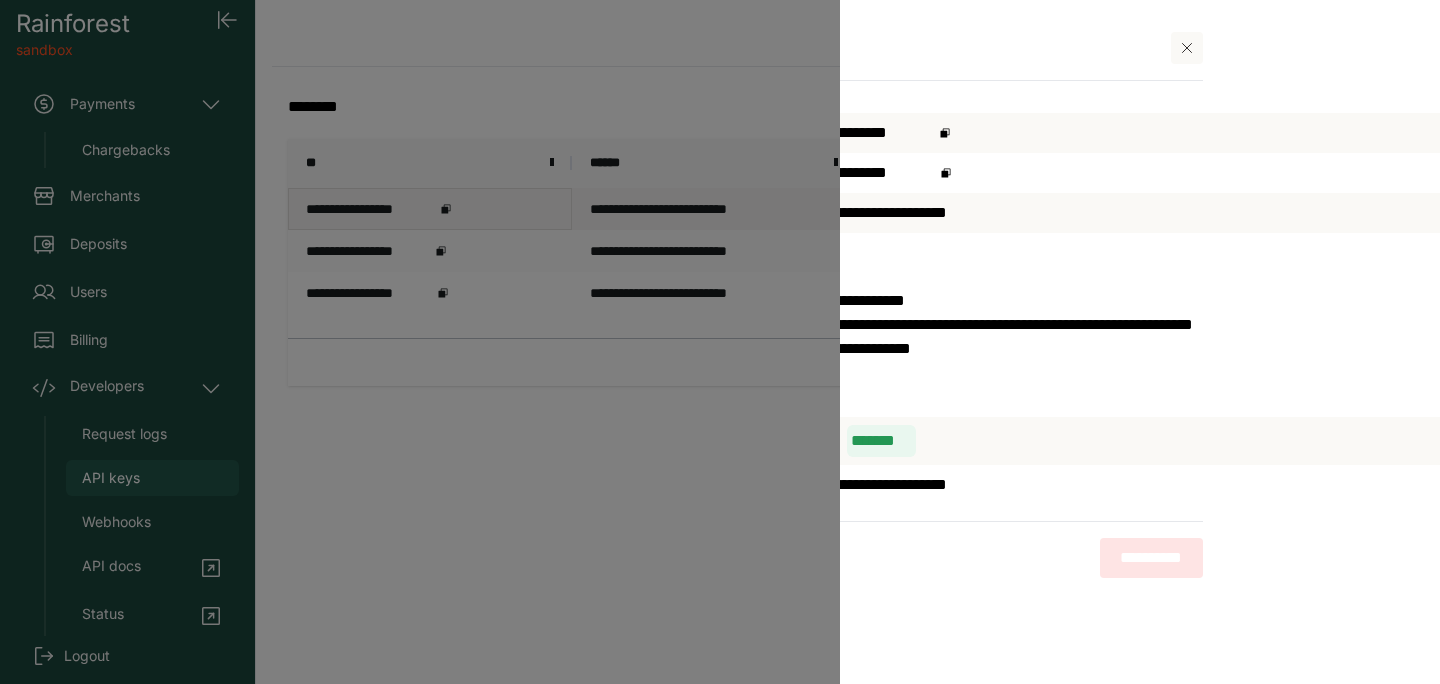 scroll, scrollTop: 0, scrollLeft: 211, axis: horizontal 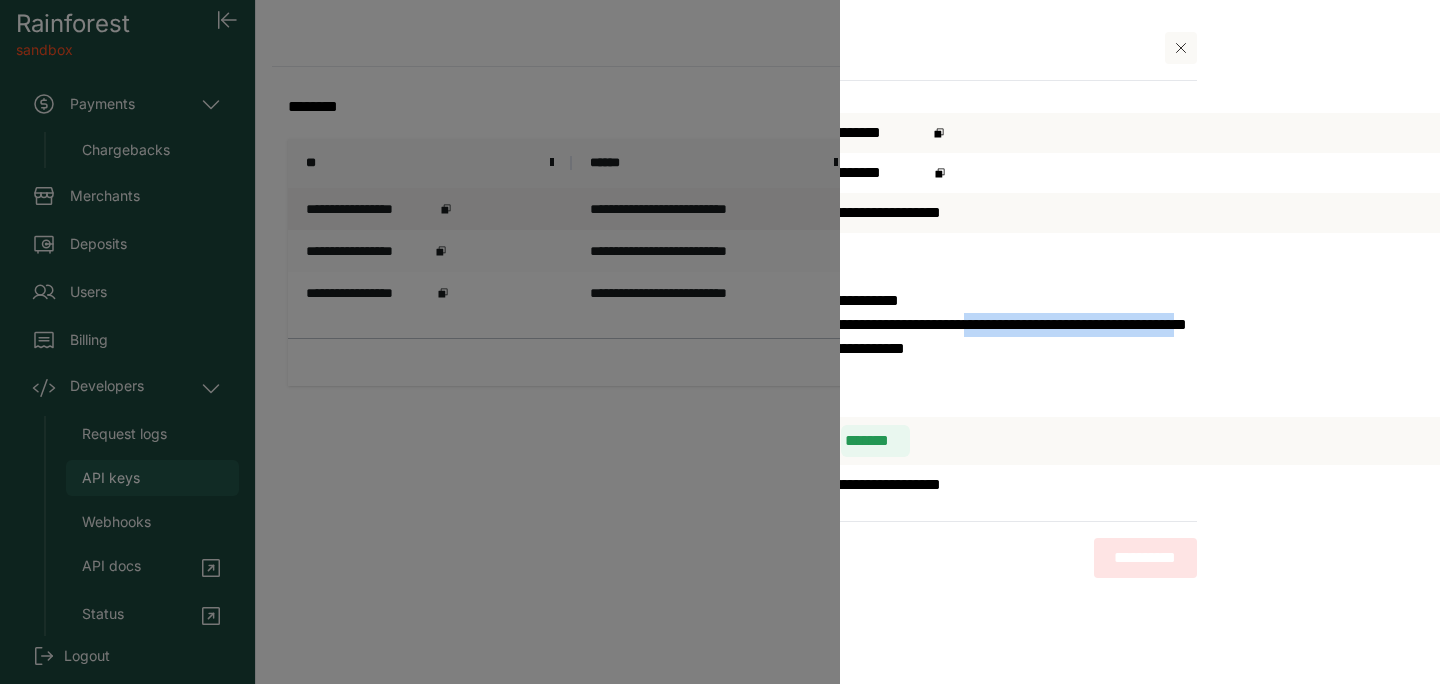 drag, startPoint x: 1077, startPoint y: 346, endPoint x: 1411, endPoint y: 344, distance: 334.00598 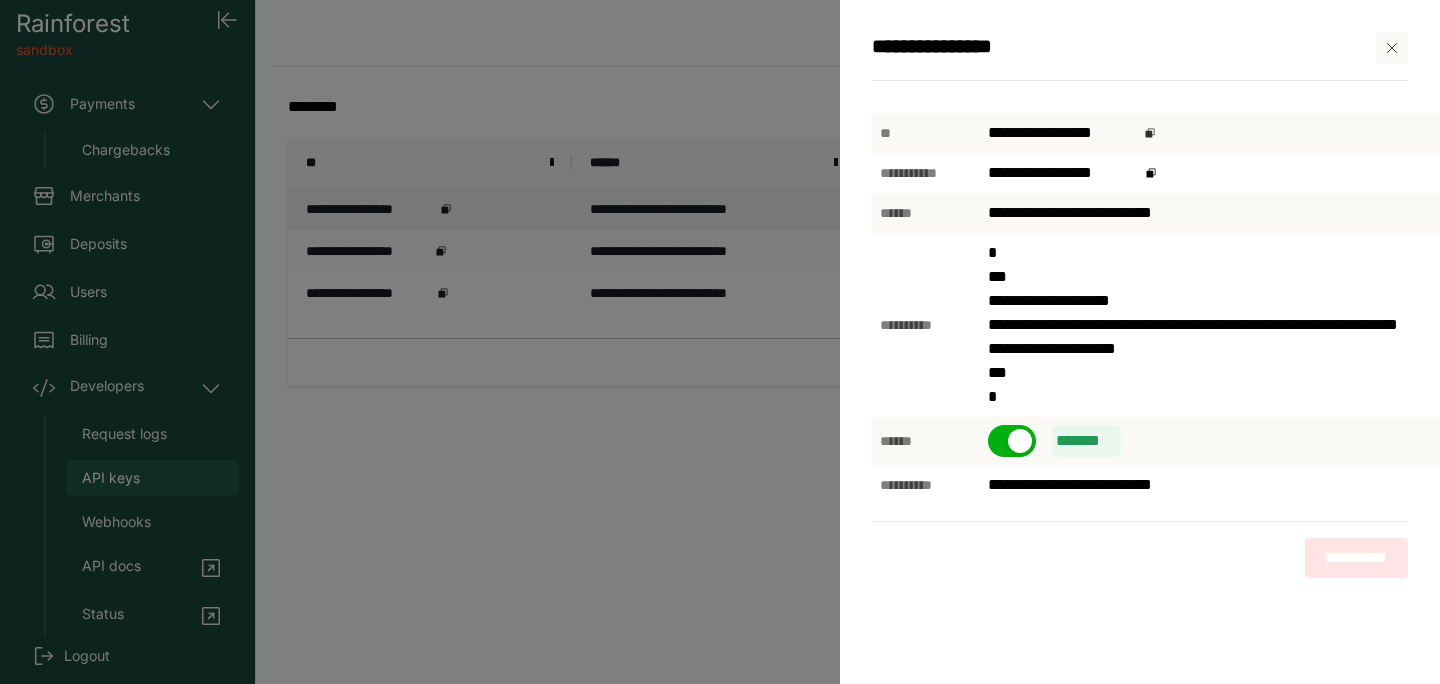 click 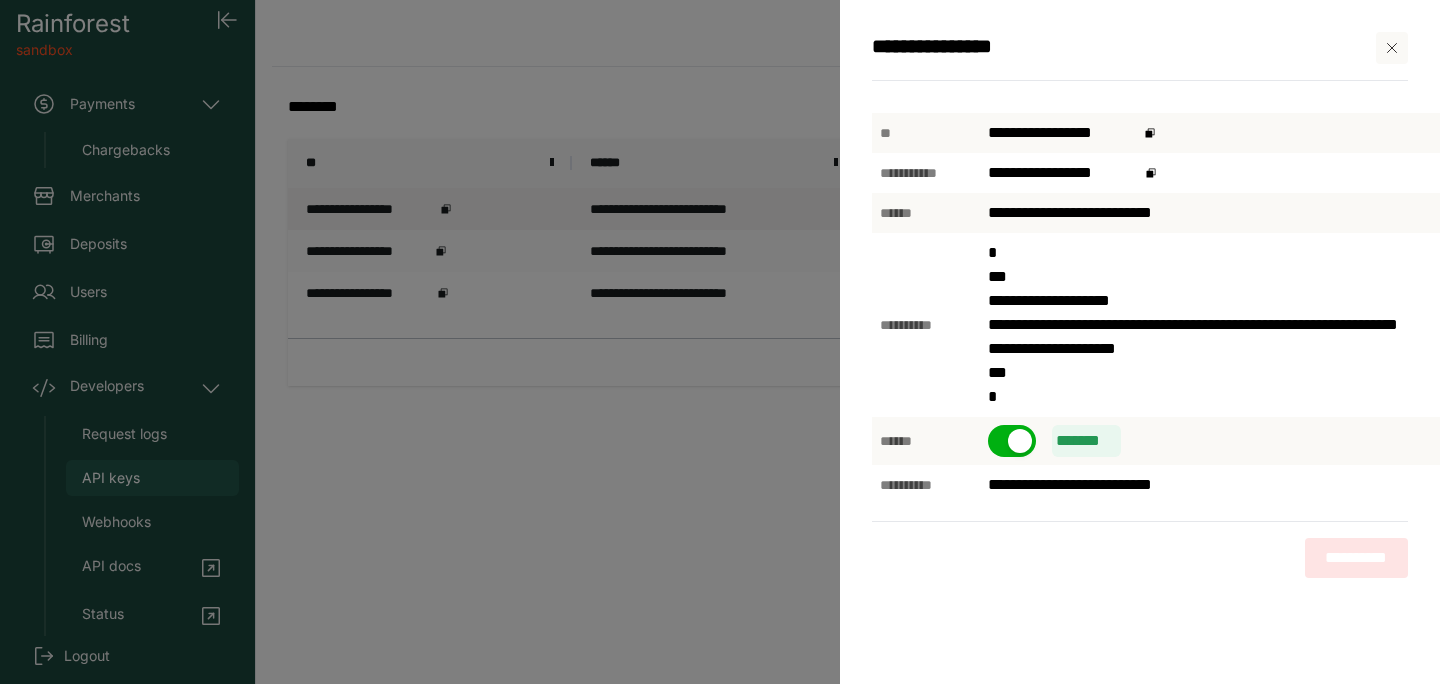 click on "**********" at bounding box center [720, 342] 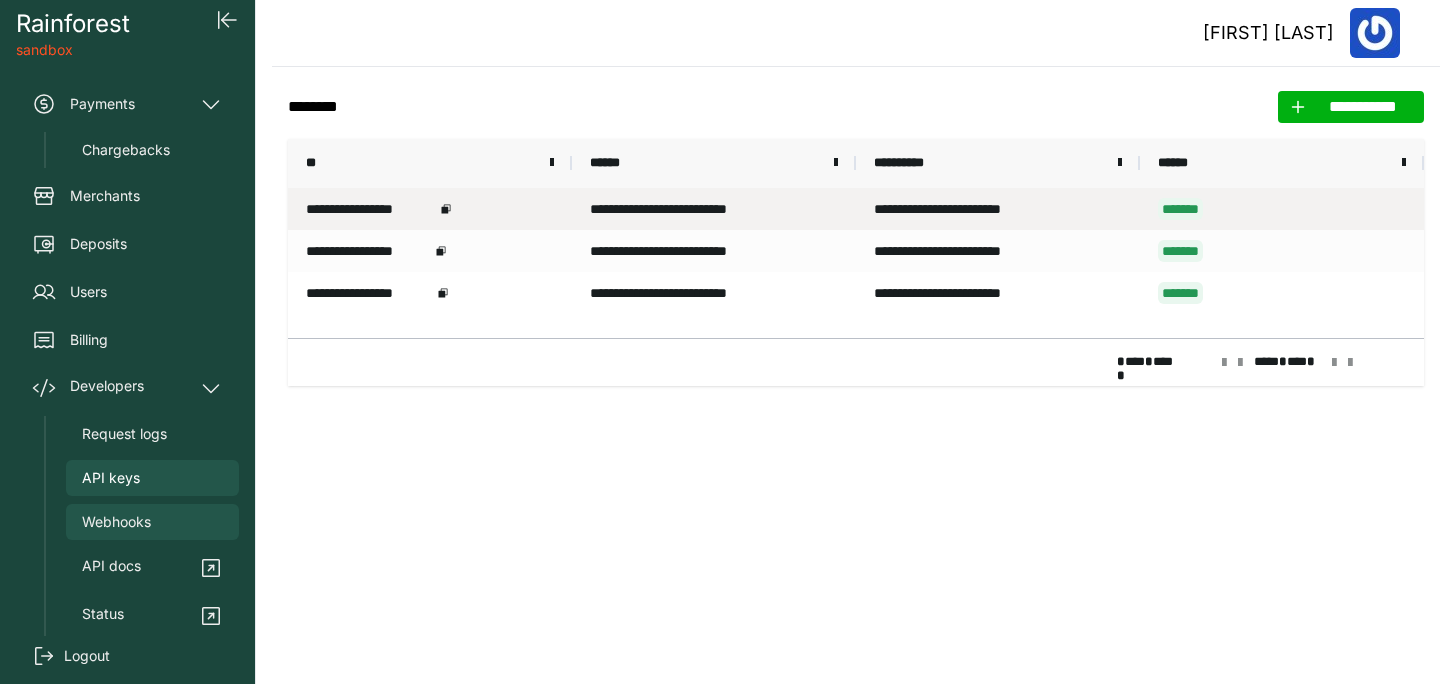 click on "Webhooks" at bounding box center (116, 522) 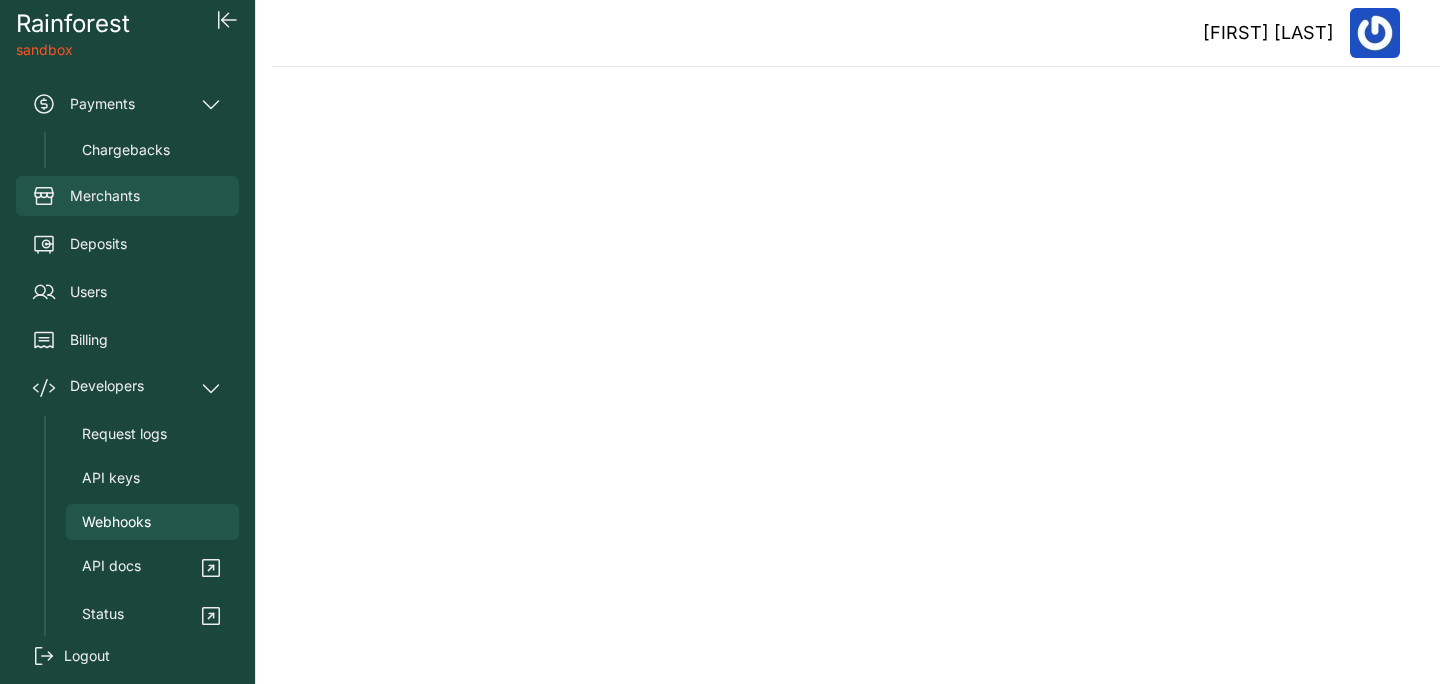 click on "Merchants" at bounding box center [105, 196] 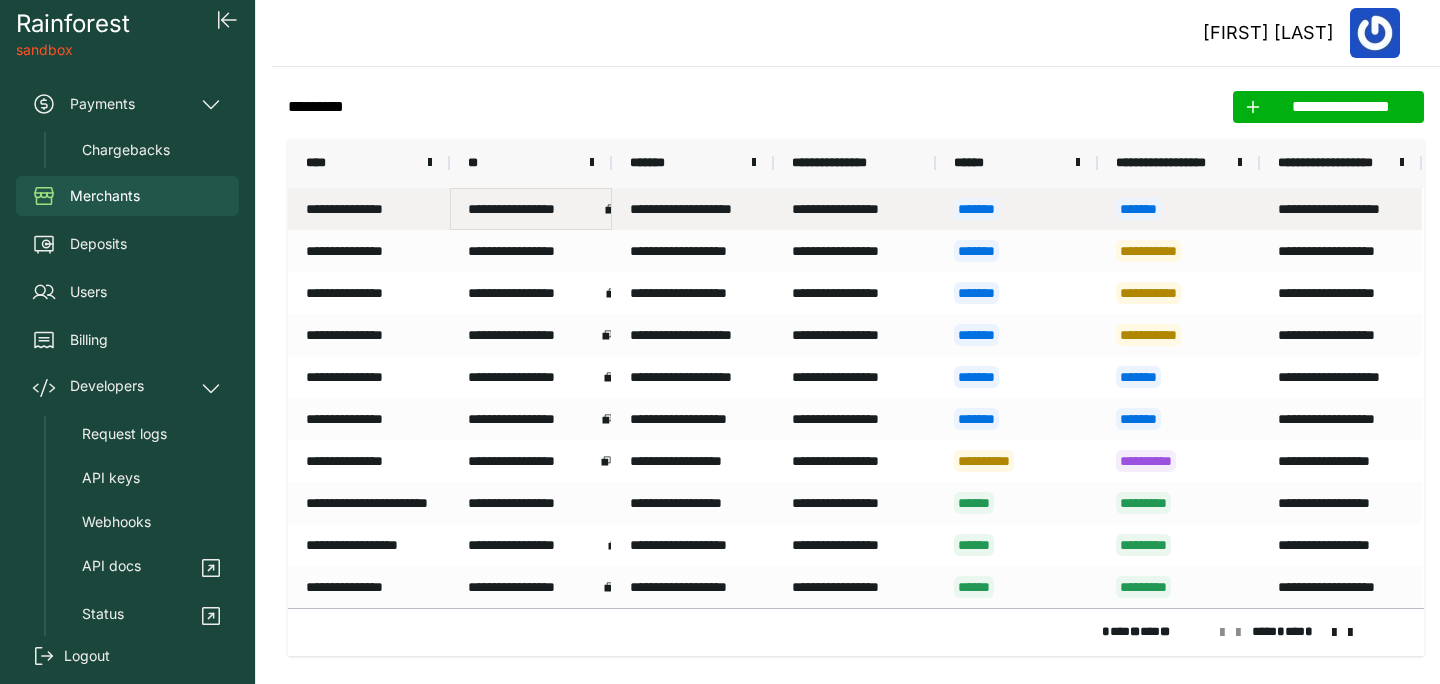 click on "**********" at bounding box center [533, 209] 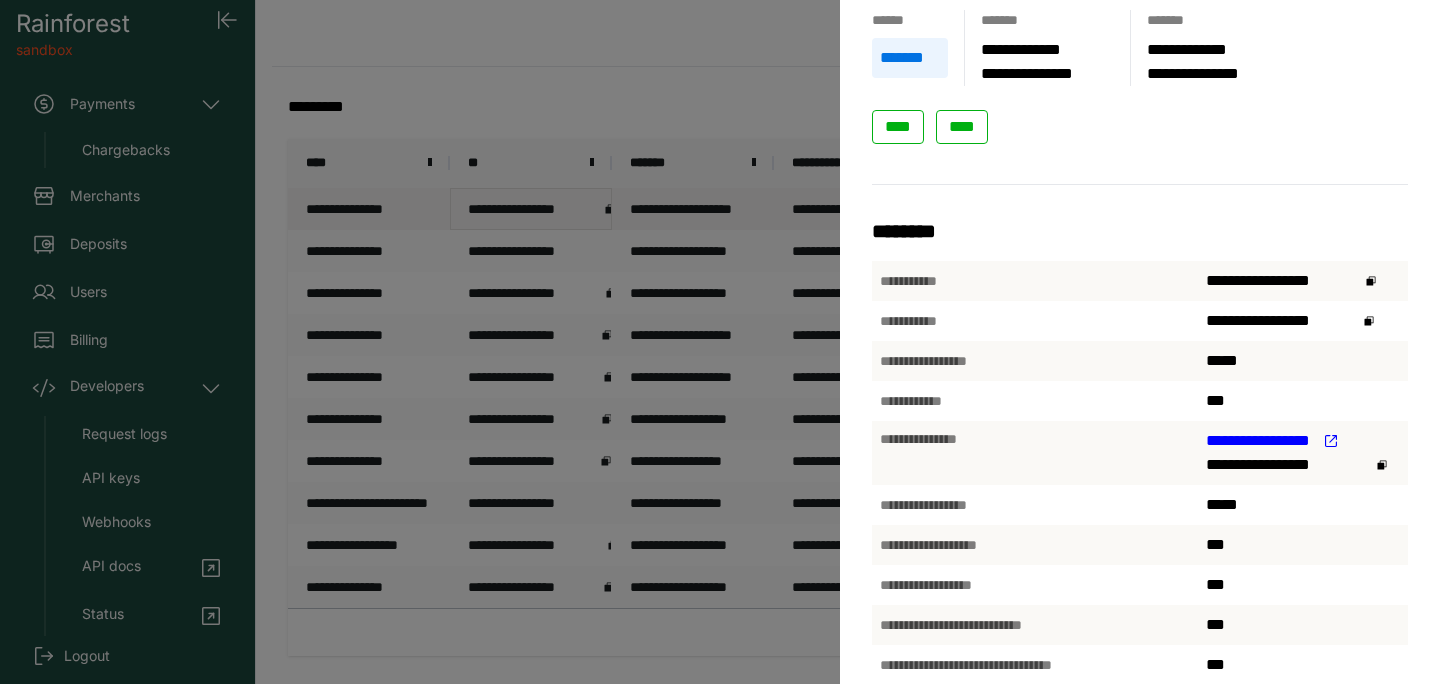 scroll, scrollTop: 363, scrollLeft: 0, axis: vertical 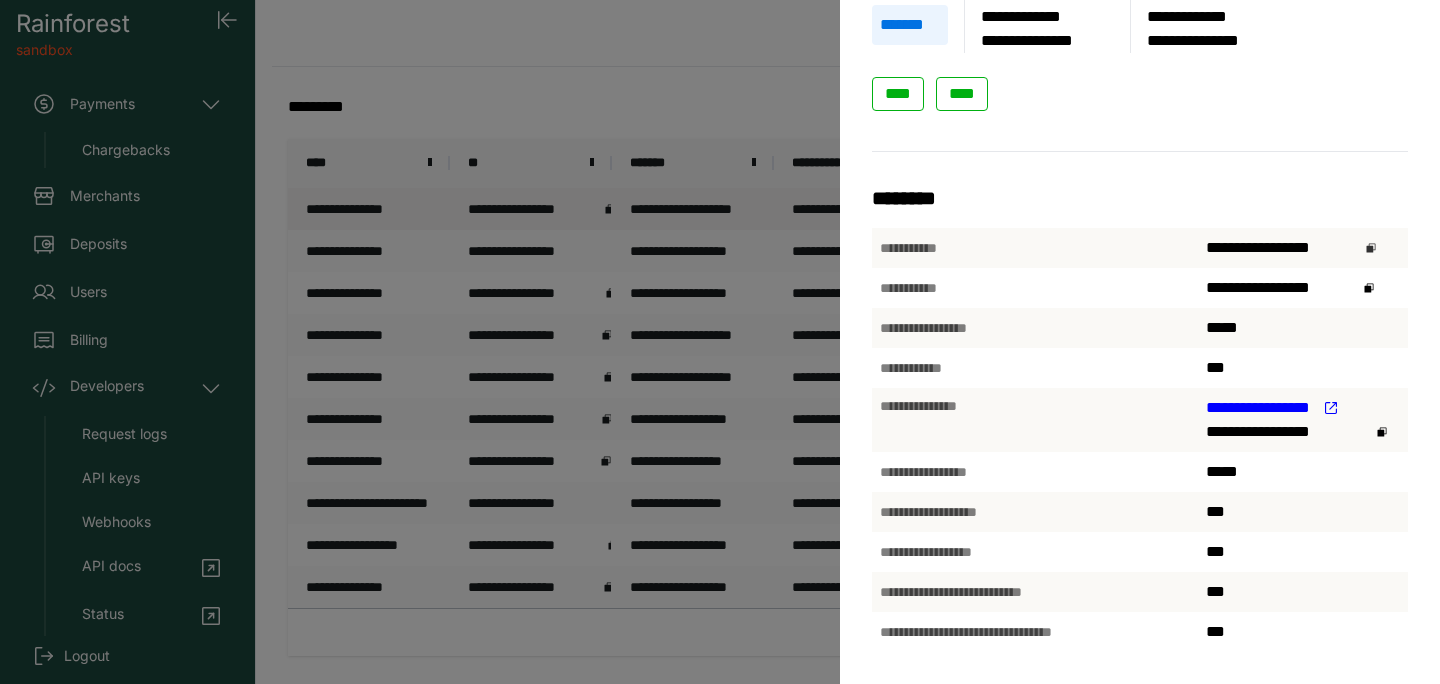 click 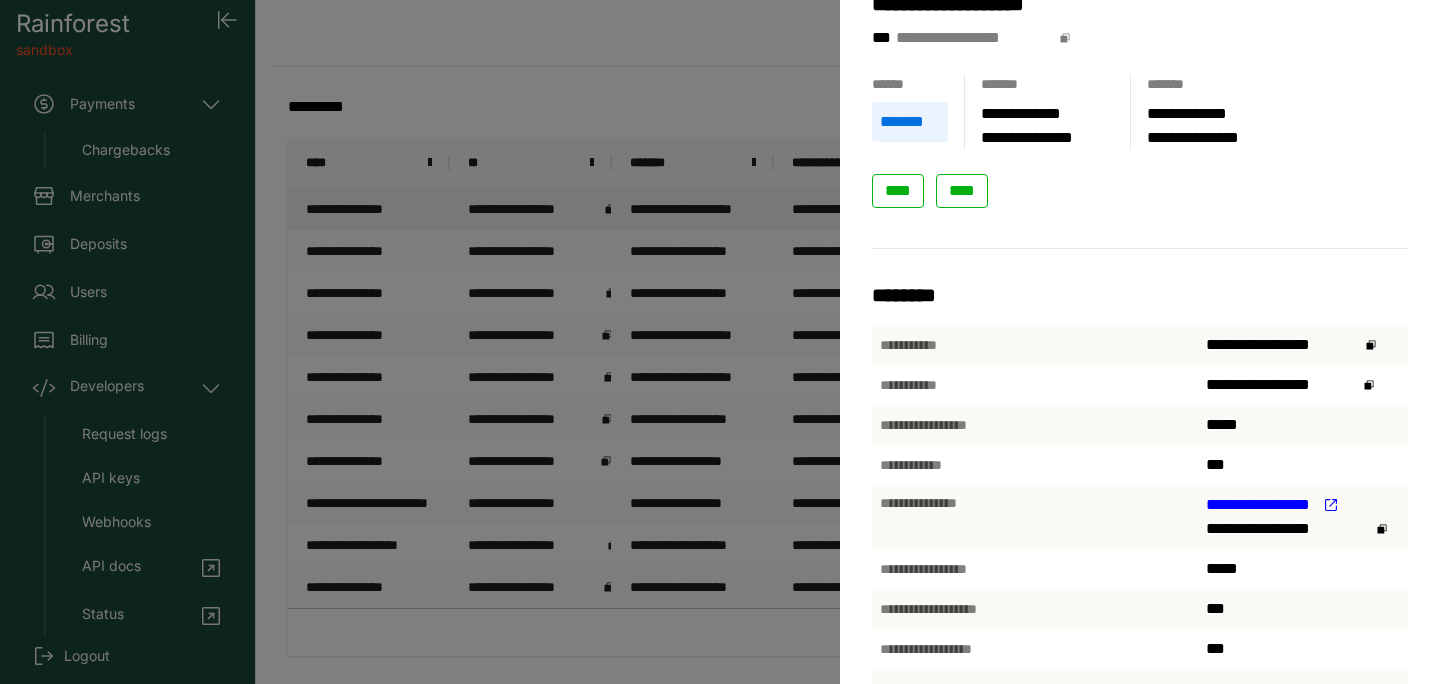 scroll, scrollTop: 249, scrollLeft: 0, axis: vertical 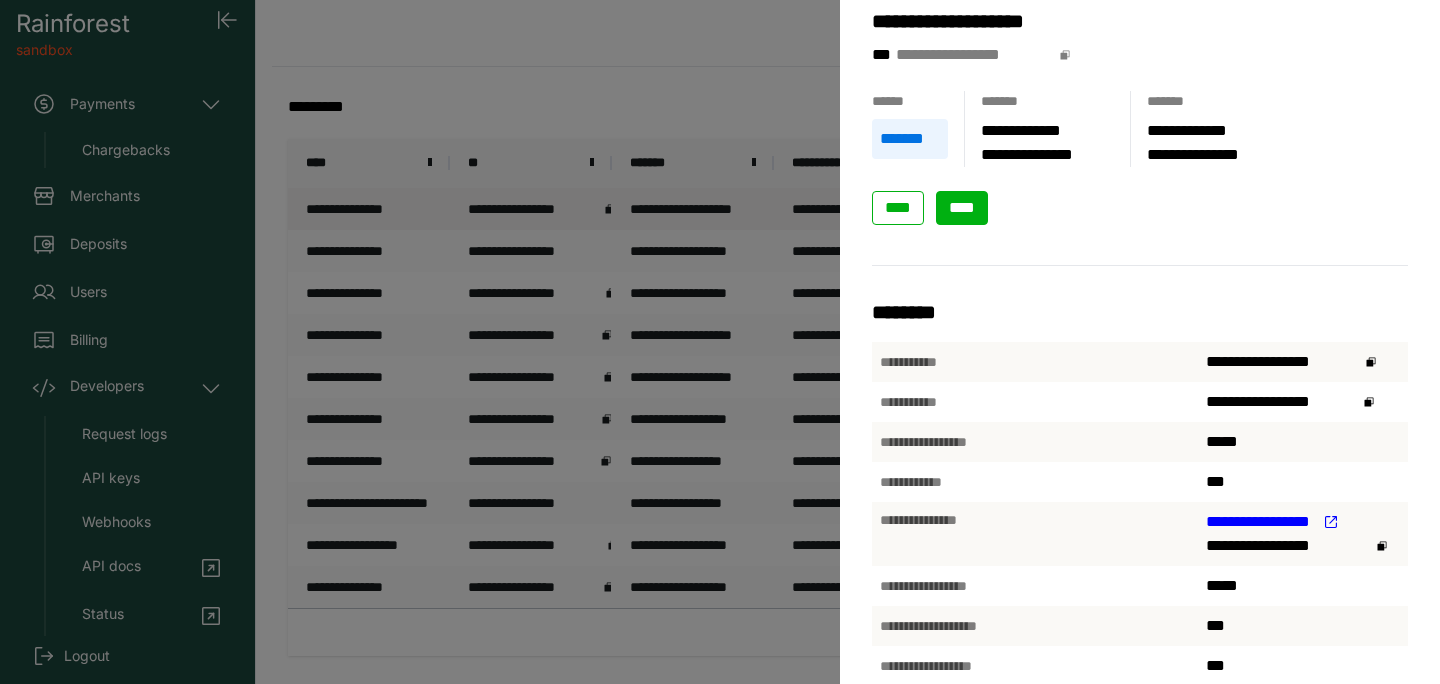 click on "****" at bounding box center (962, 207) 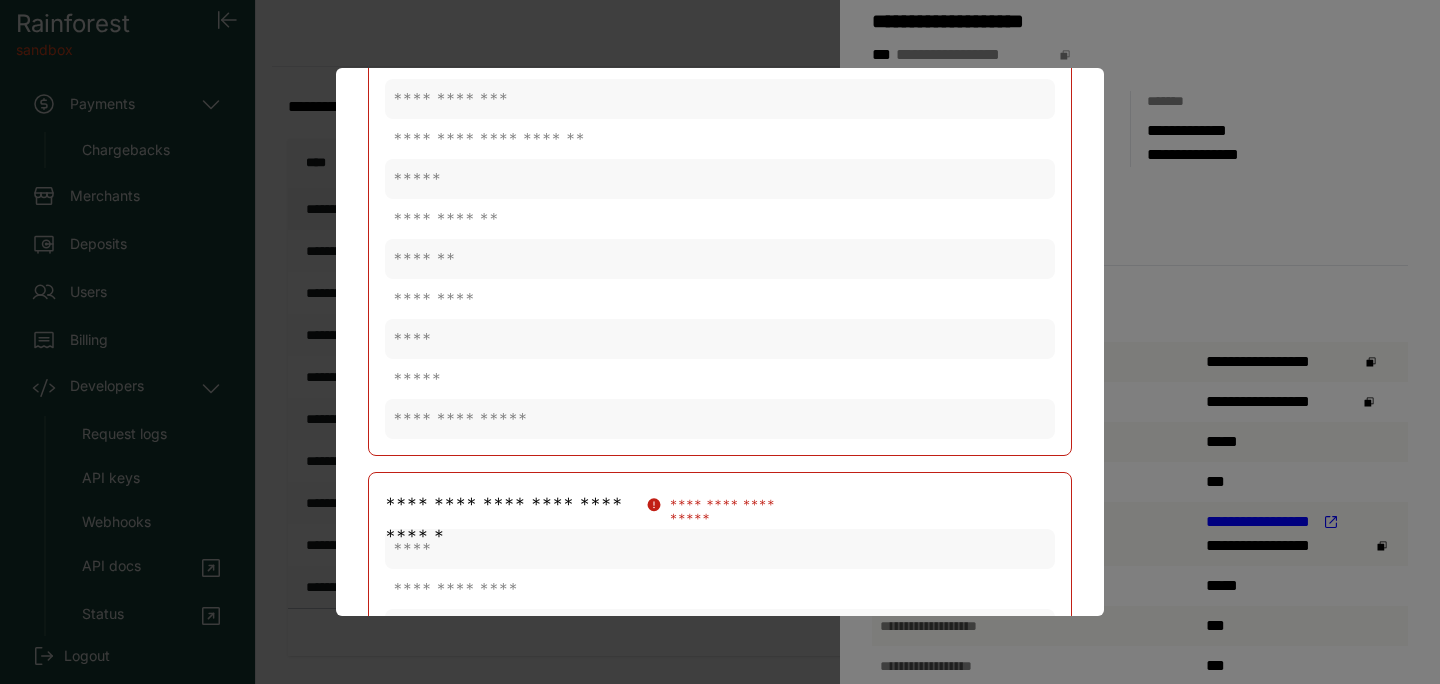 scroll, scrollTop: 1341, scrollLeft: 0, axis: vertical 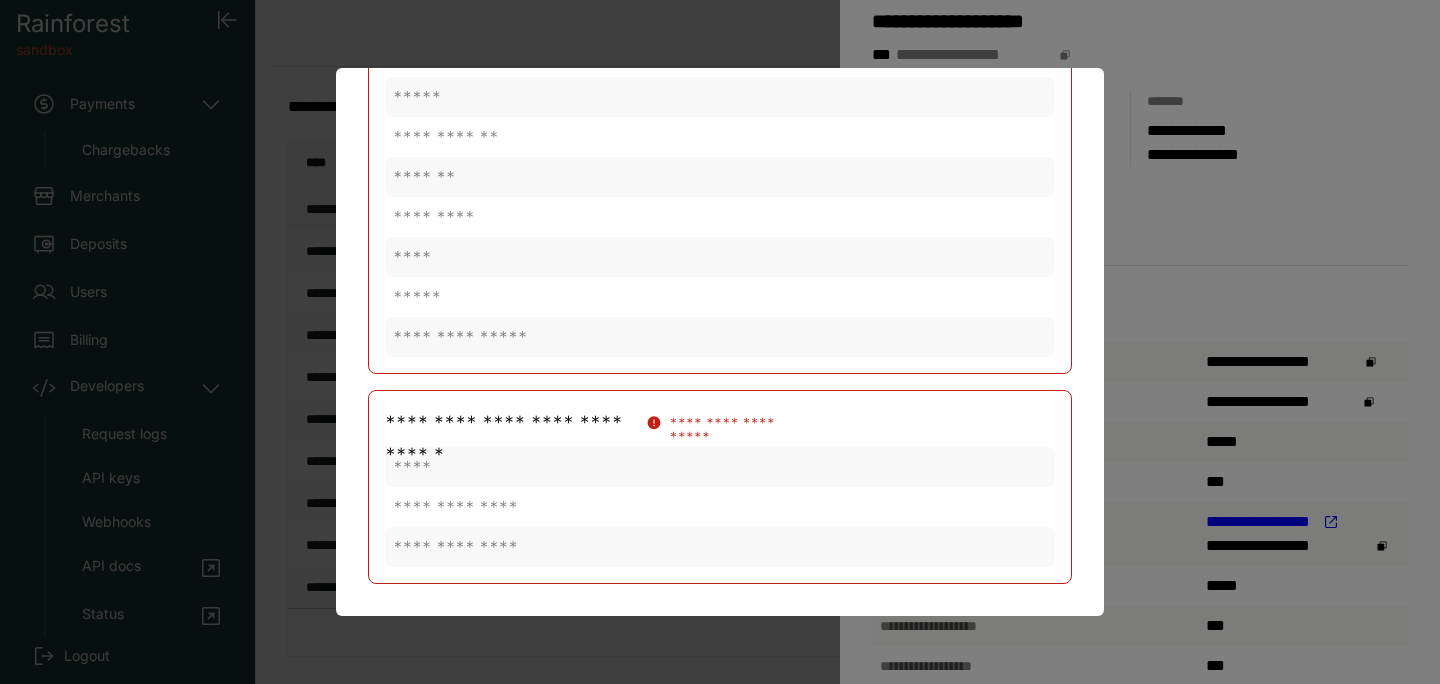 click at bounding box center (720, 342) 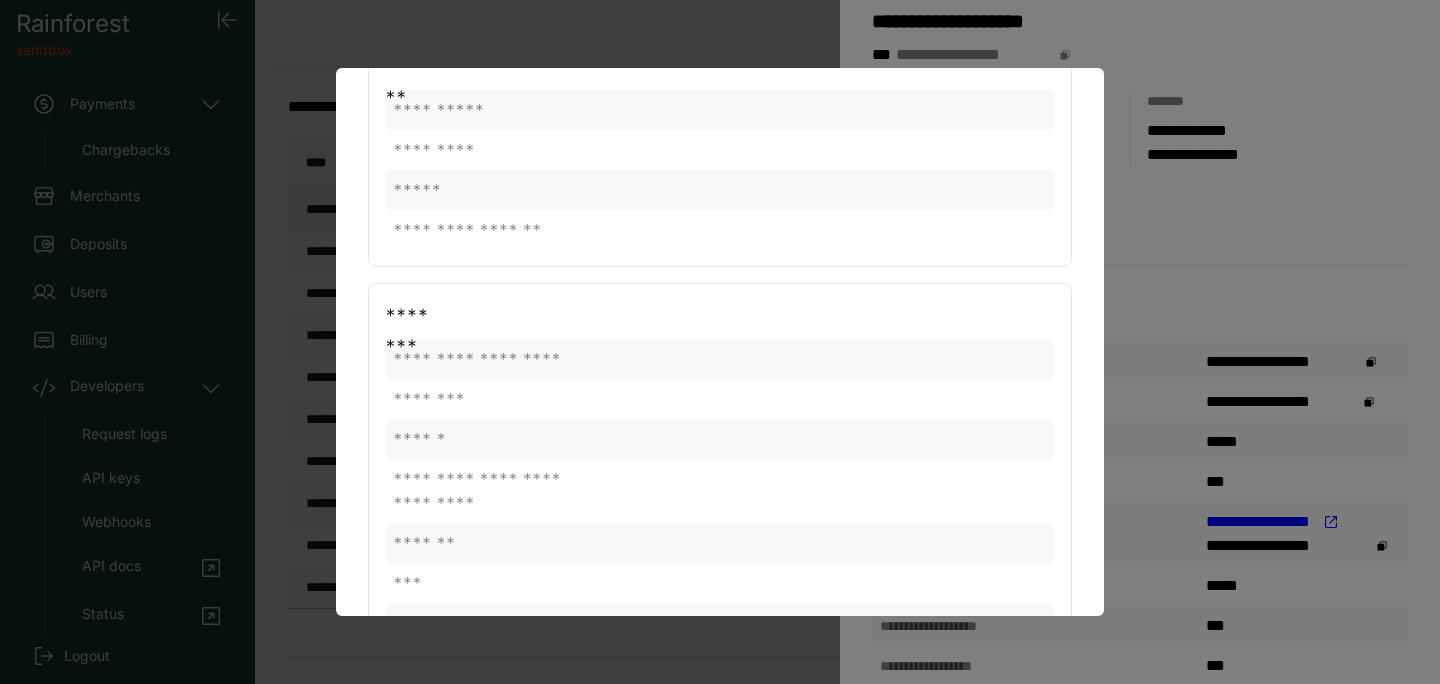 scroll, scrollTop: 0, scrollLeft: 0, axis: both 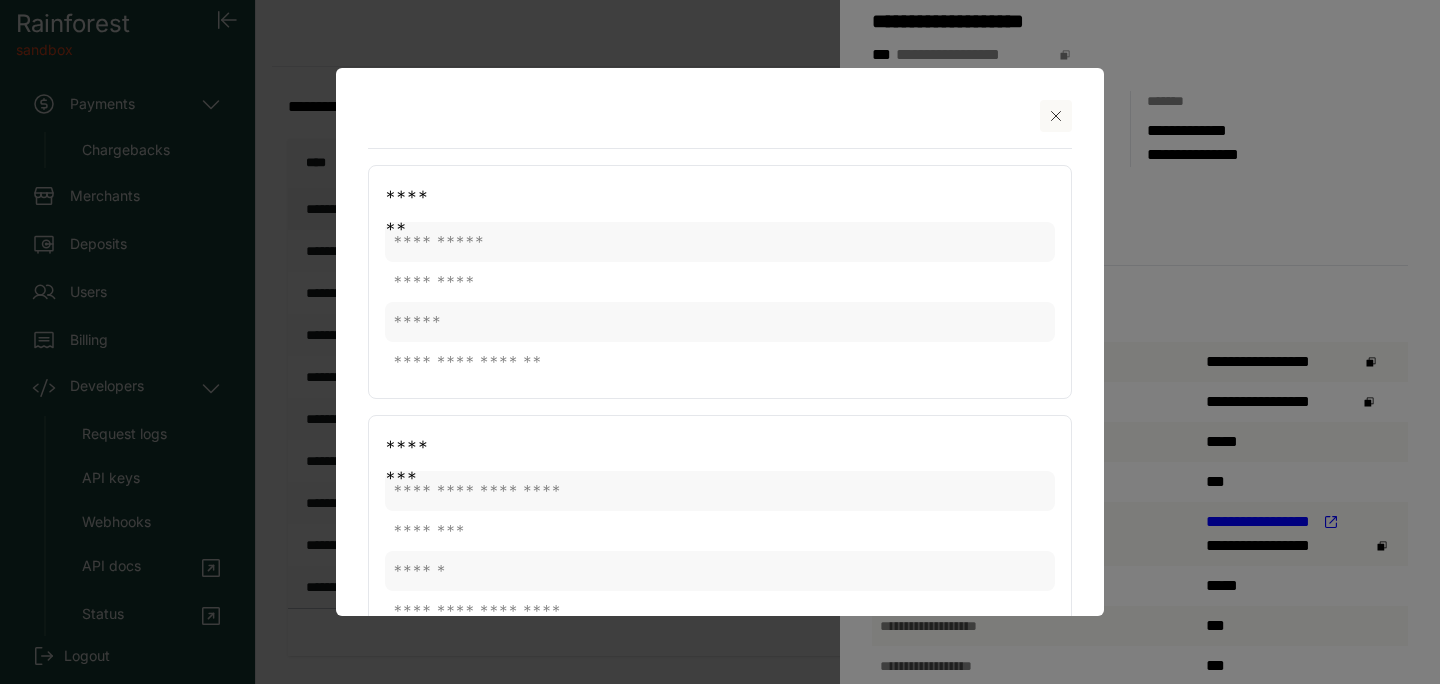 click 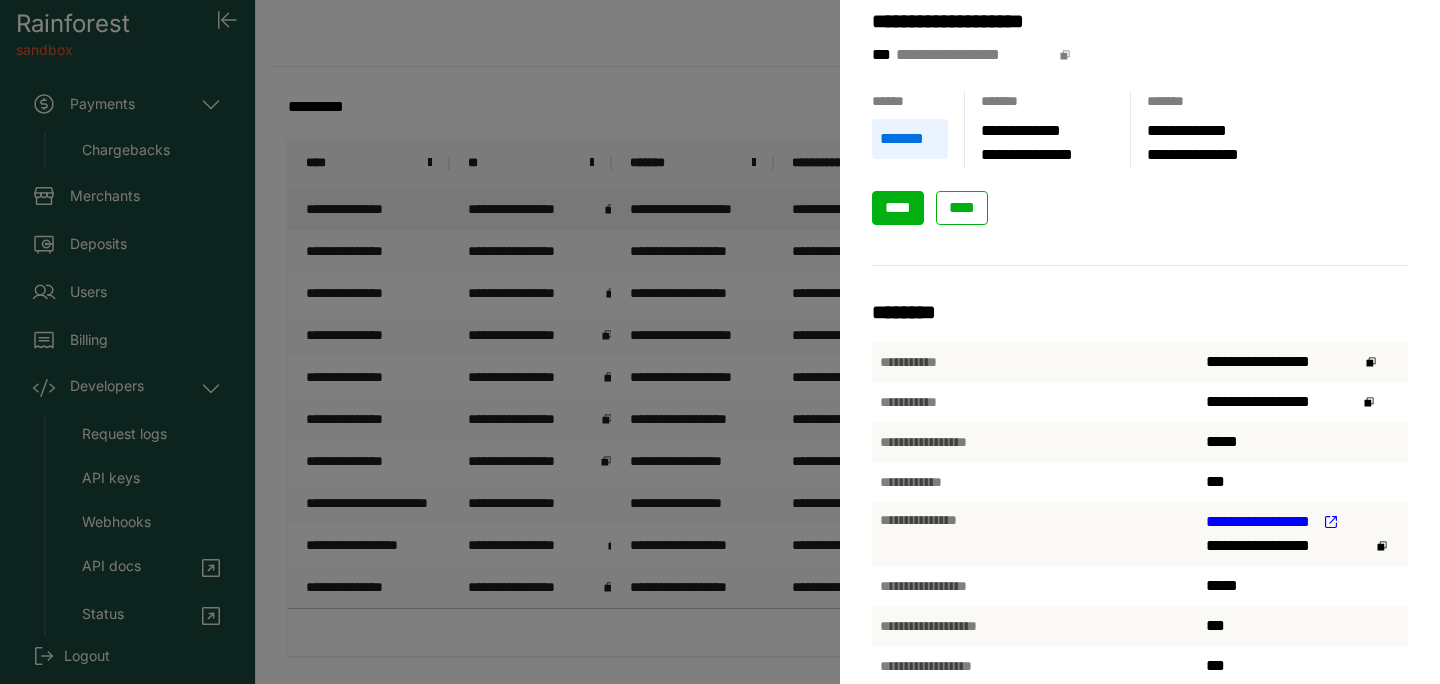 click on "****" at bounding box center [898, 207] 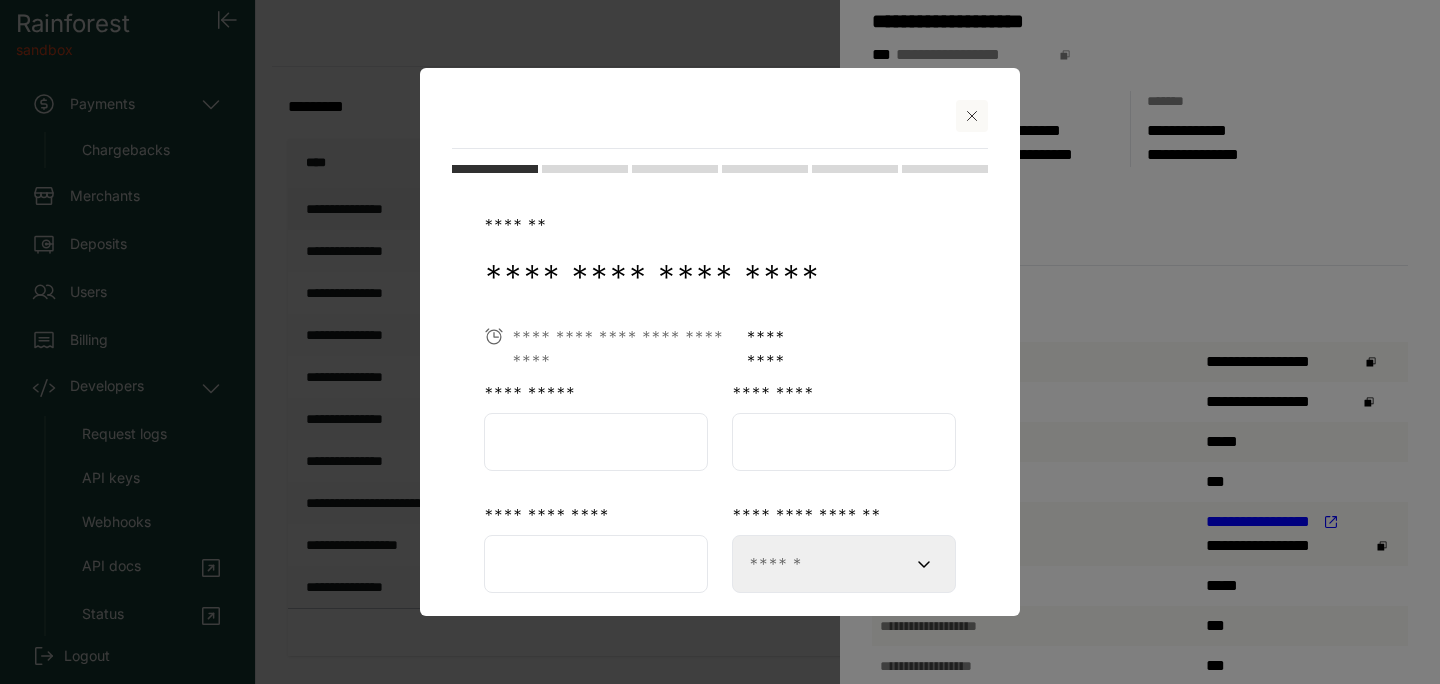 click 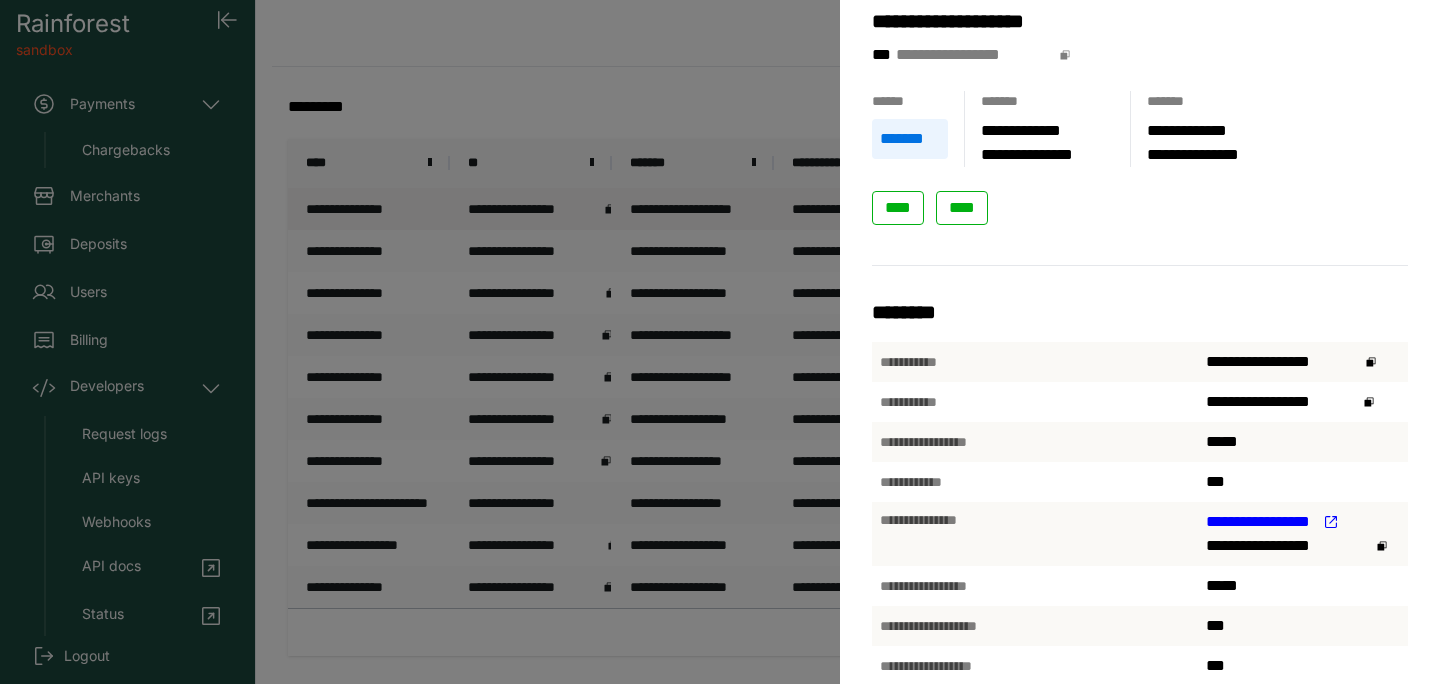 click on "**********" at bounding box center [720, 342] 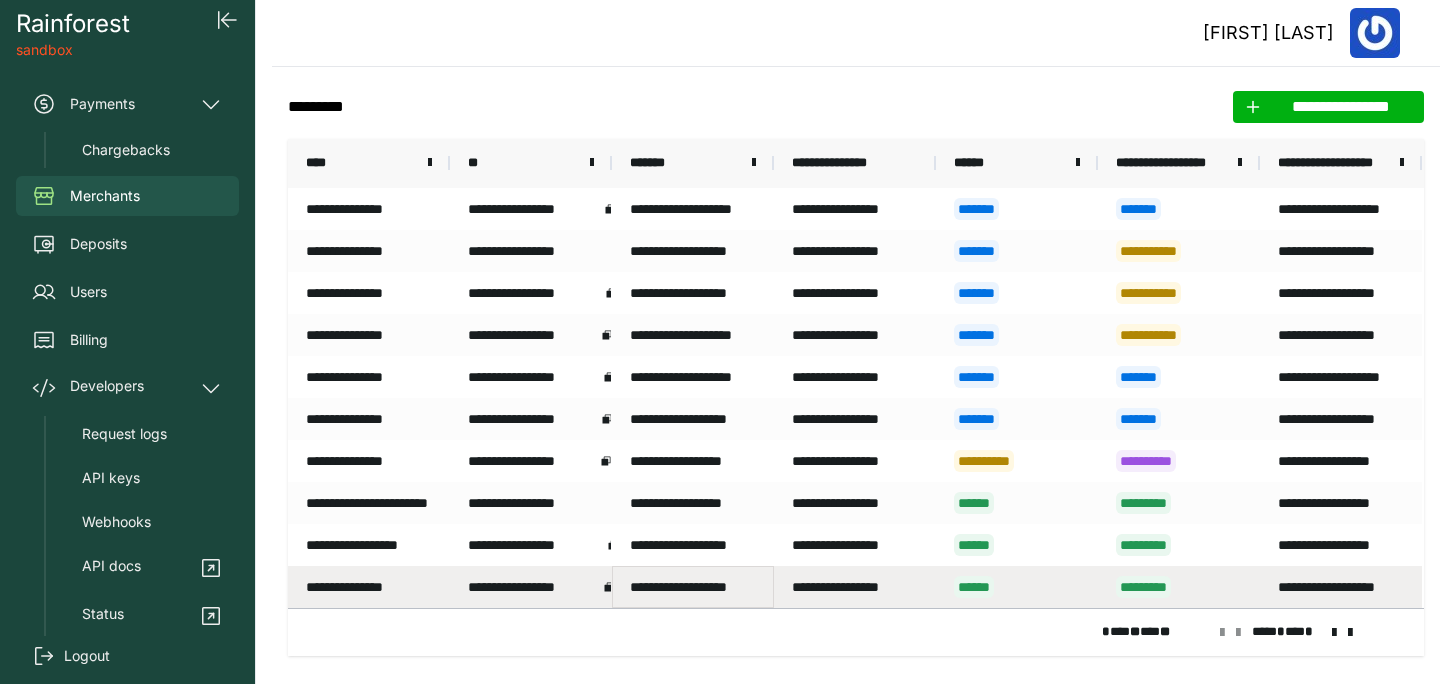 click on "**********" at bounding box center [693, 587] 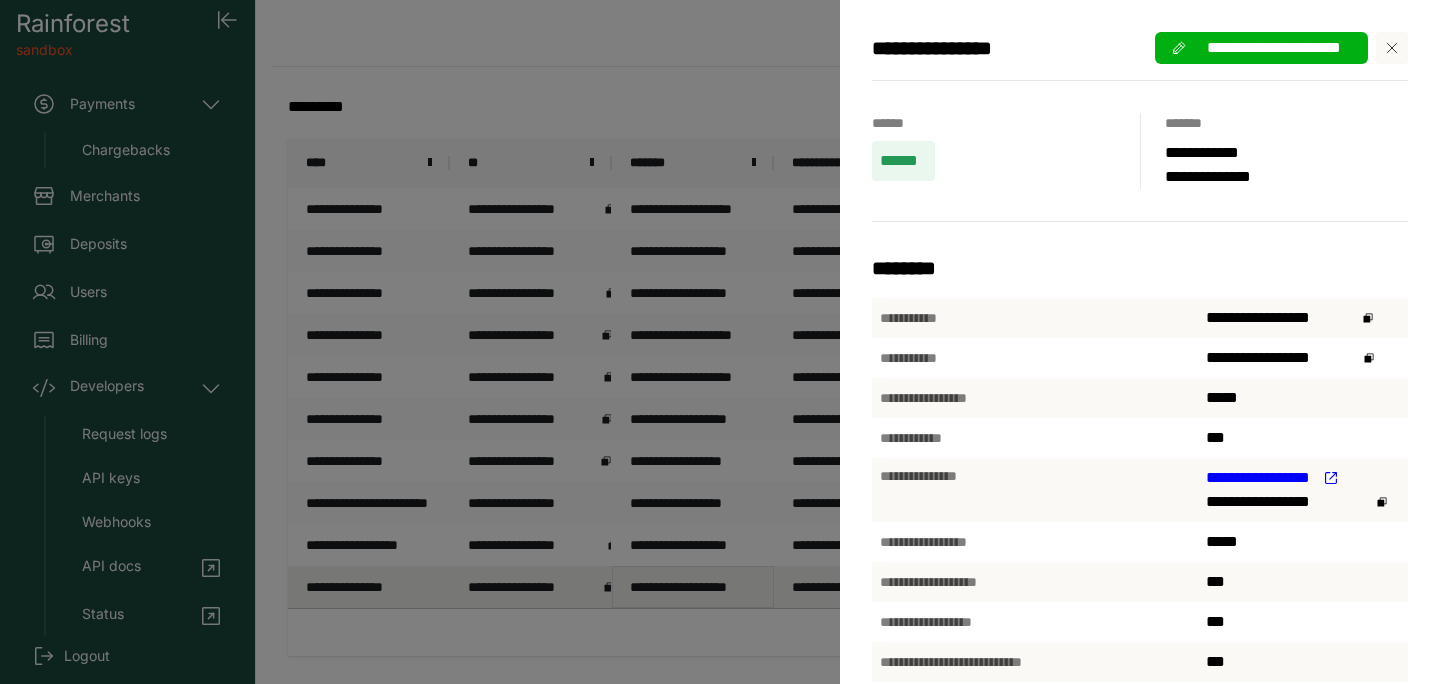 scroll, scrollTop: 35, scrollLeft: 0, axis: vertical 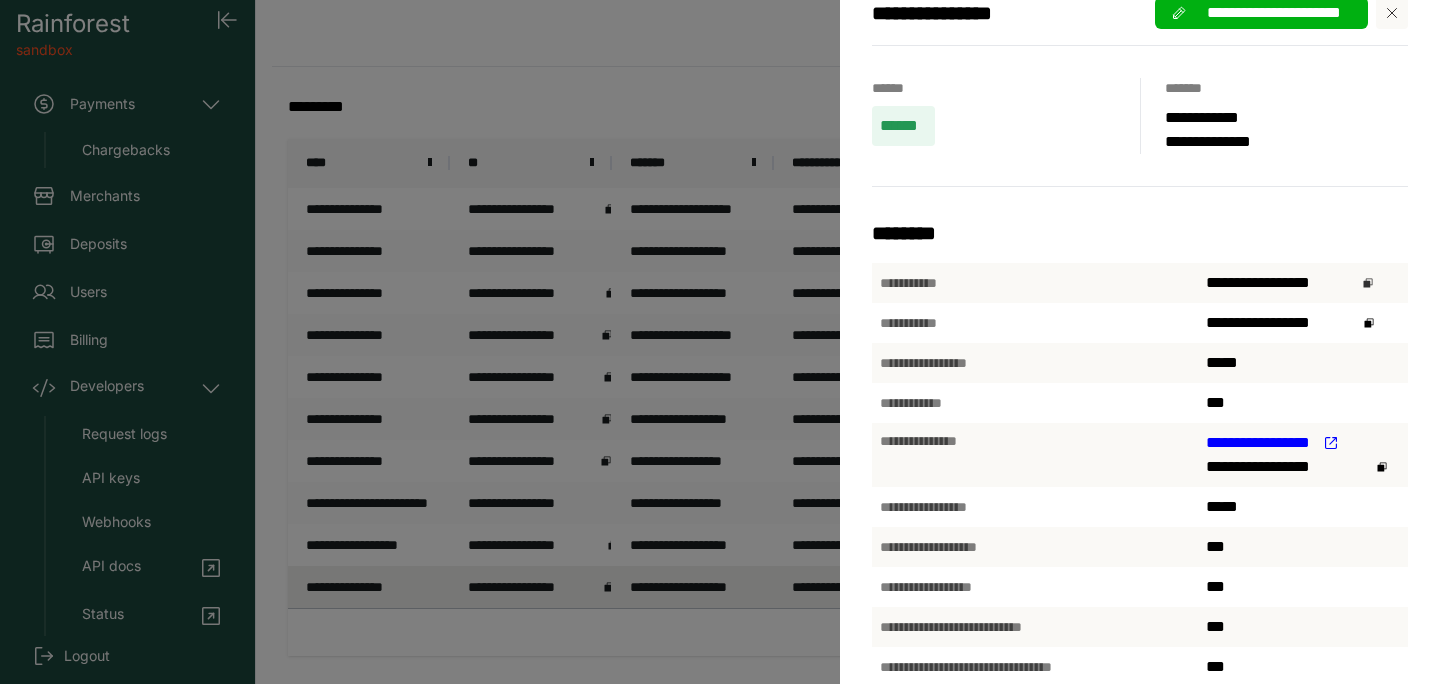 click 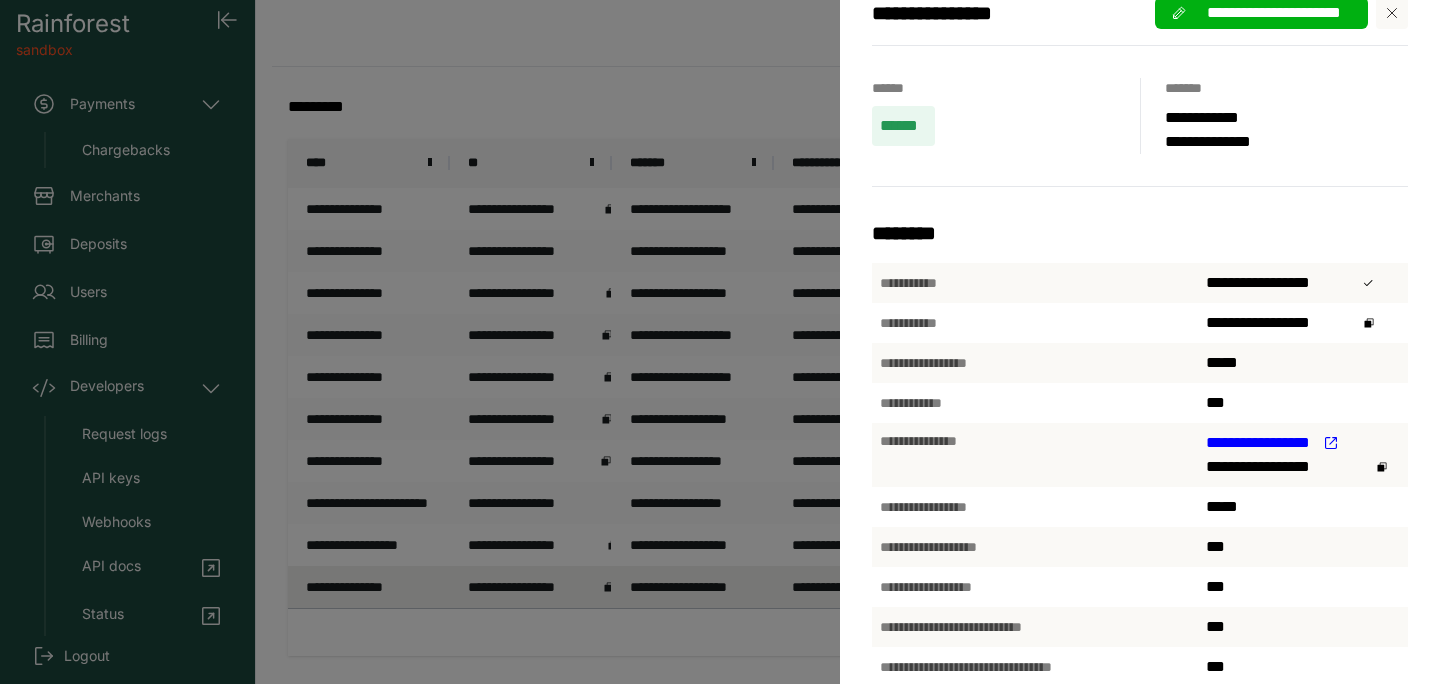 click 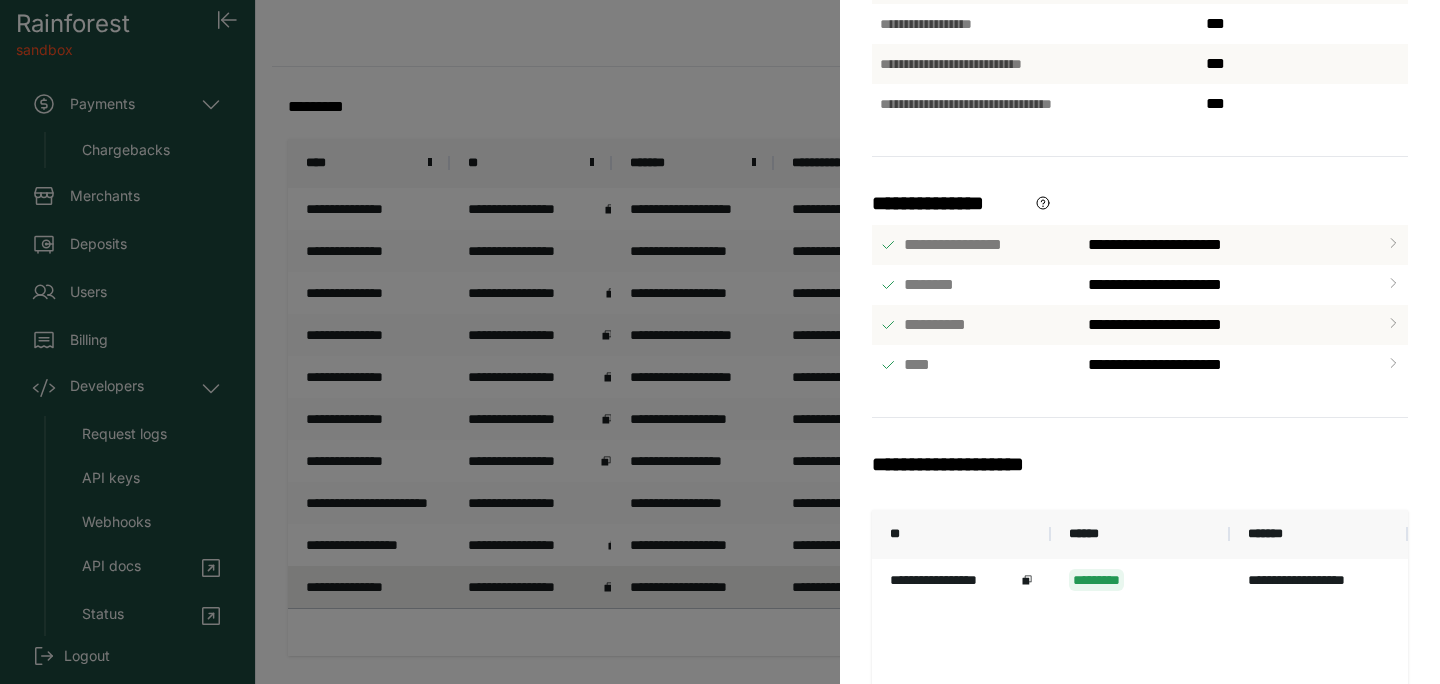scroll, scrollTop: 655, scrollLeft: 0, axis: vertical 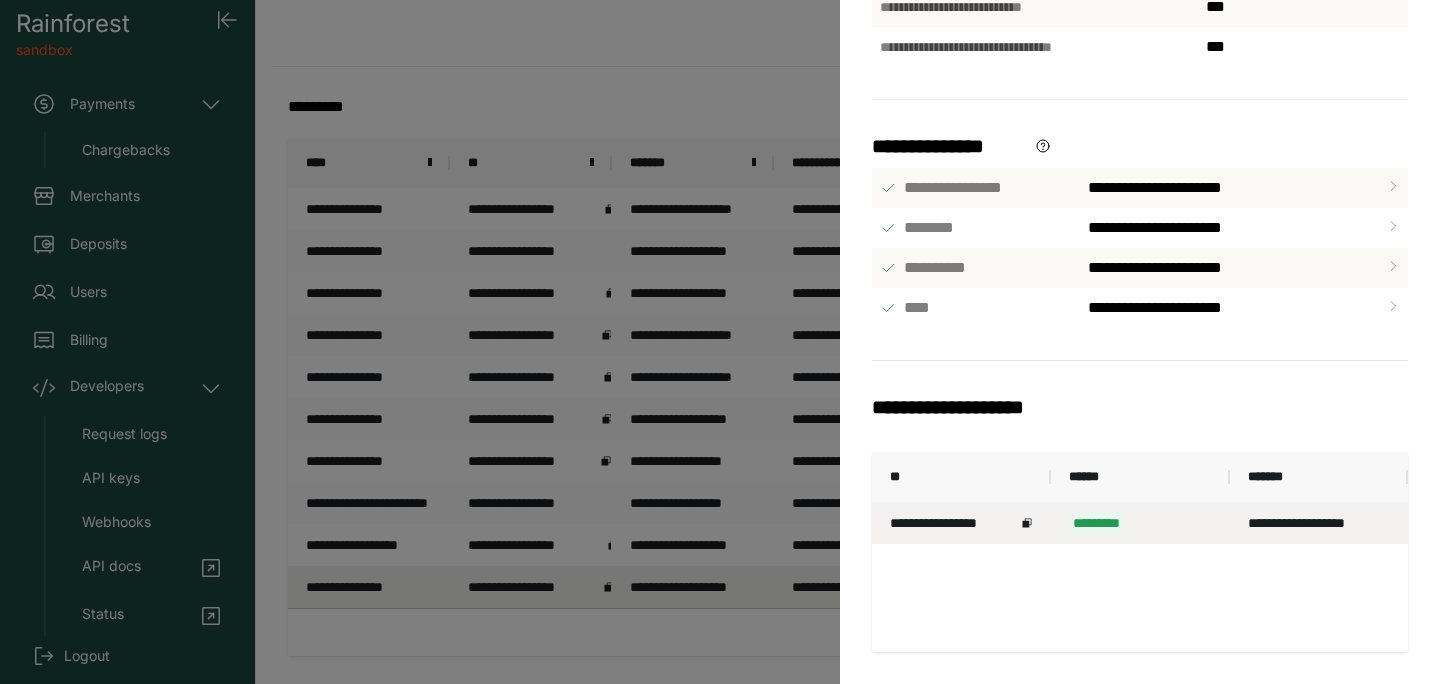 click on "*********" at bounding box center (1140, 523) 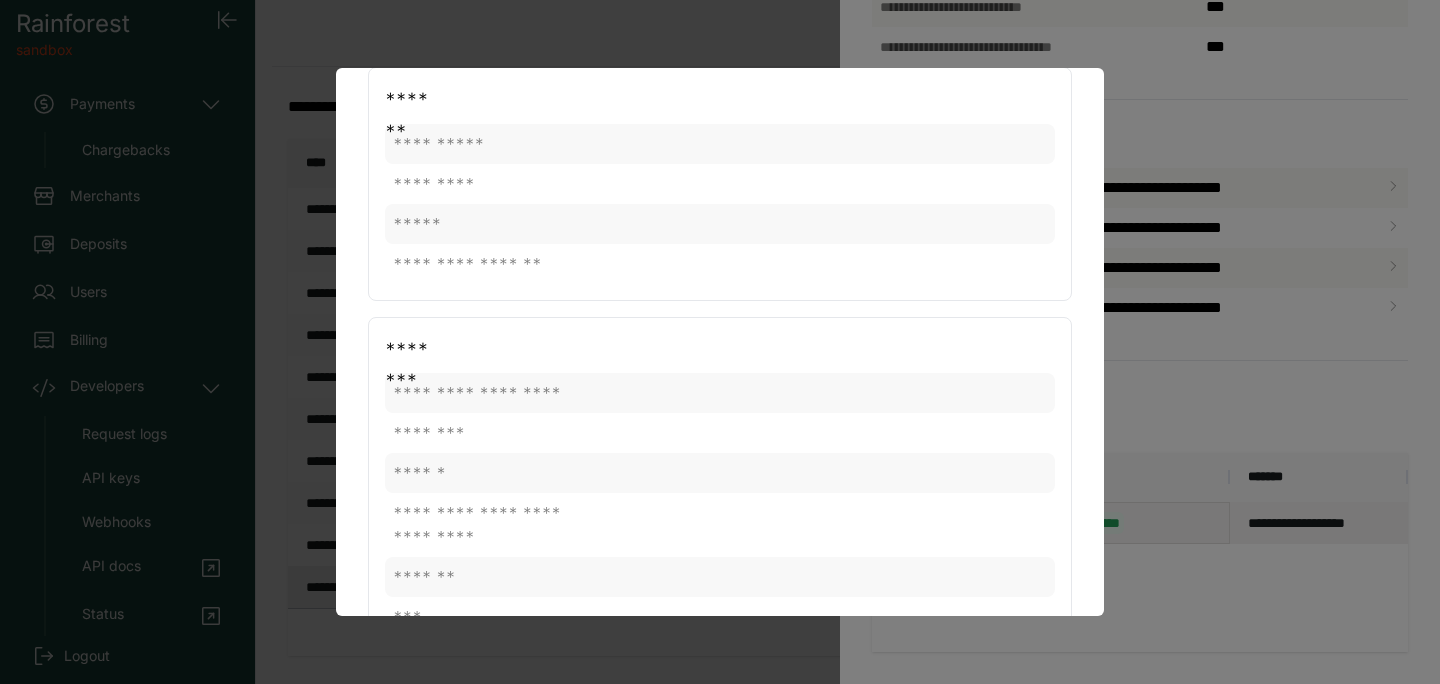 scroll, scrollTop: 0, scrollLeft: 0, axis: both 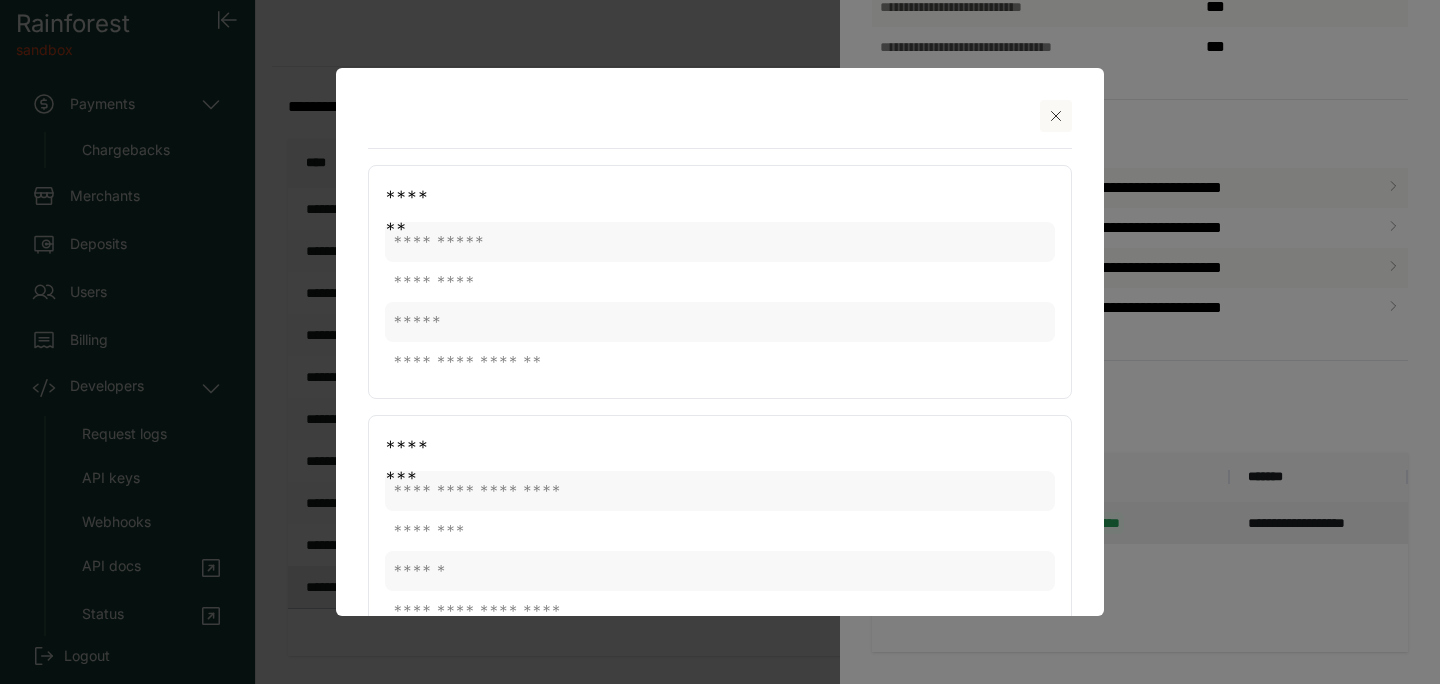 click at bounding box center [720, 342] 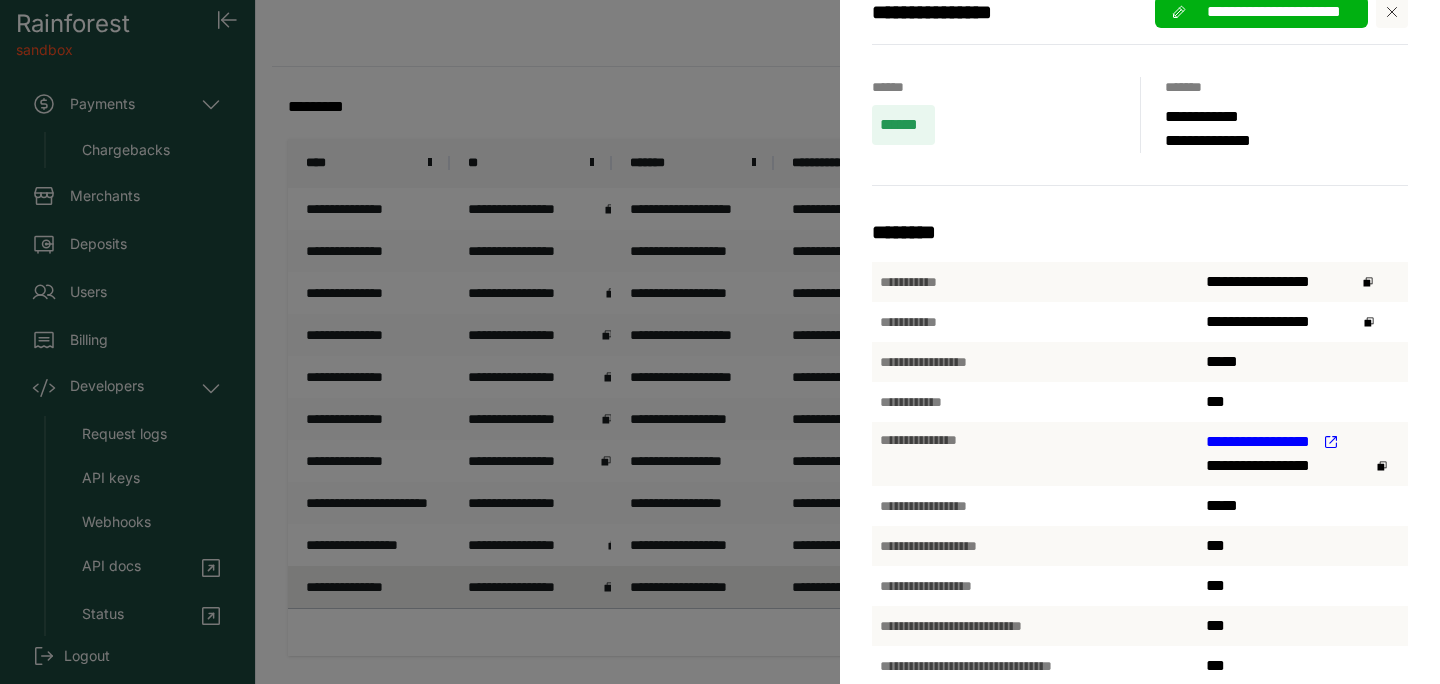 scroll, scrollTop: 0, scrollLeft: 0, axis: both 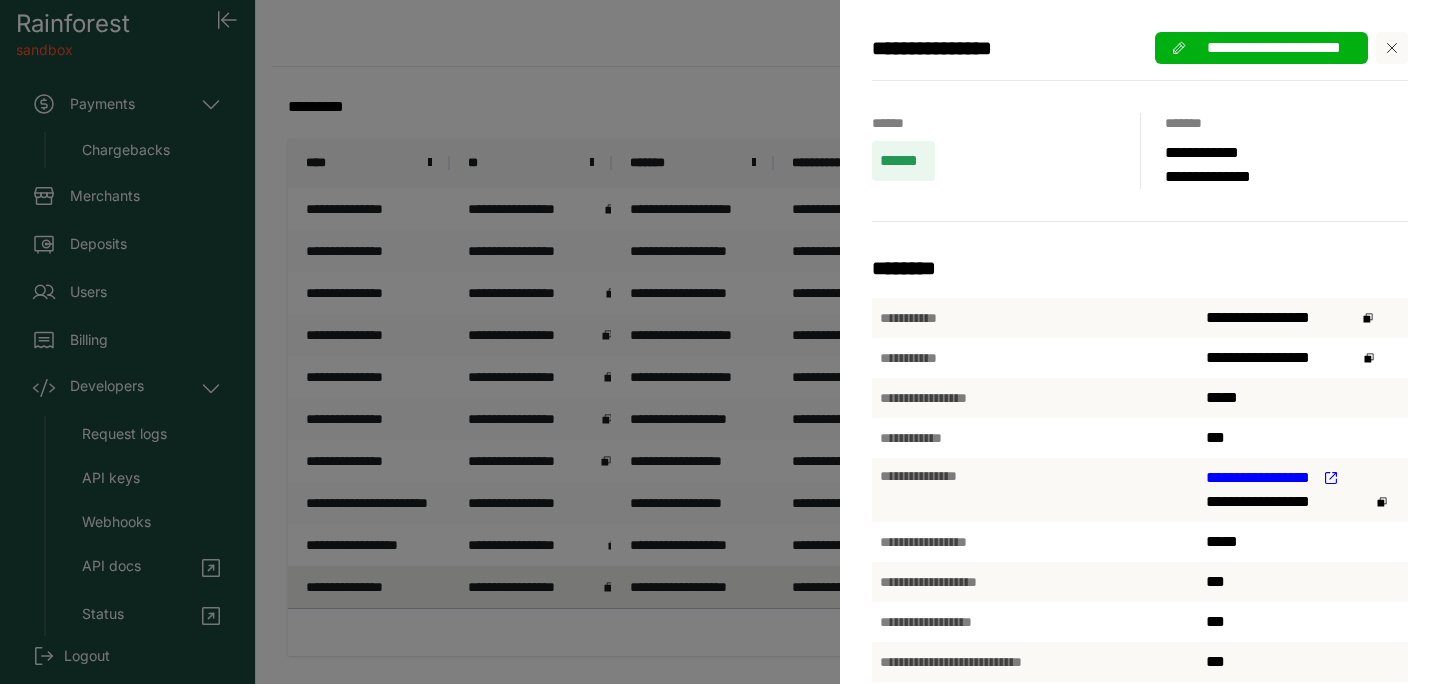 click on "**********" at bounding box center (1273, 48) 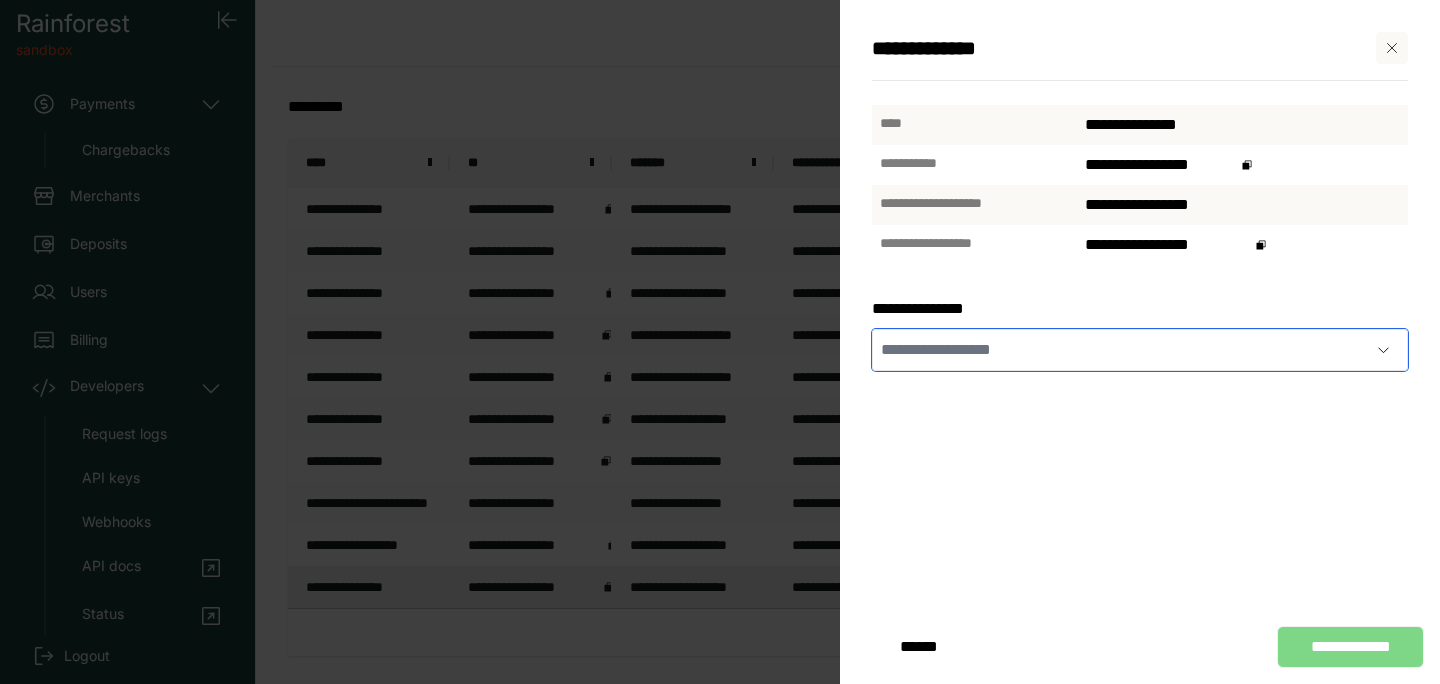 click at bounding box center (1120, 350) 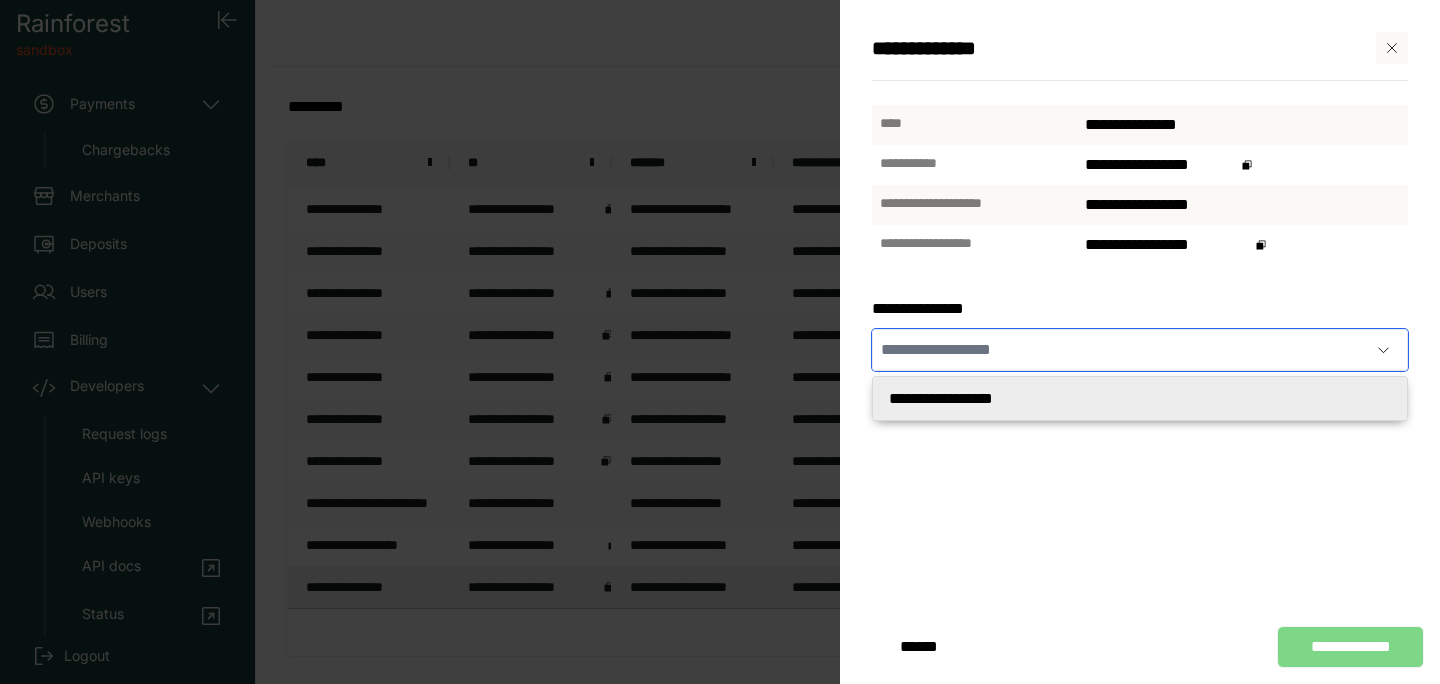 click at bounding box center (1120, 350) 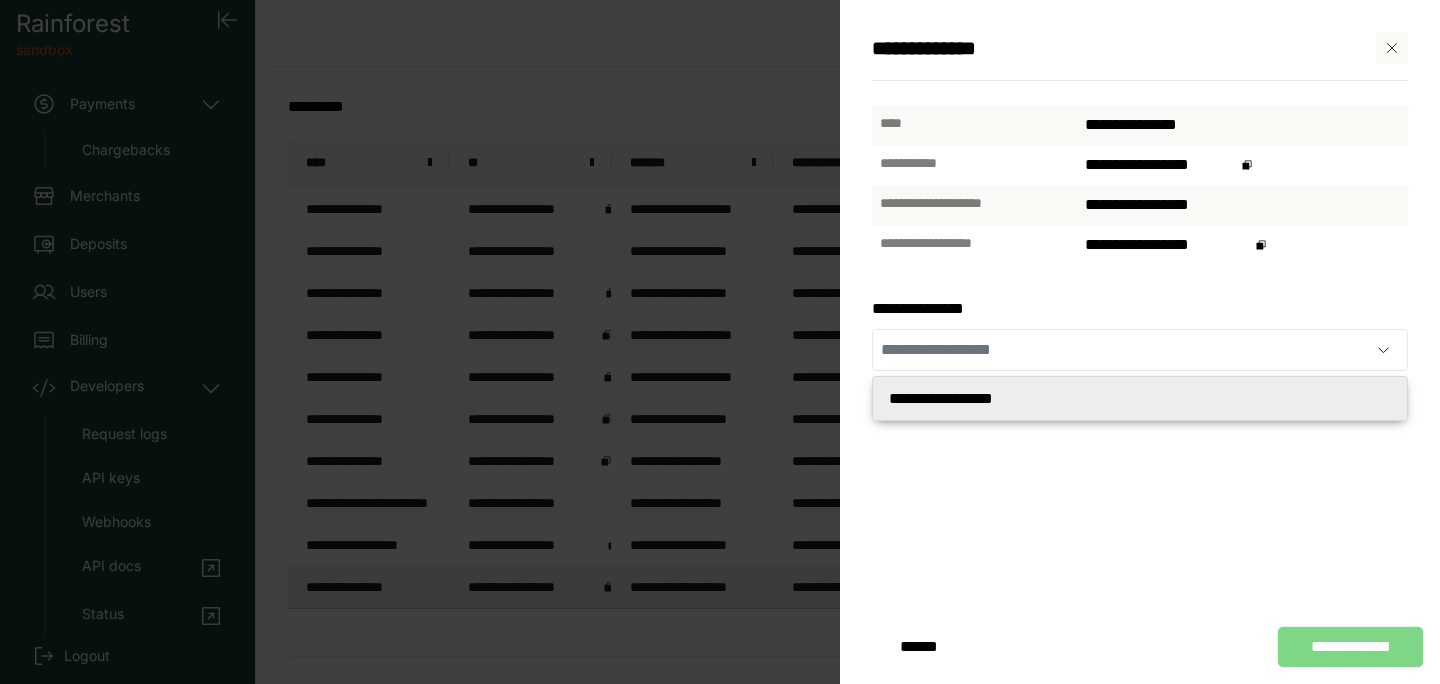 type on "**********" 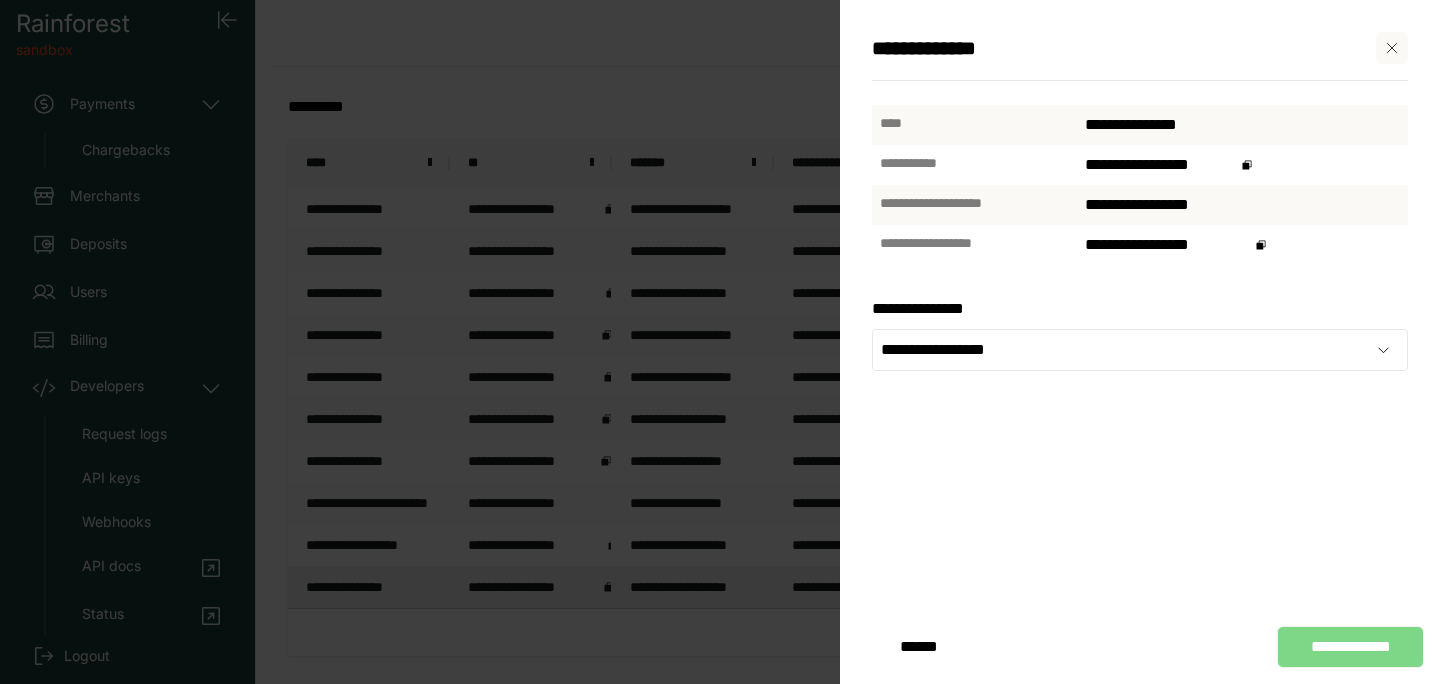 click on "**********" at bounding box center [974, 163] 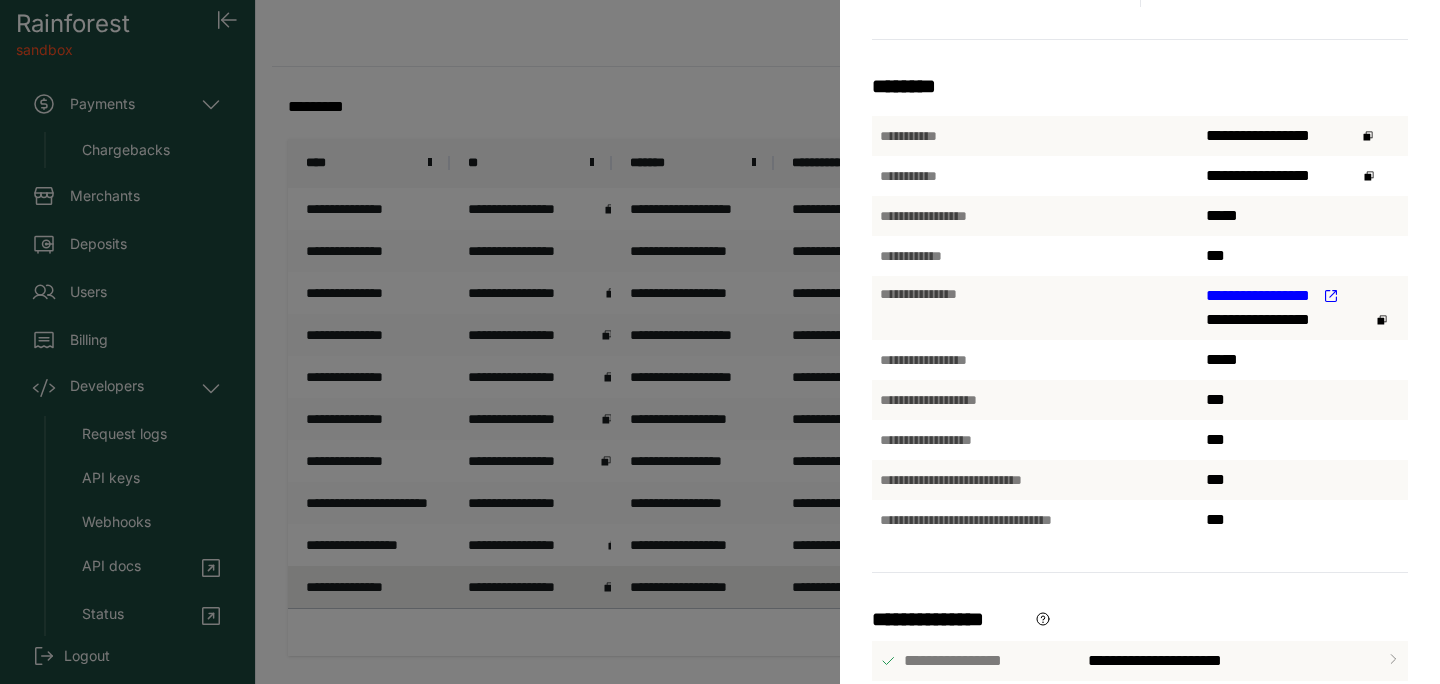 scroll, scrollTop: 0, scrollLeft: 0, axis: both 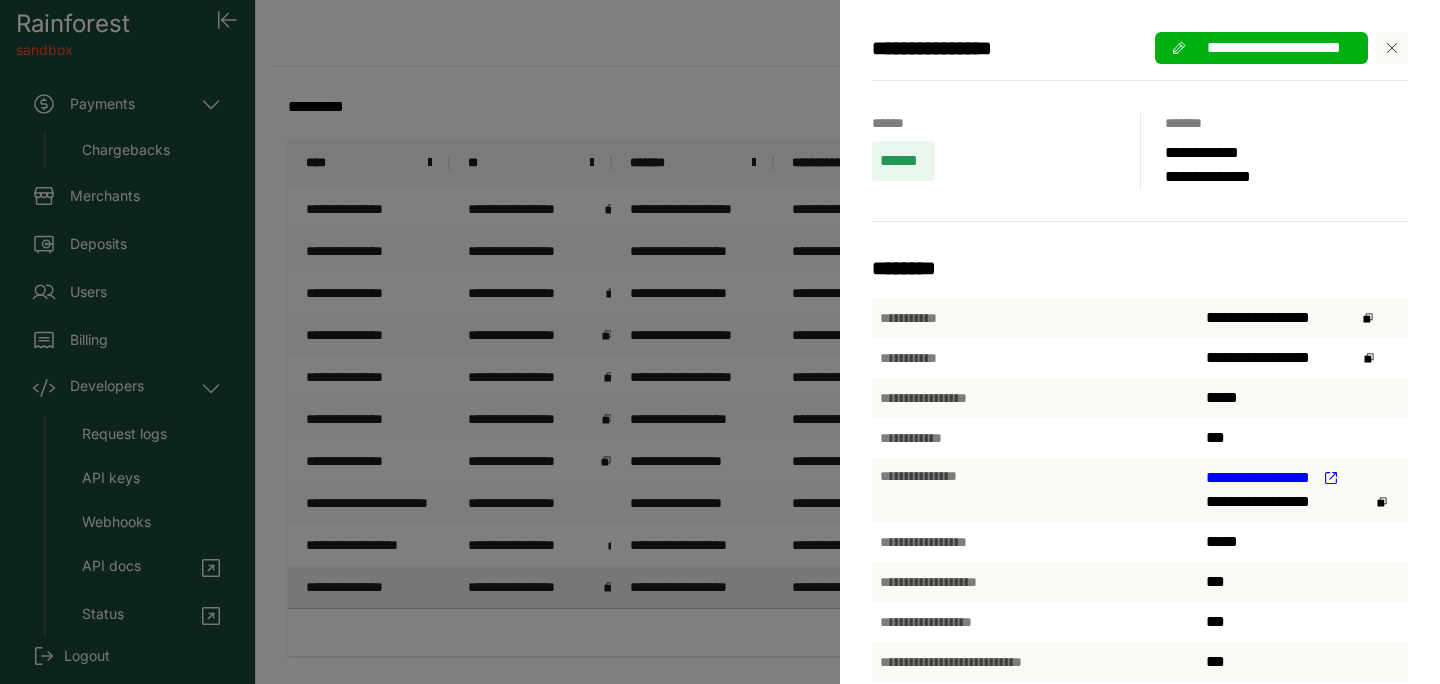 click 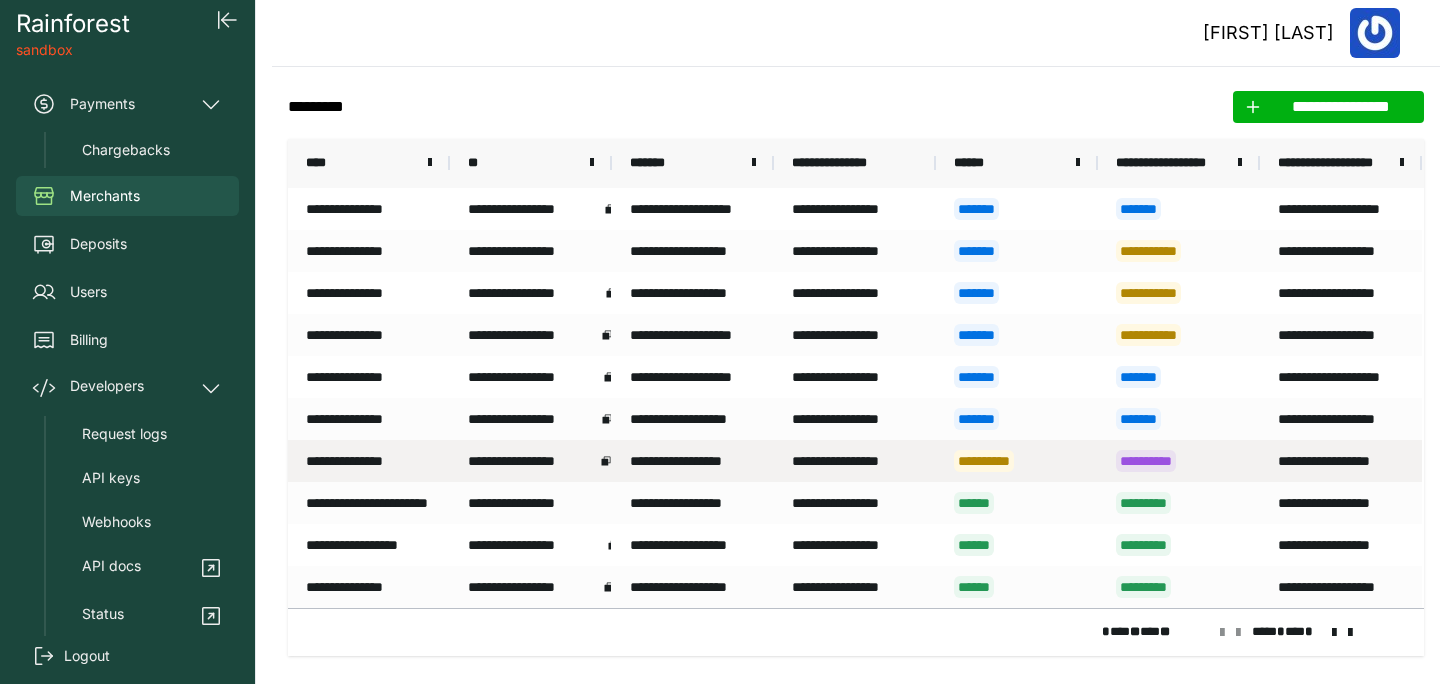 click on "**********" at bounding box center (369, 461) 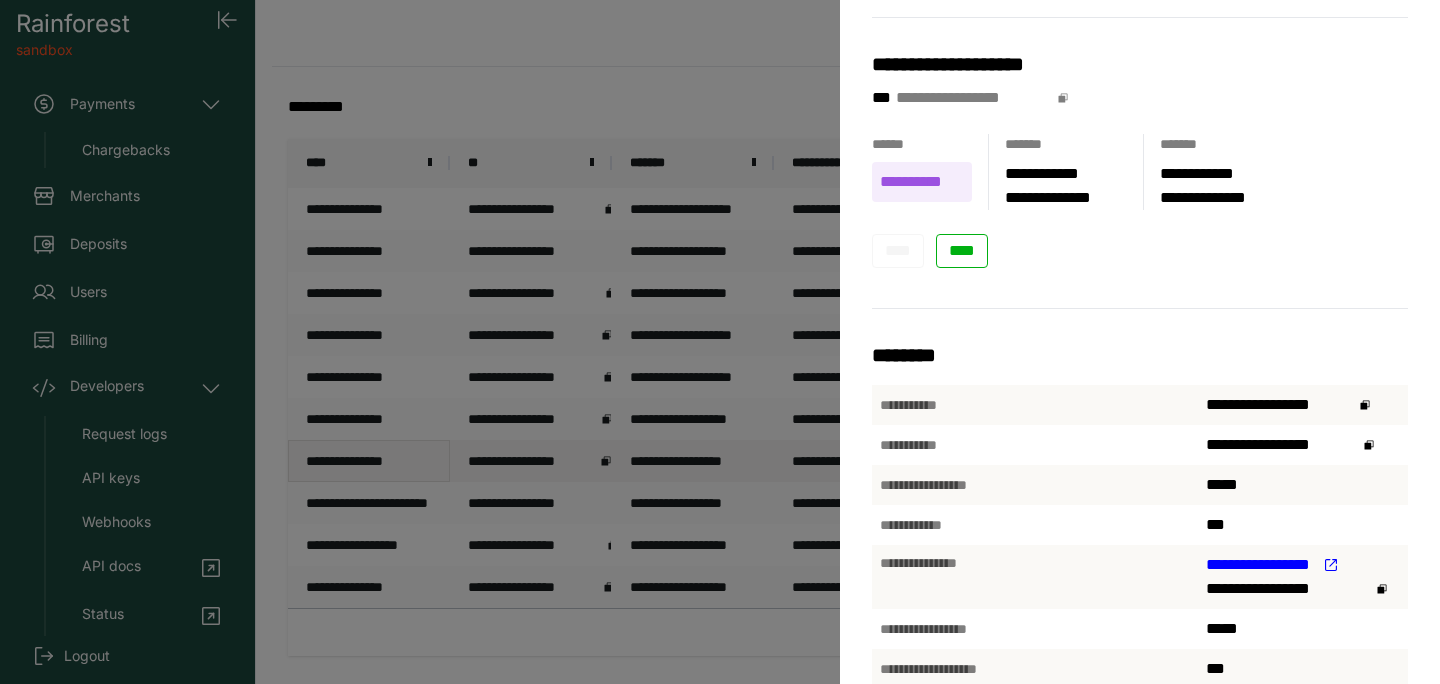 scroll, scrollTop: 109, scrollLeft: 0, axis: vertical 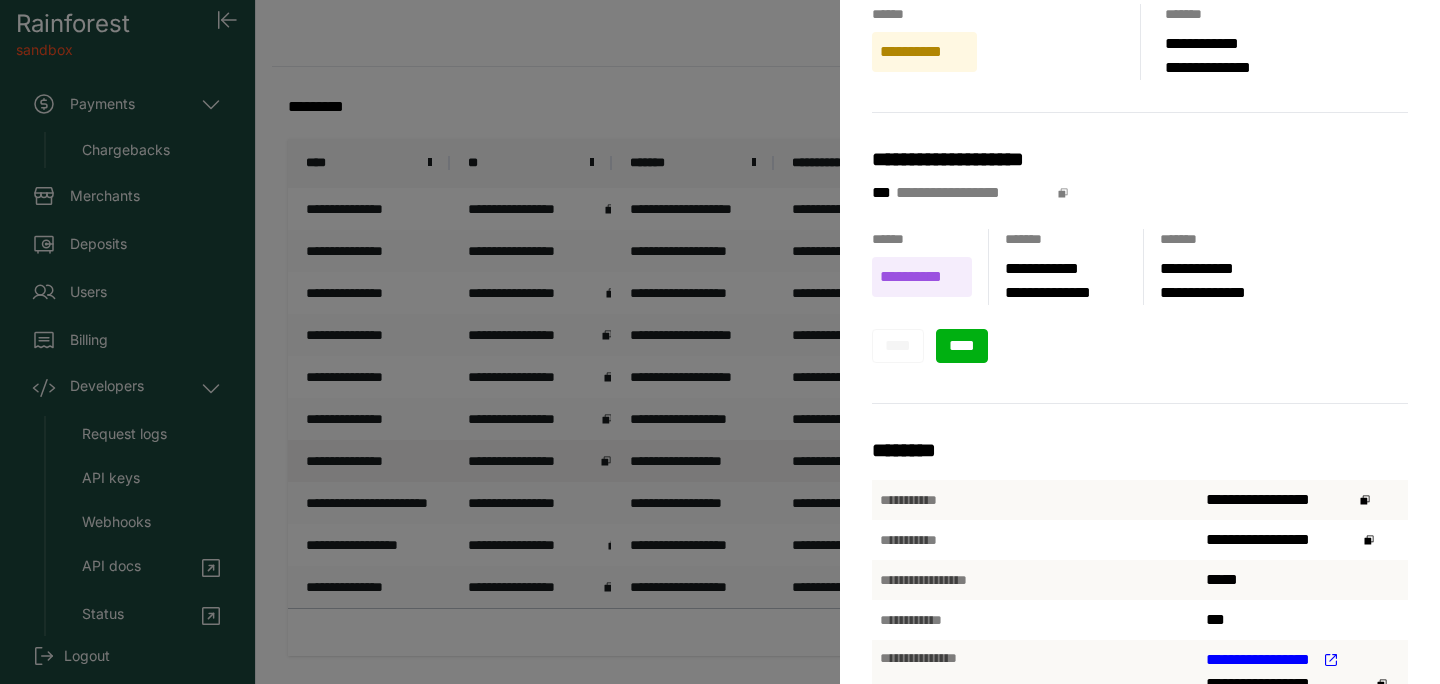 click on "****" at bounding box center [962, 345] 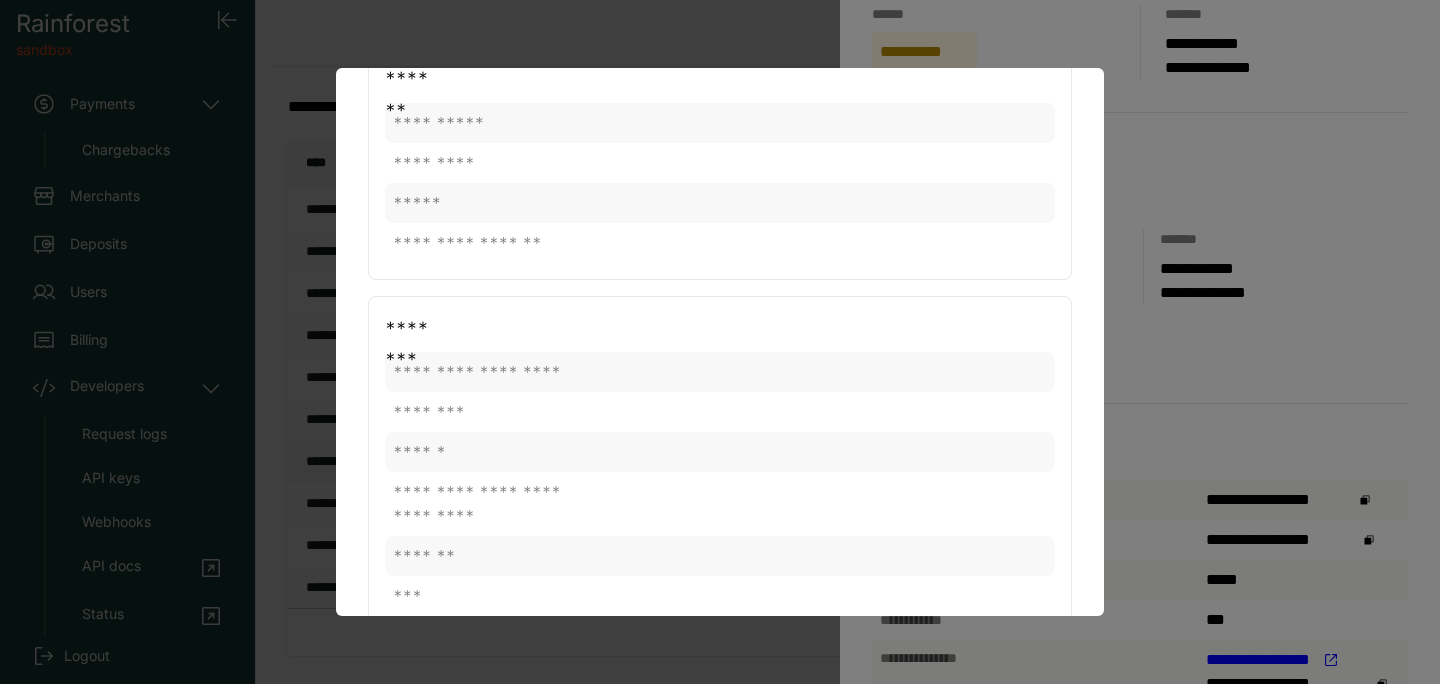 scroll, scrollTop: 0, scrollLeft: 0, axis: both 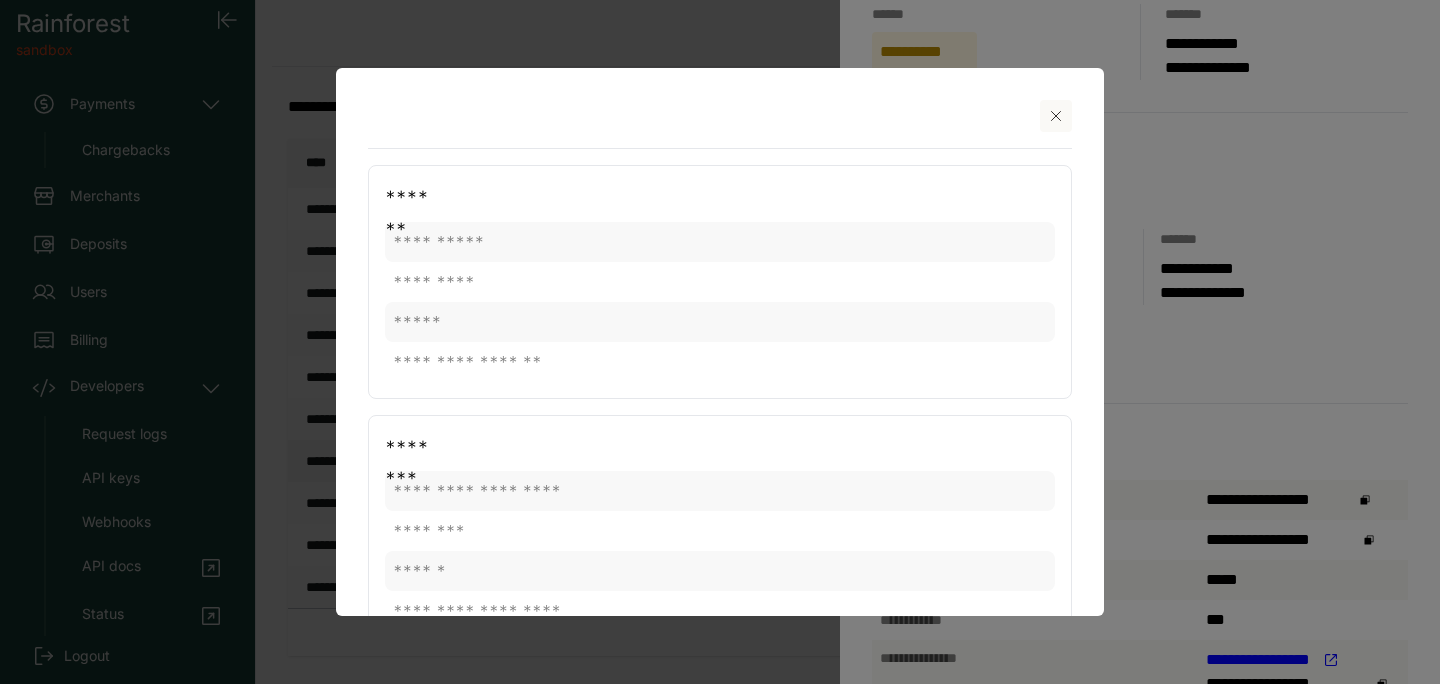 click 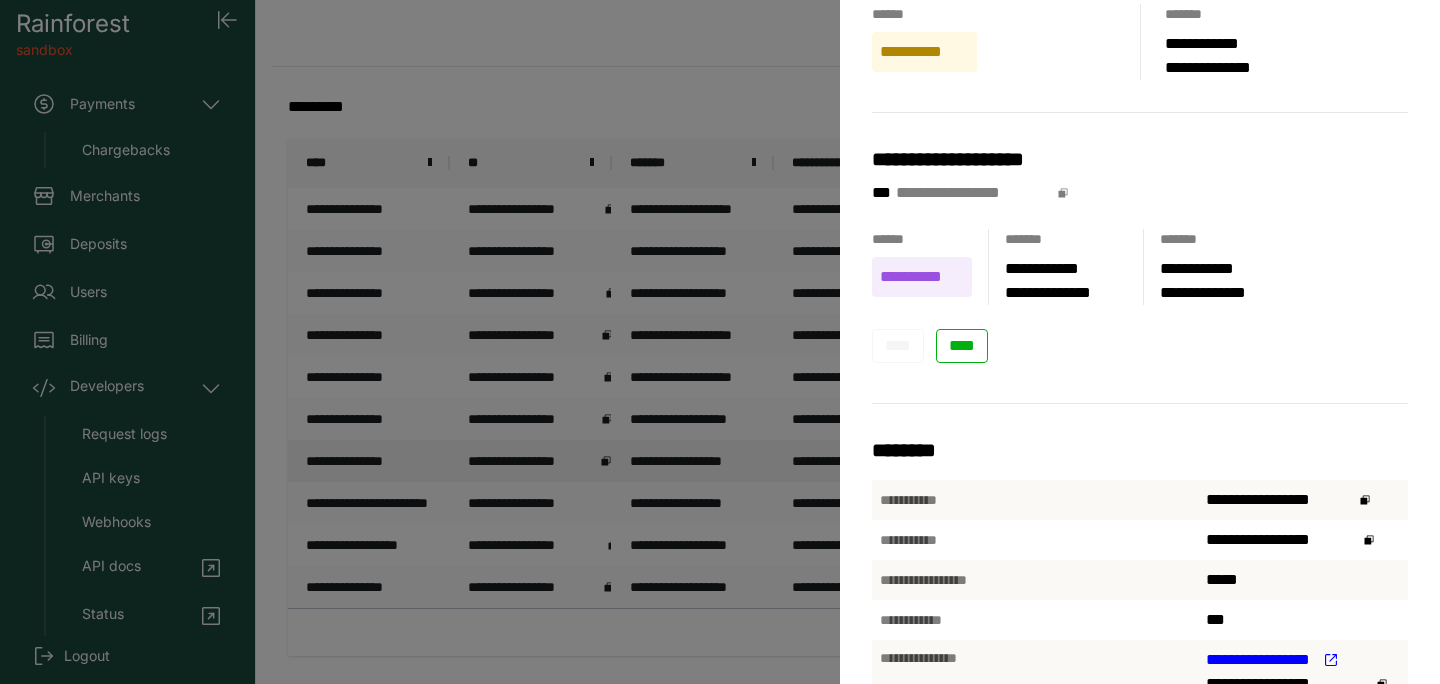 click on "**********" at bounding box center [720, 342] 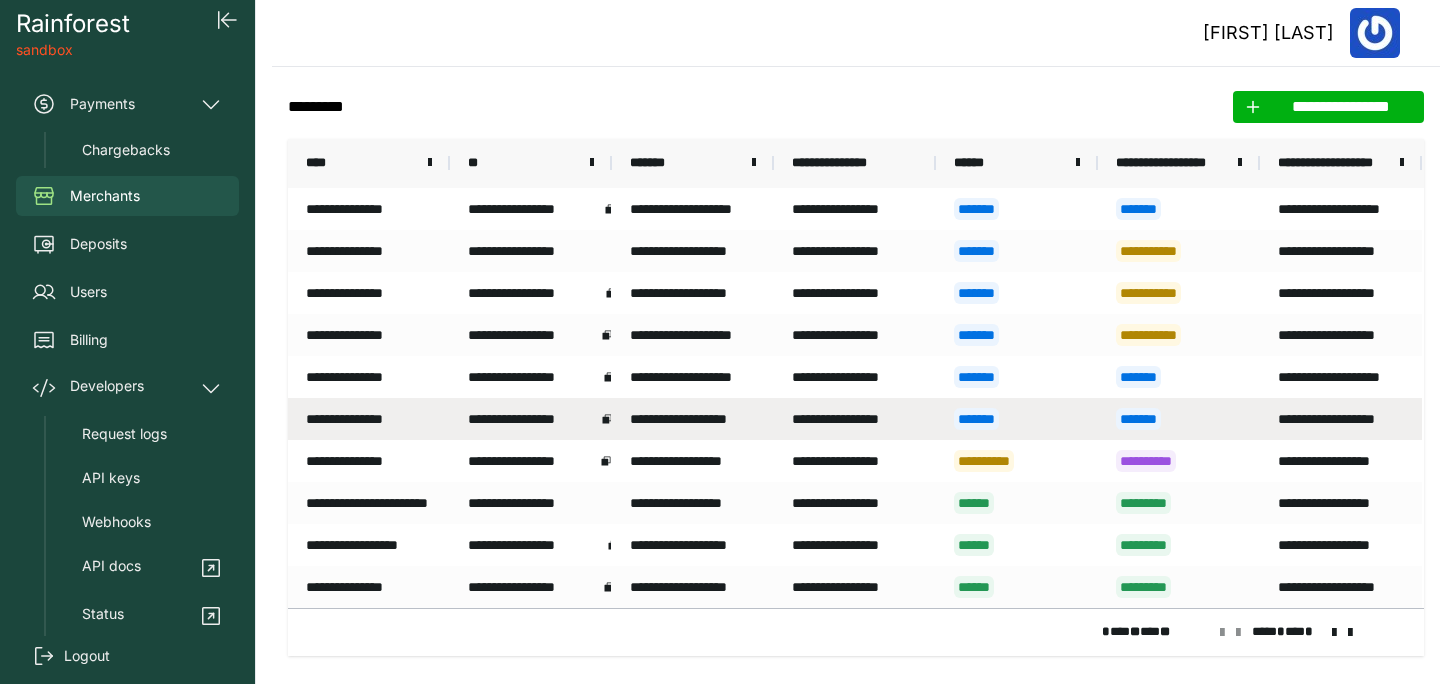 click on "**********" at bounding box center (693, 419) 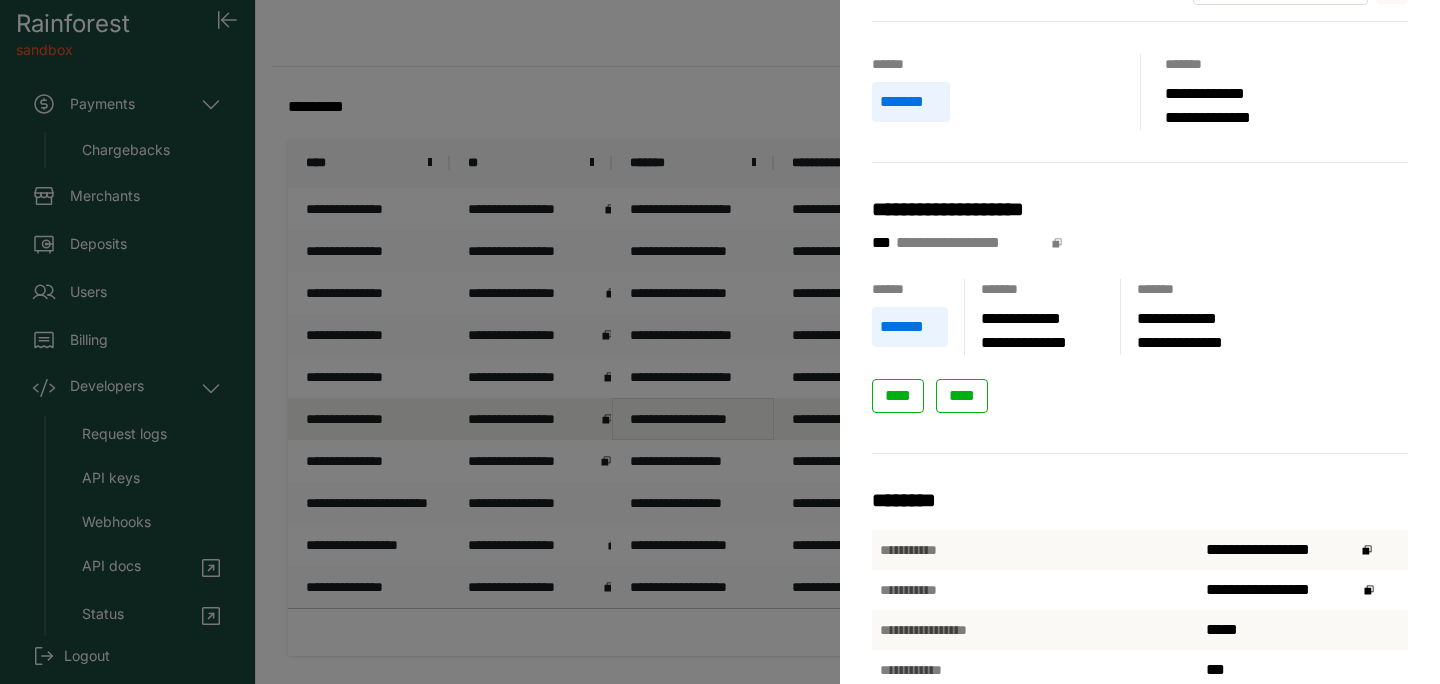scroll, scrollTop: 62, scrollLeft: 0, axis: vertical 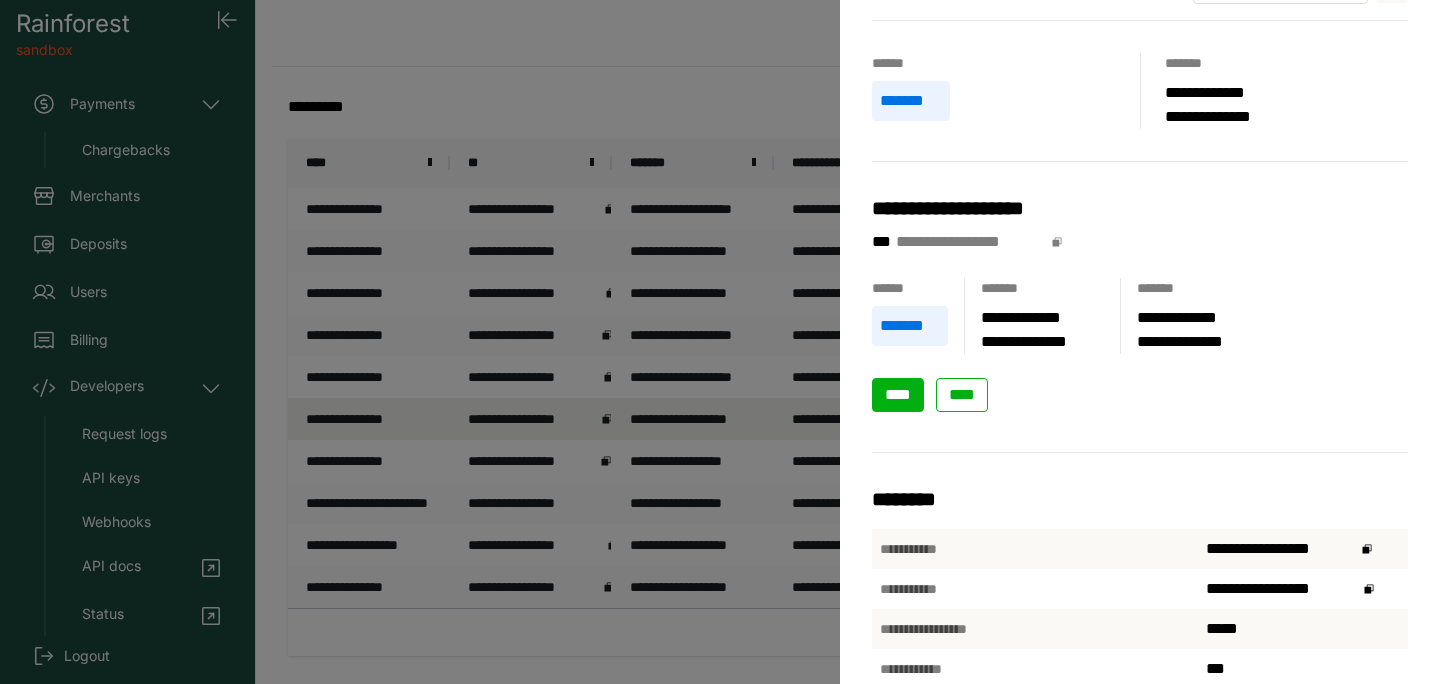 click on "****" at bounding box center (898, 394) 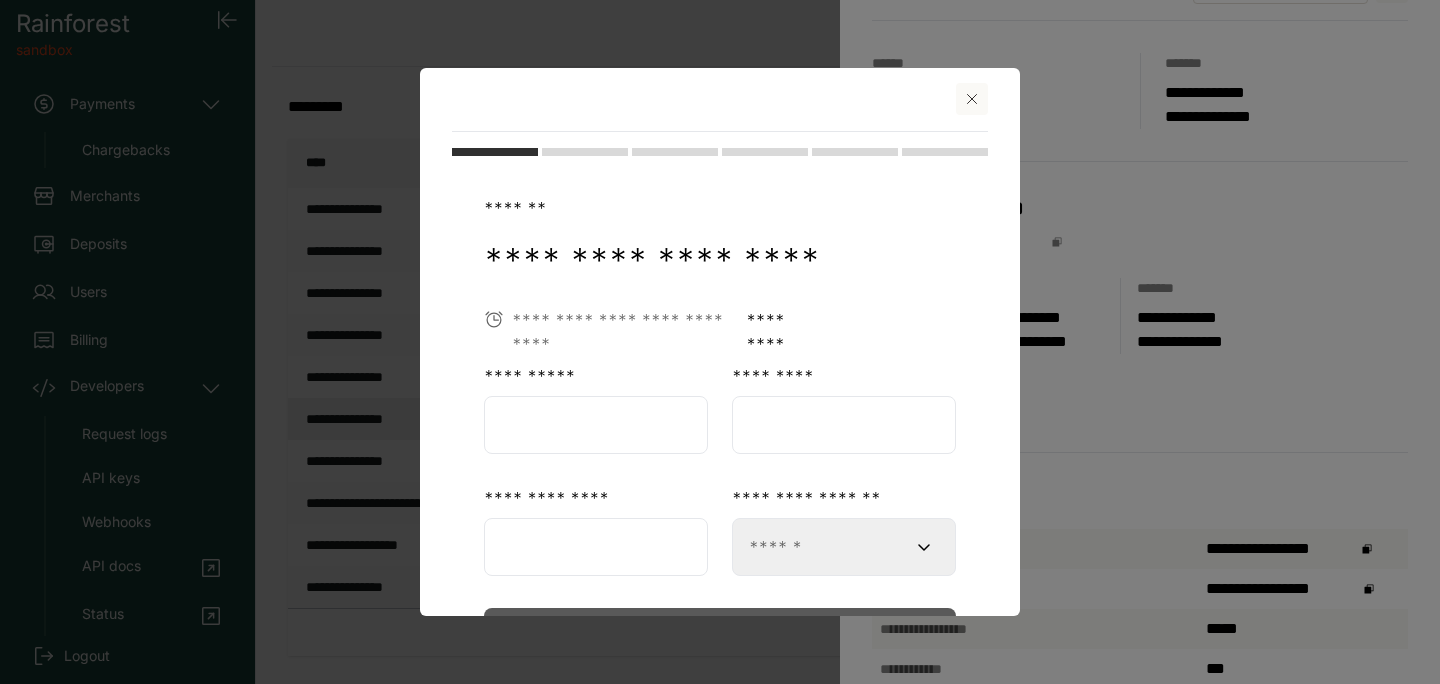 scroll, scrollTop: 0, scrollLeft: 0, axis: both 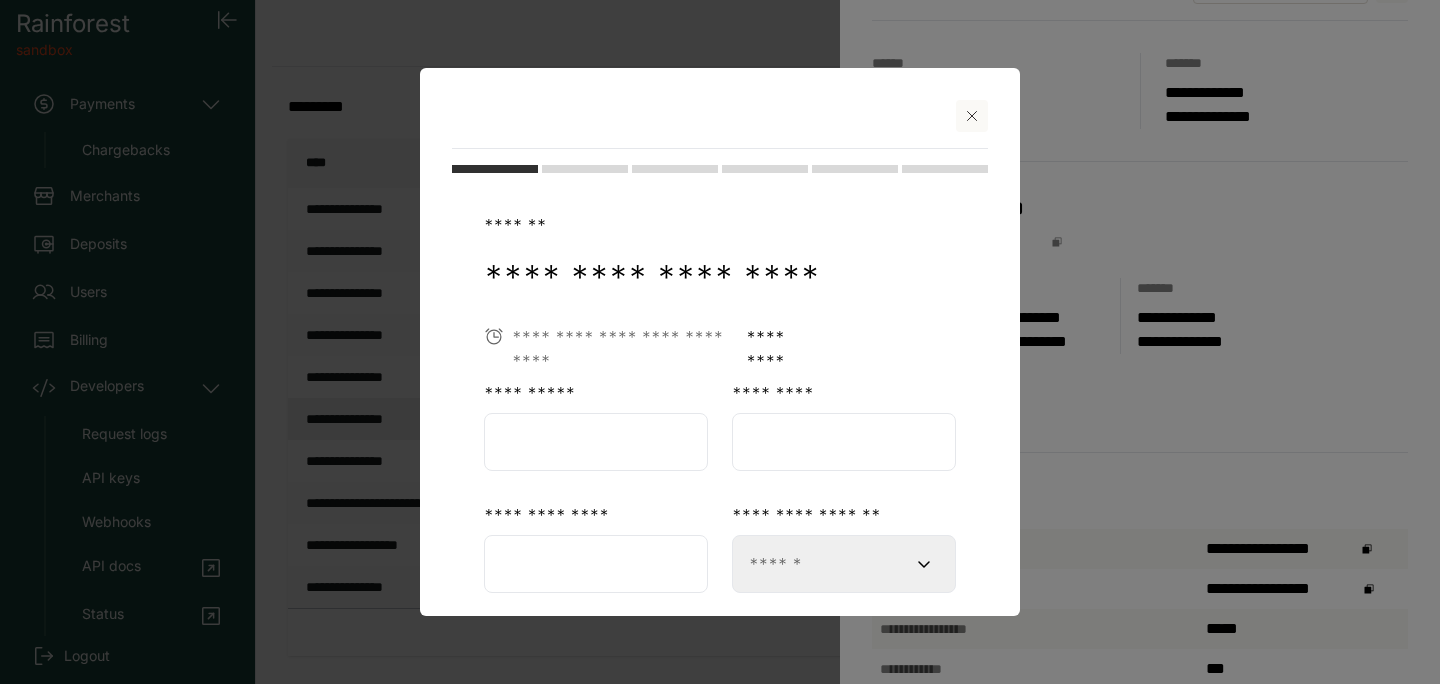 click 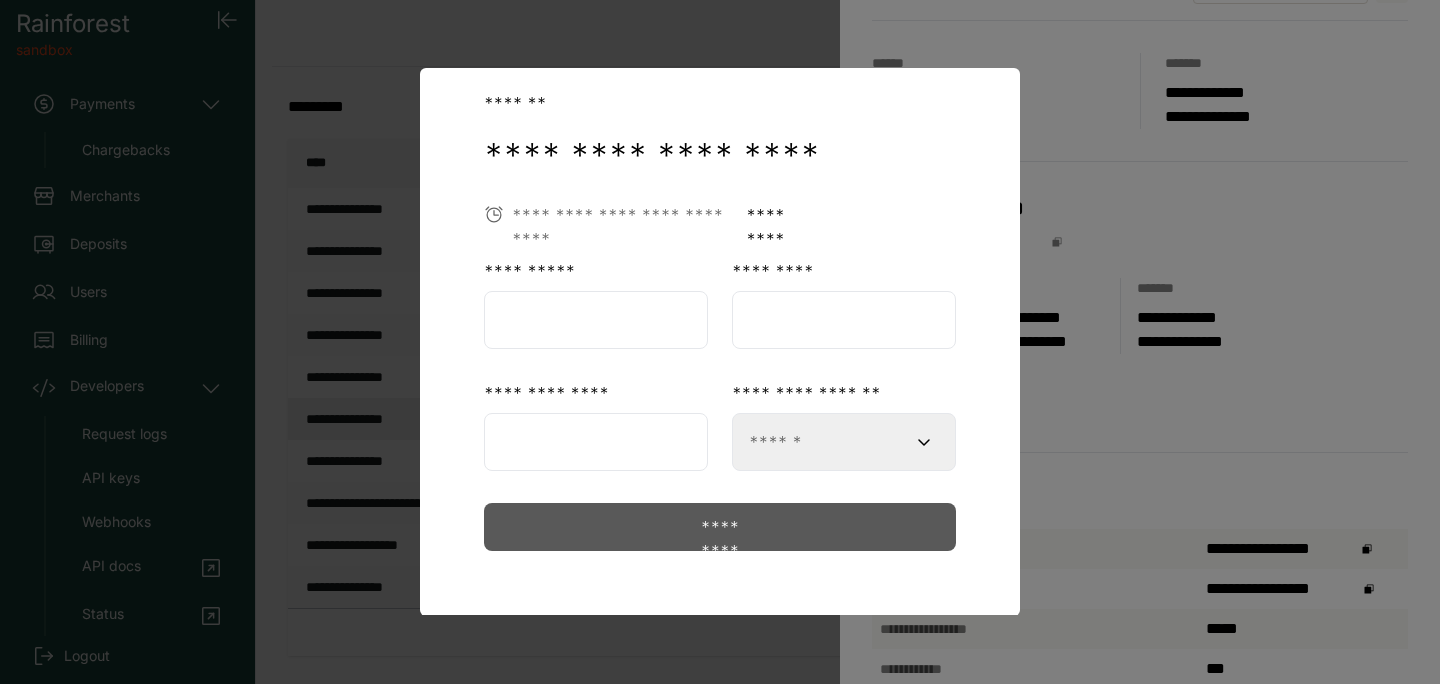click at bounding box center [720, 342] 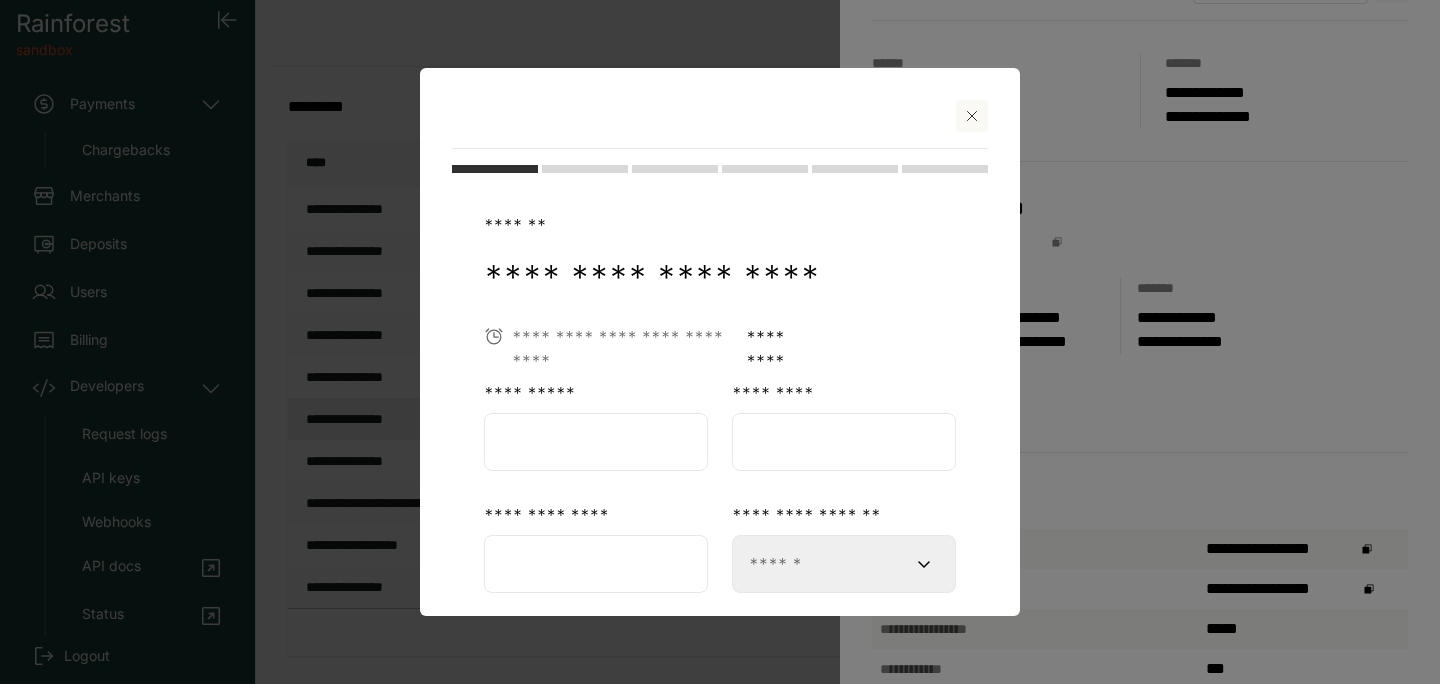 click at bounding box center [972, 116] 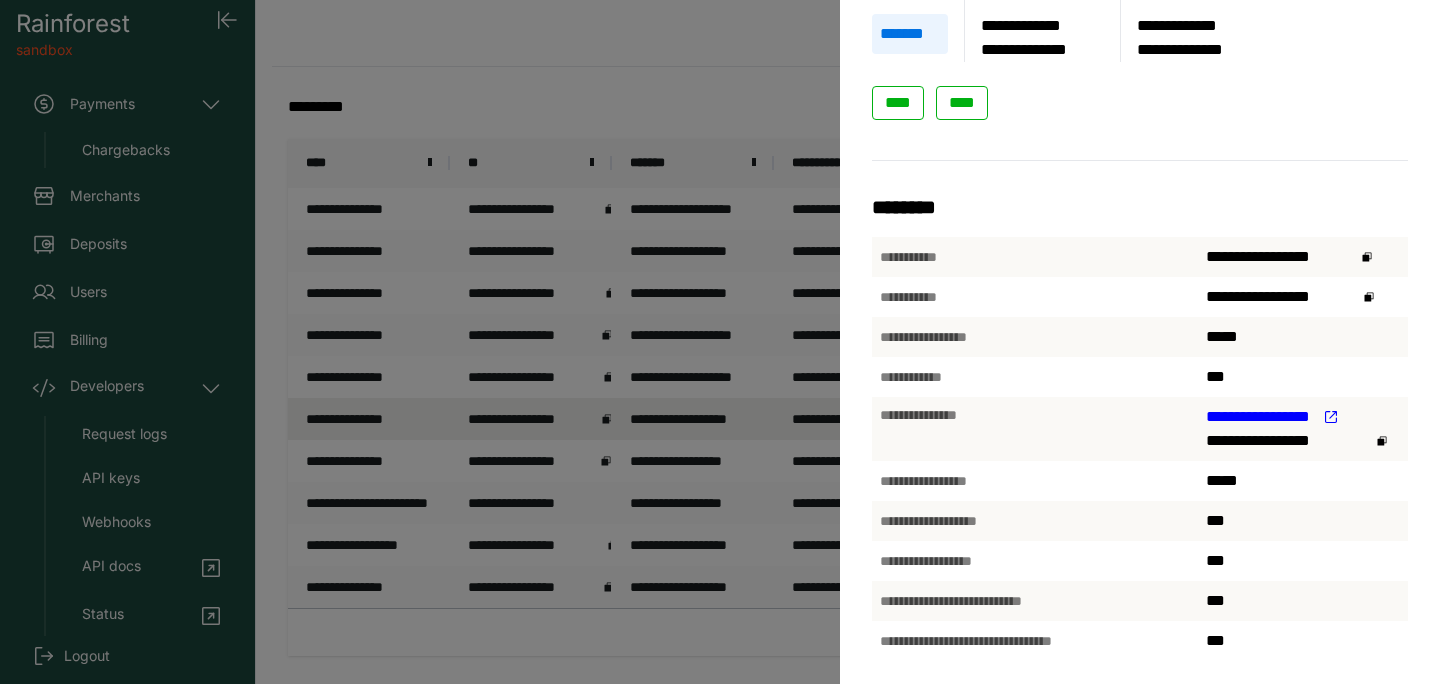 scroll, scrollTop: 338, scrollLeft: 0, axis: vertical 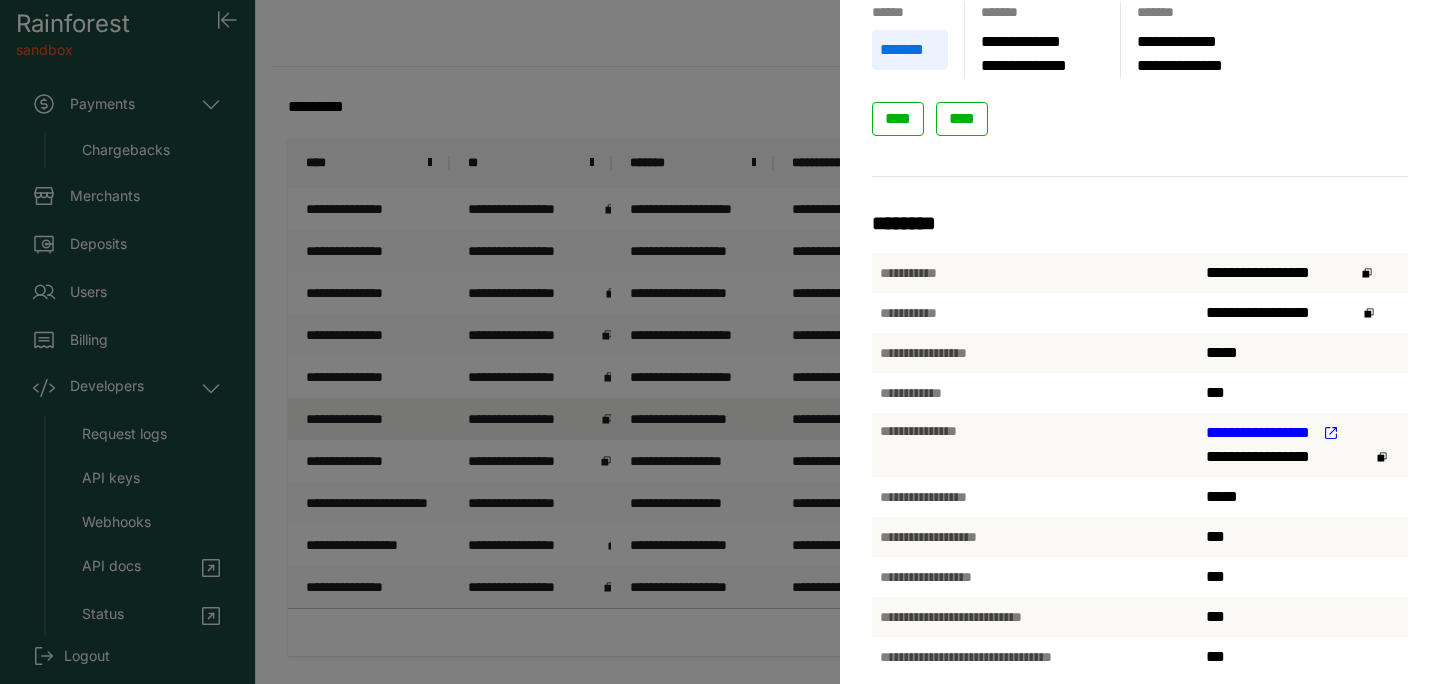 click on "**********" at bounding box center (720, 342) 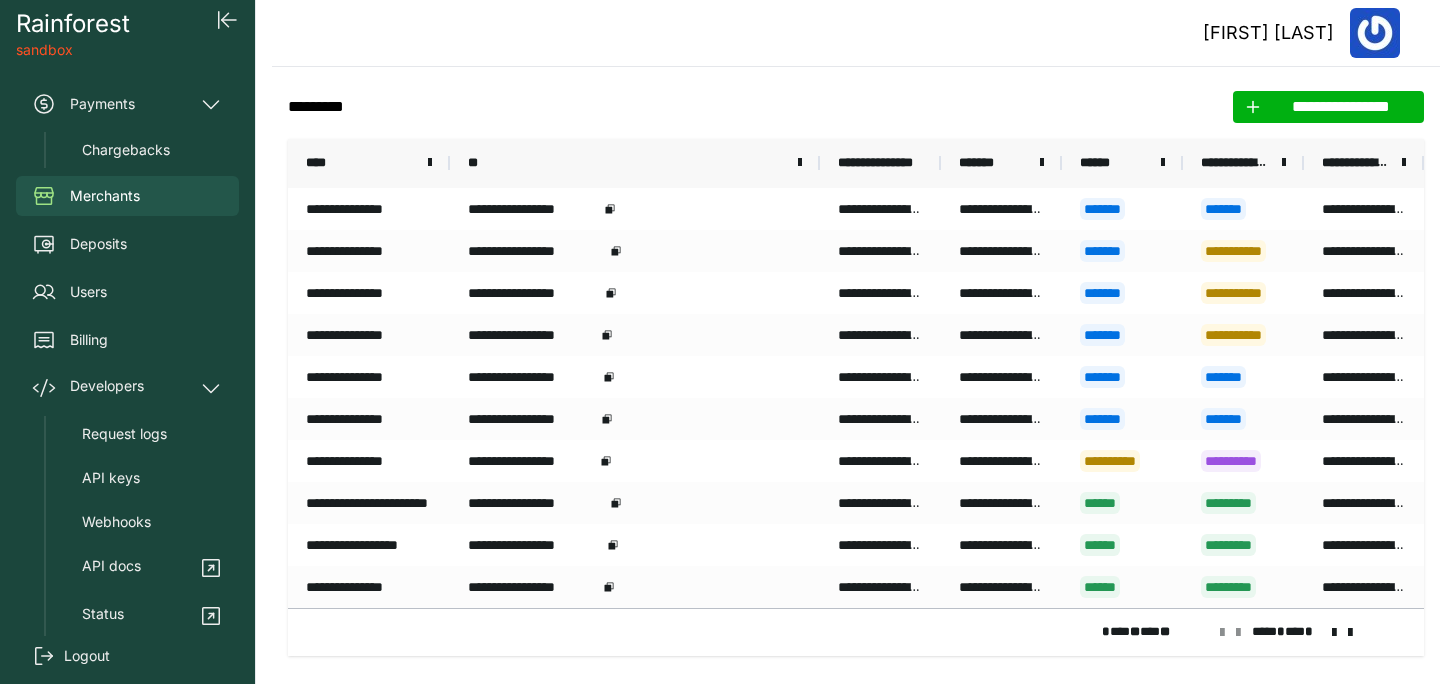 drag, startPoint x: 610, startPoint y: 156, endPoint x: 818, endPoint y: 163, distance: 208.11775 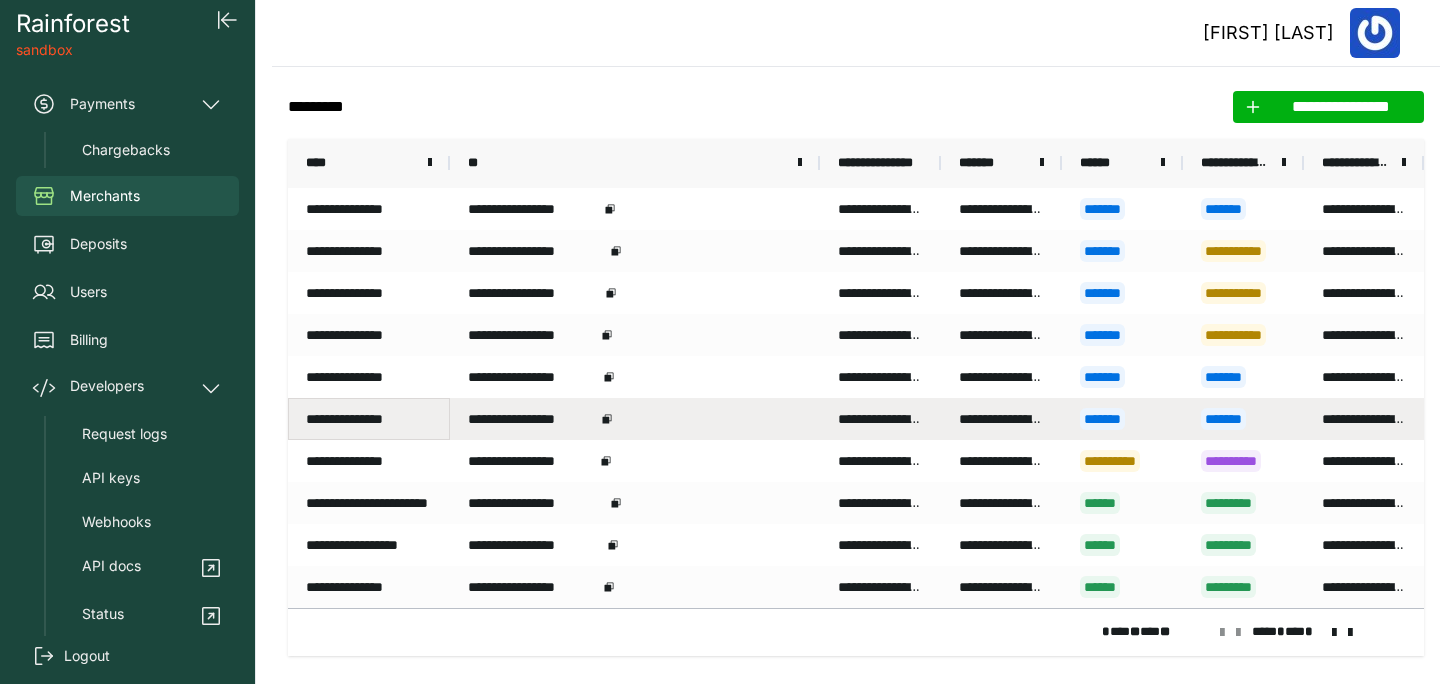 click on "**********" at bounding box center (369, 419) 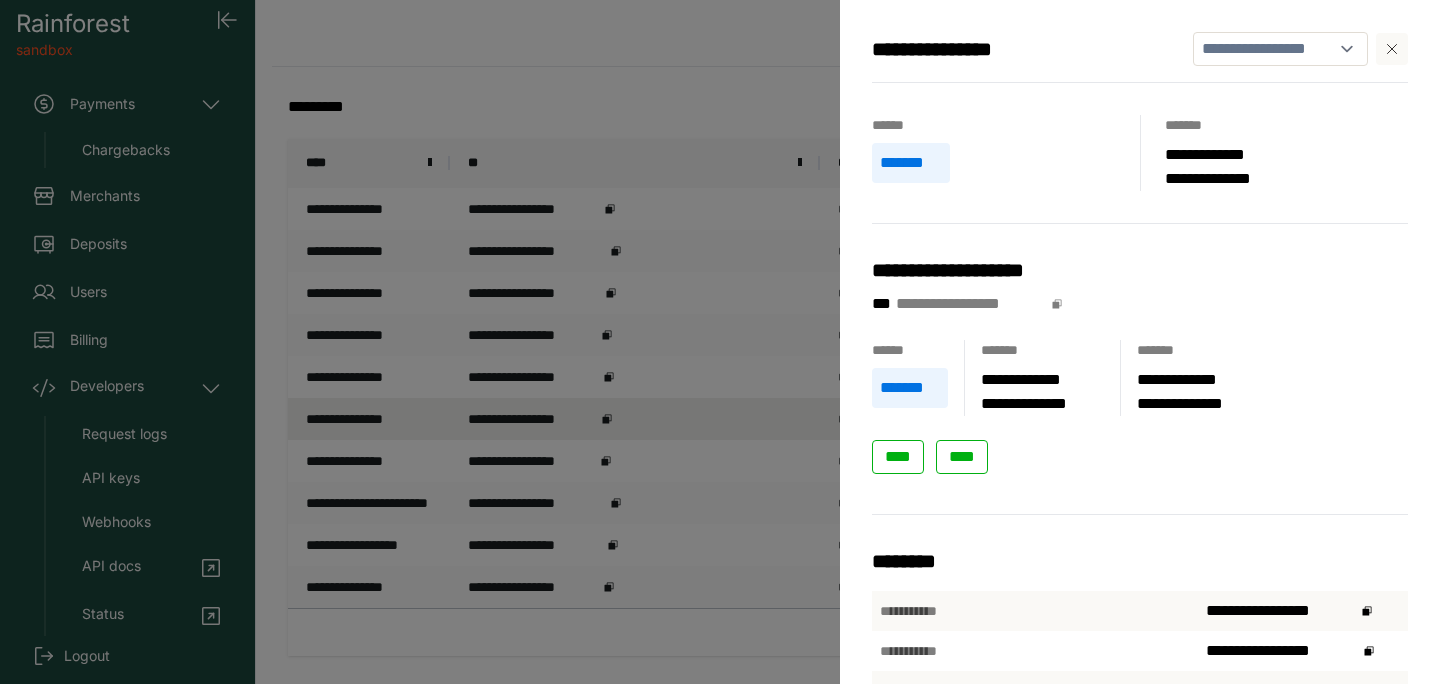 click at bounding box center (1392, 49) 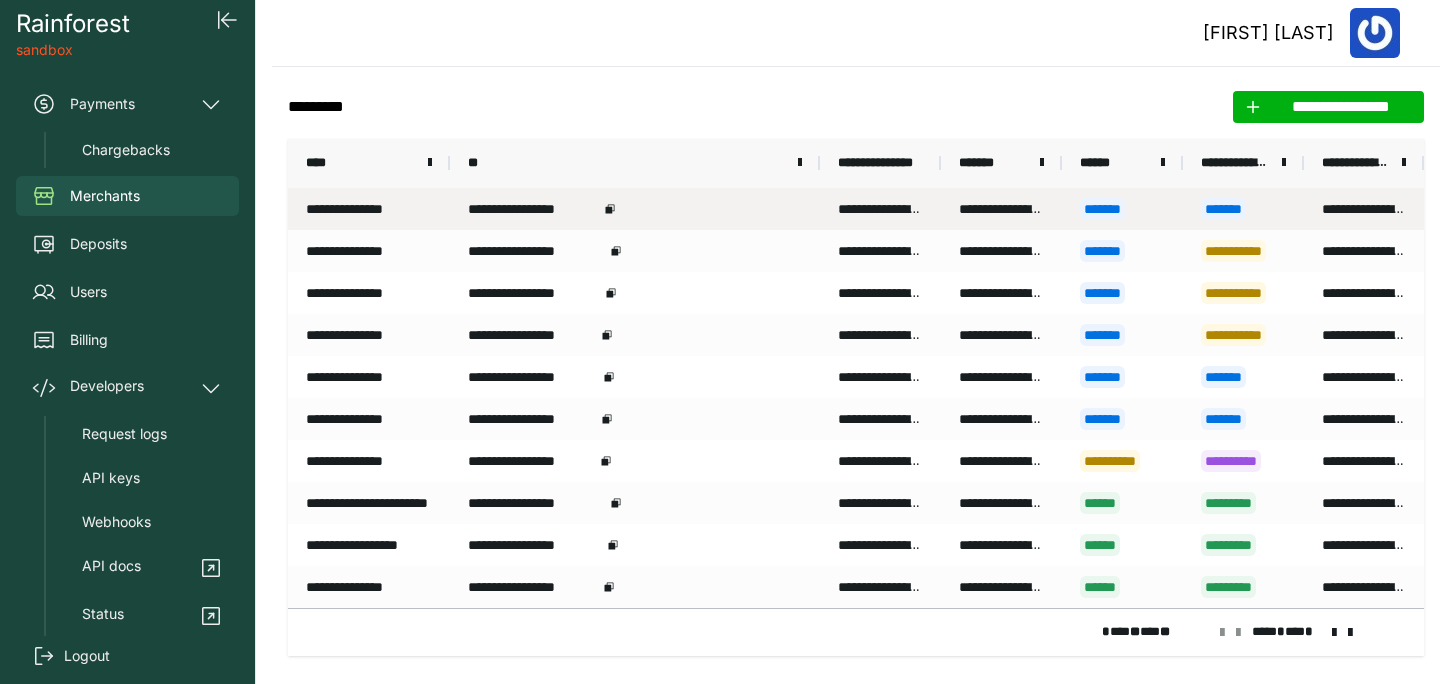 click on "**********" at bounding box center (635, 209) 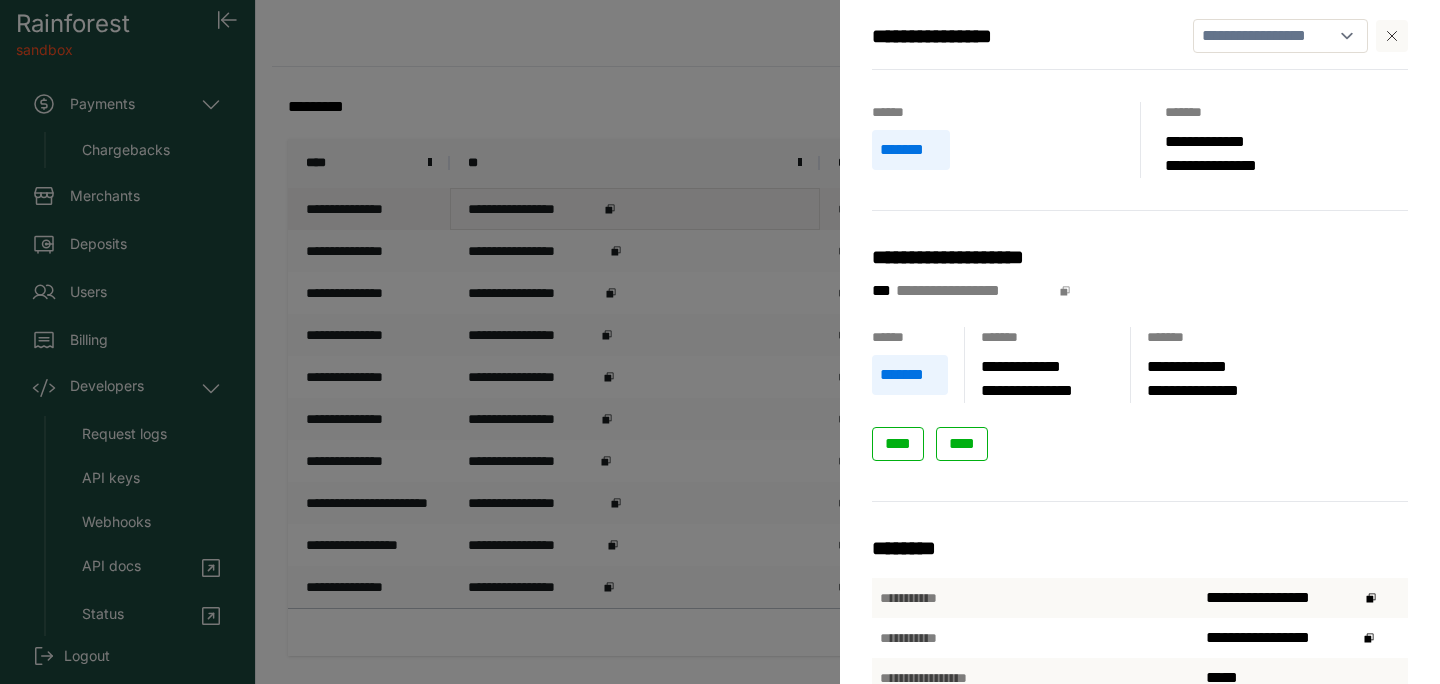 scroll, scrollTop: 15, scrollLeft: 0, axis: vertical 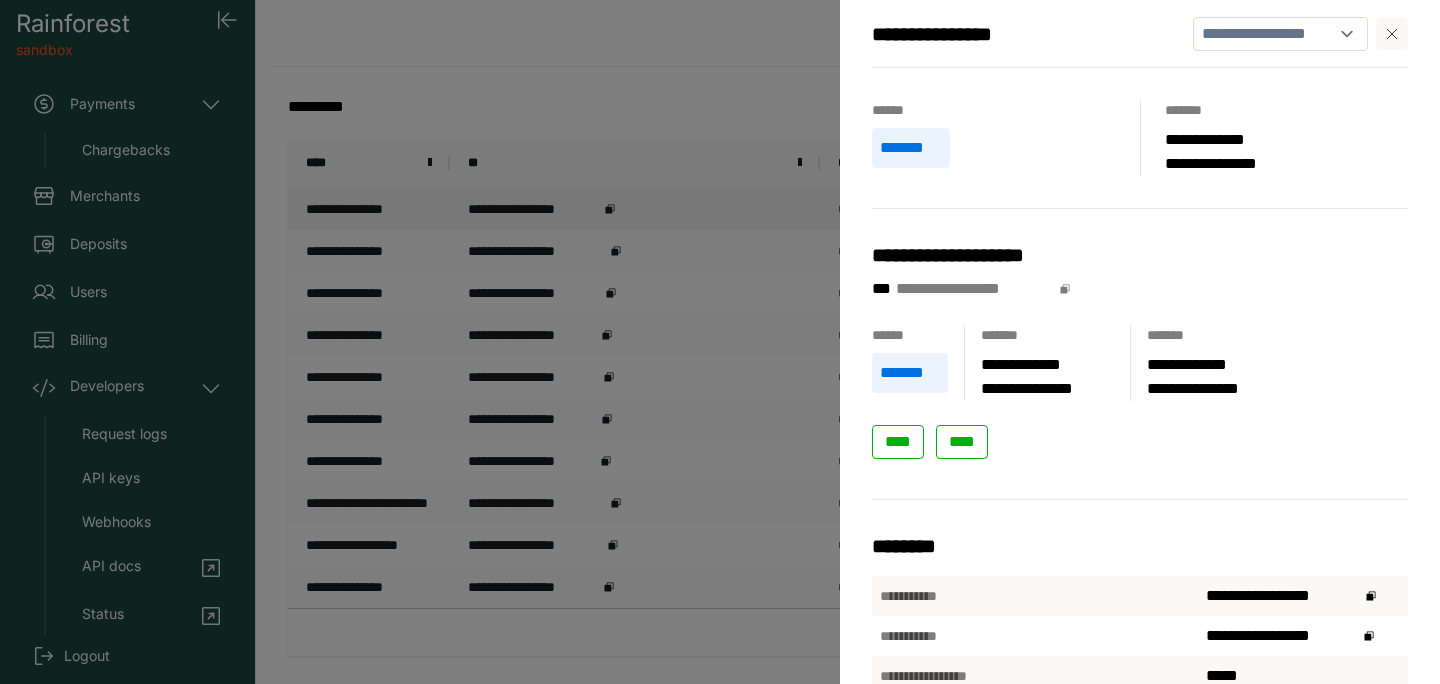 click 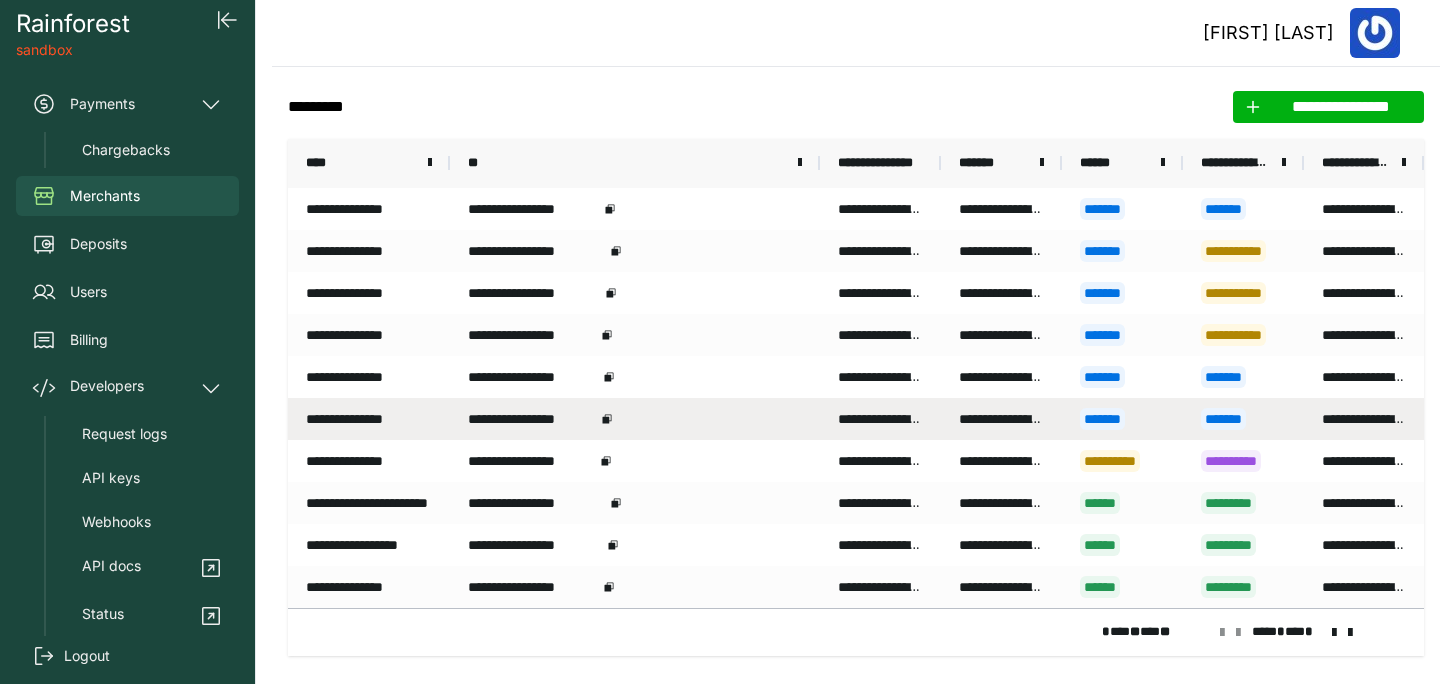 click on "**********" at bounding box center (635, 419) 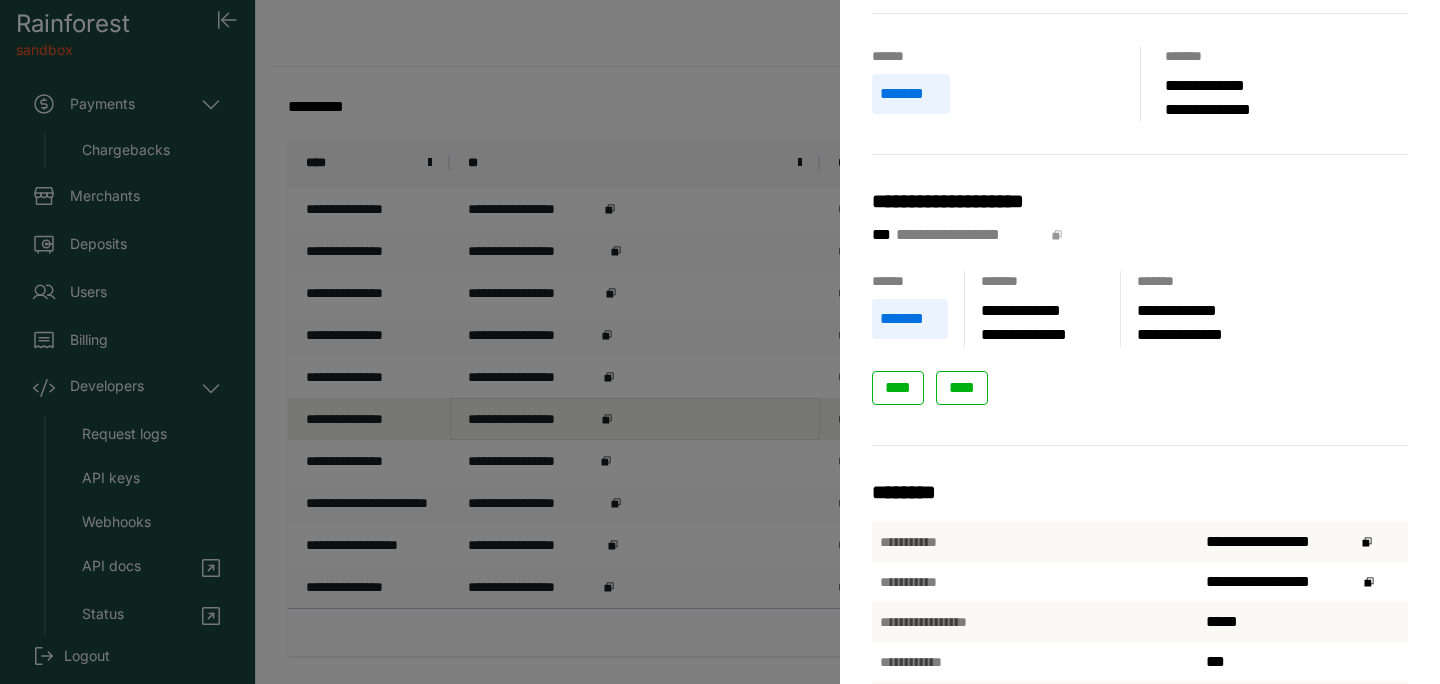 scroll, scrollTop: 0, scrollLeft: 0, axis: both 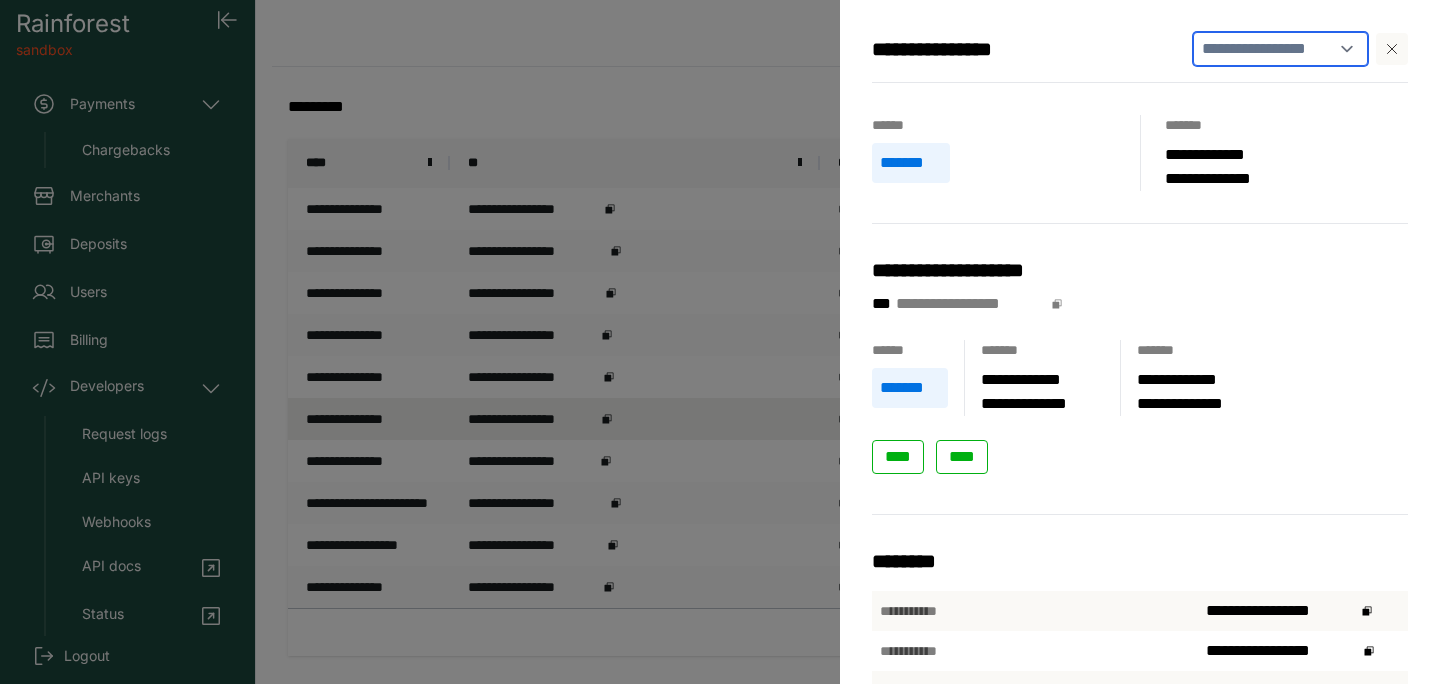 click on "**********" at bounding box center [1280, 49] 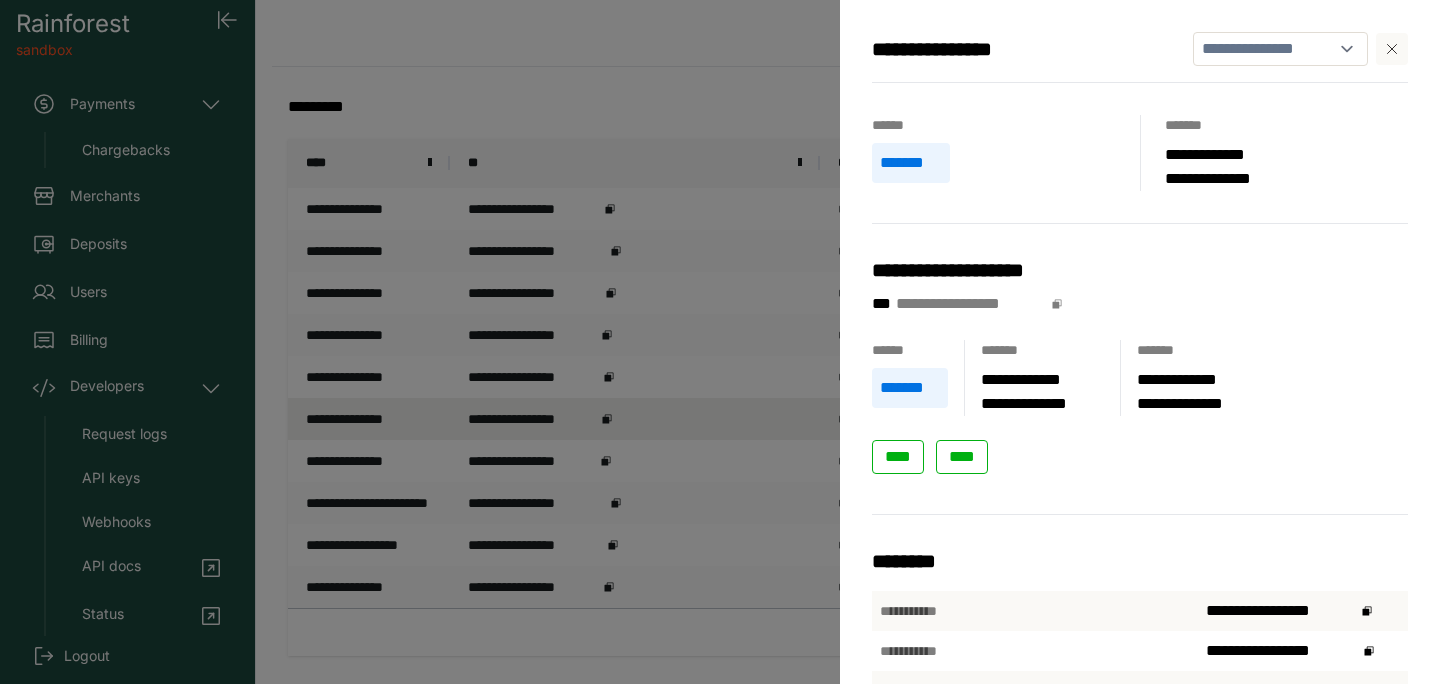 select 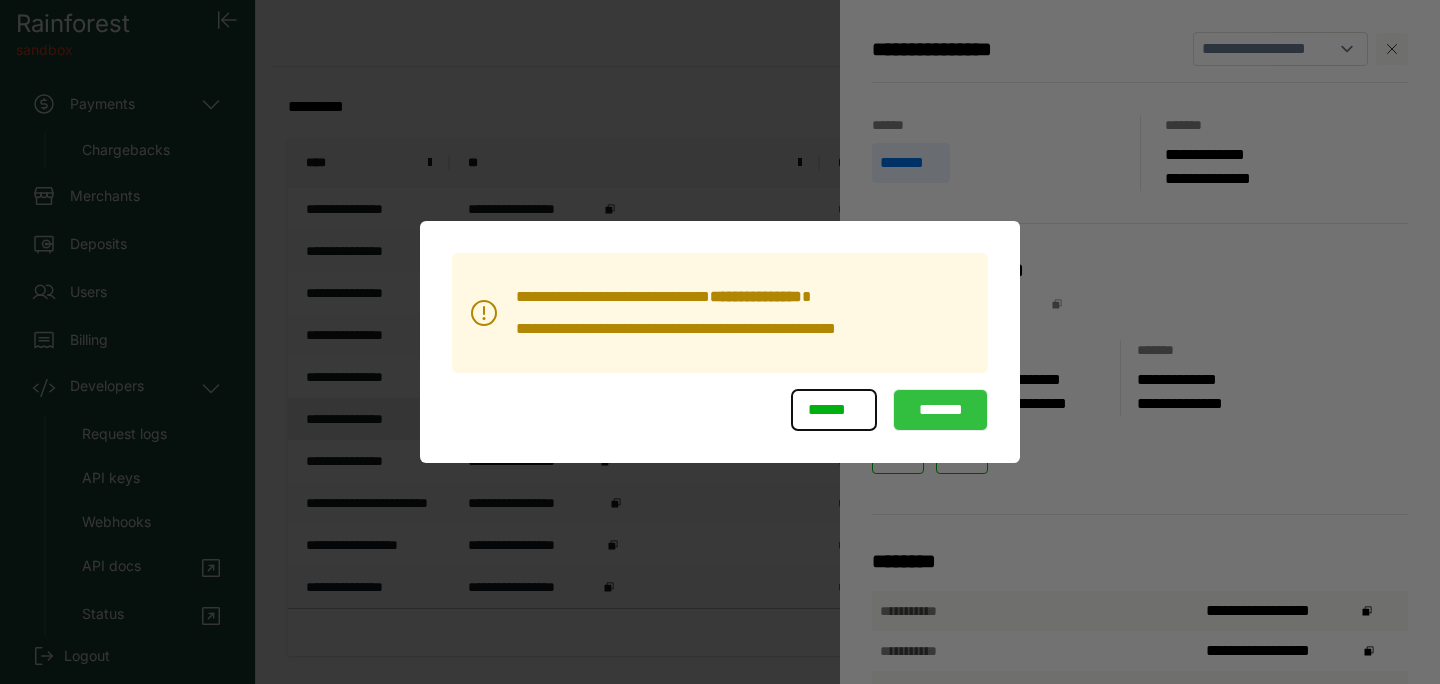 click on "*******" at bounding box center [940, 410] 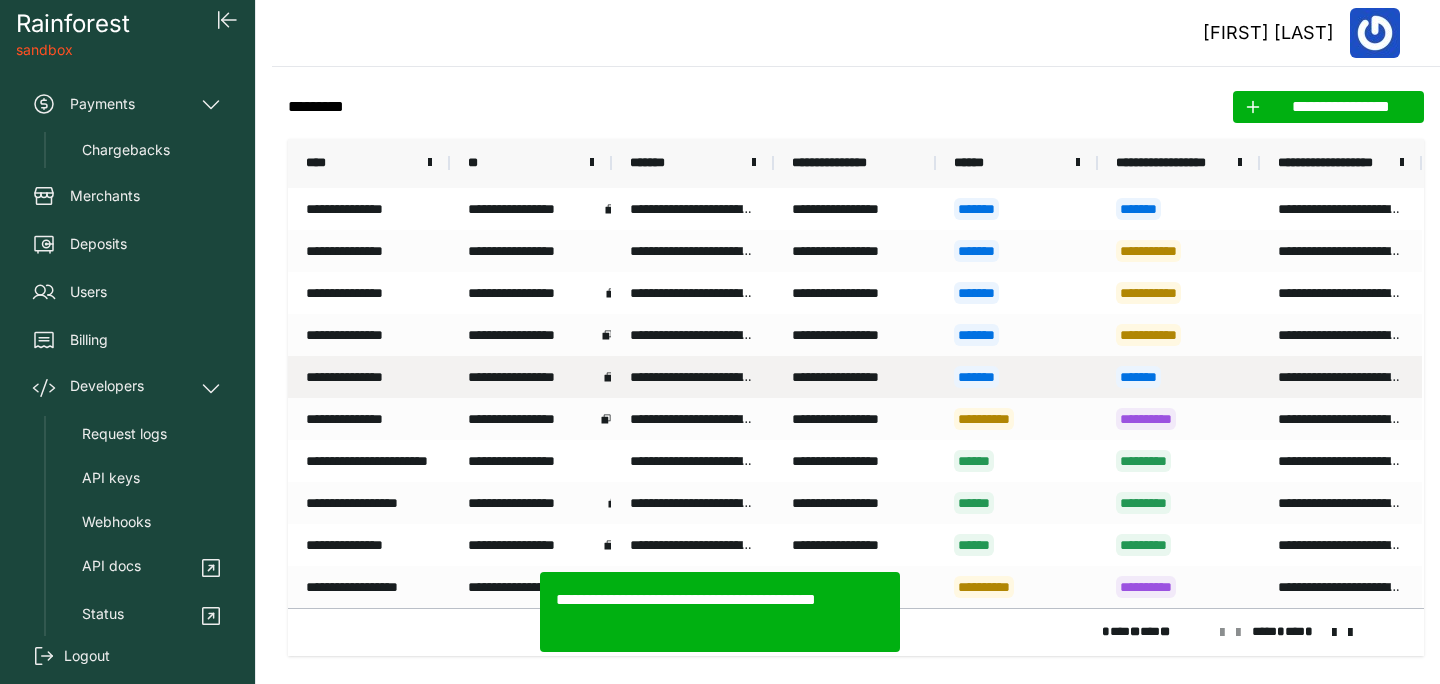 click on "**********" at bounding box center (693, 377) 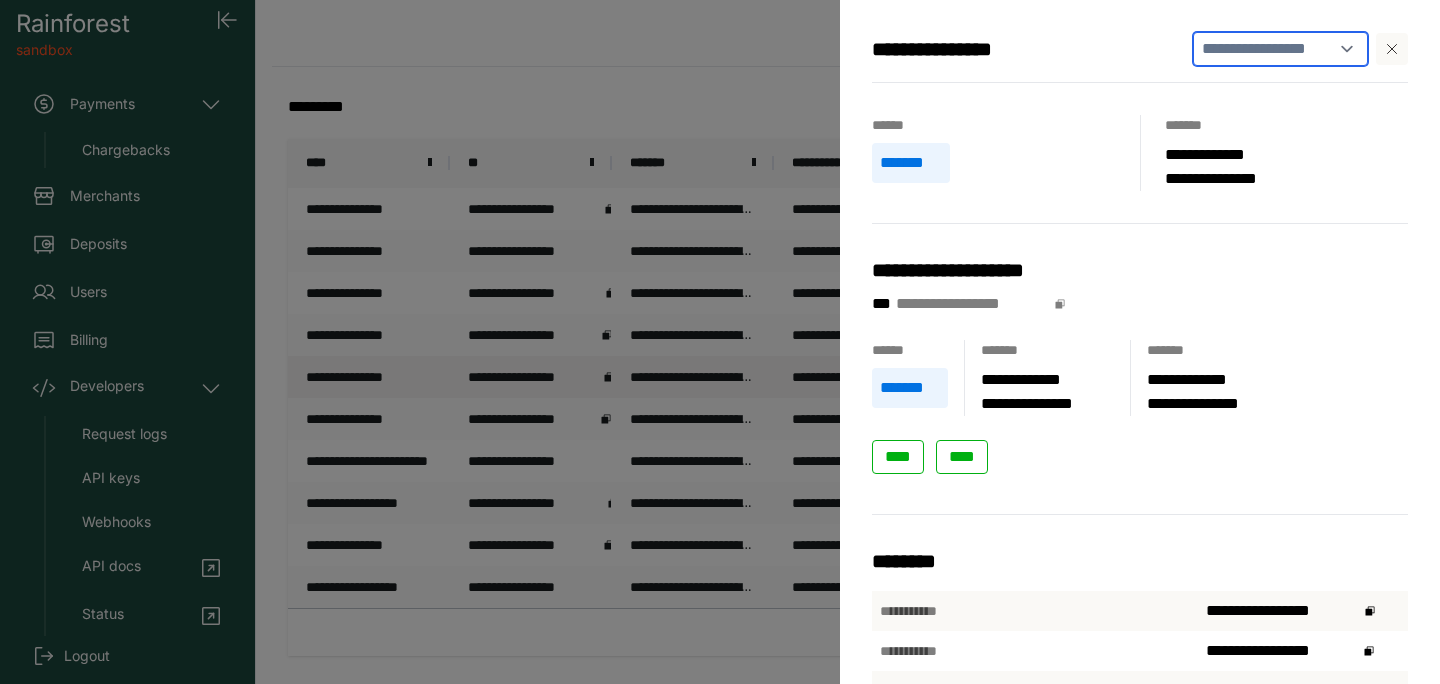 click on "**********" at bounding box center [1280, 49] 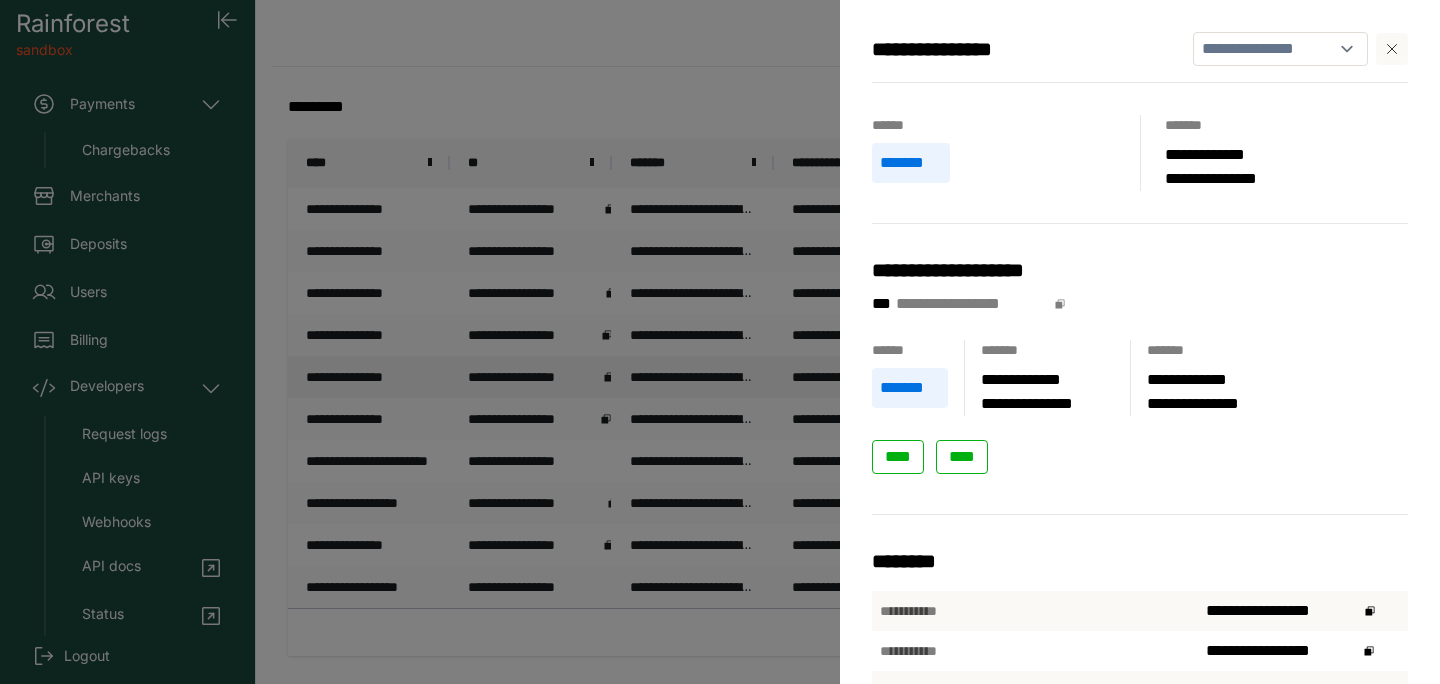 select 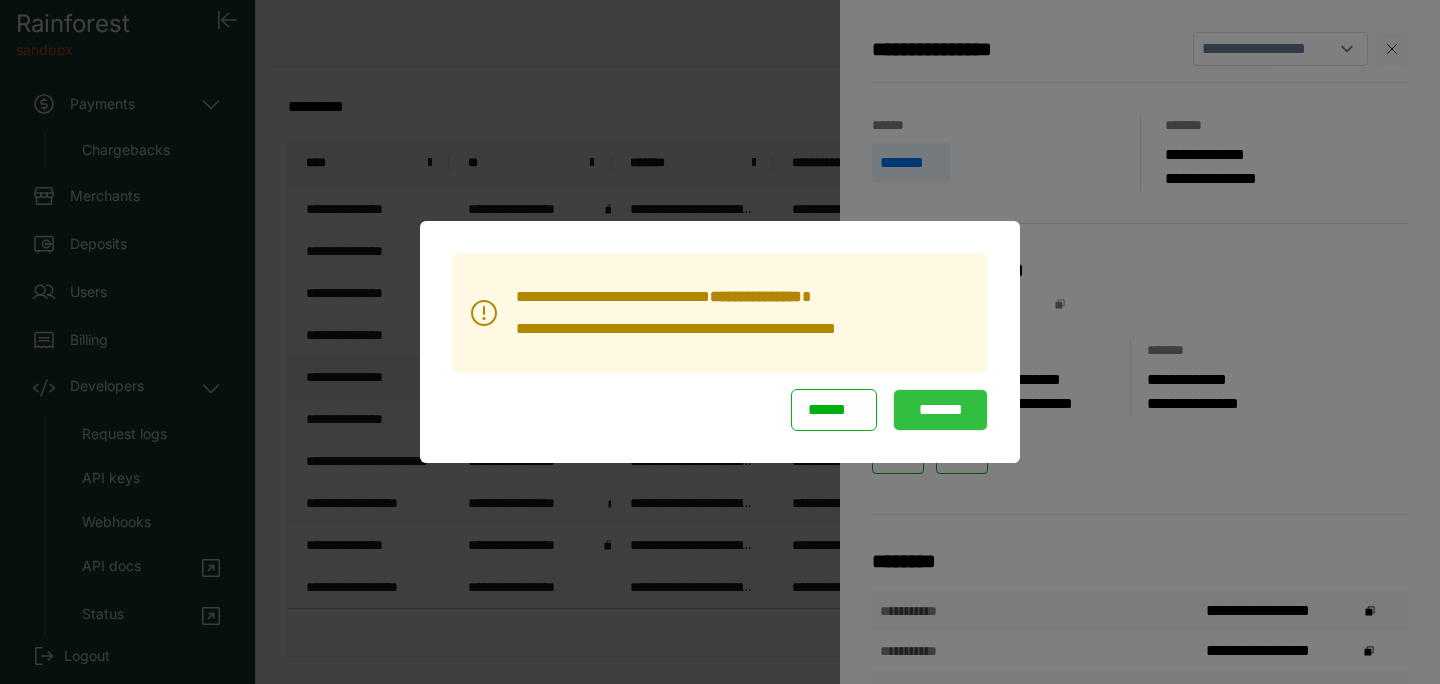 click on "*******" at bounding box center (940, 410) 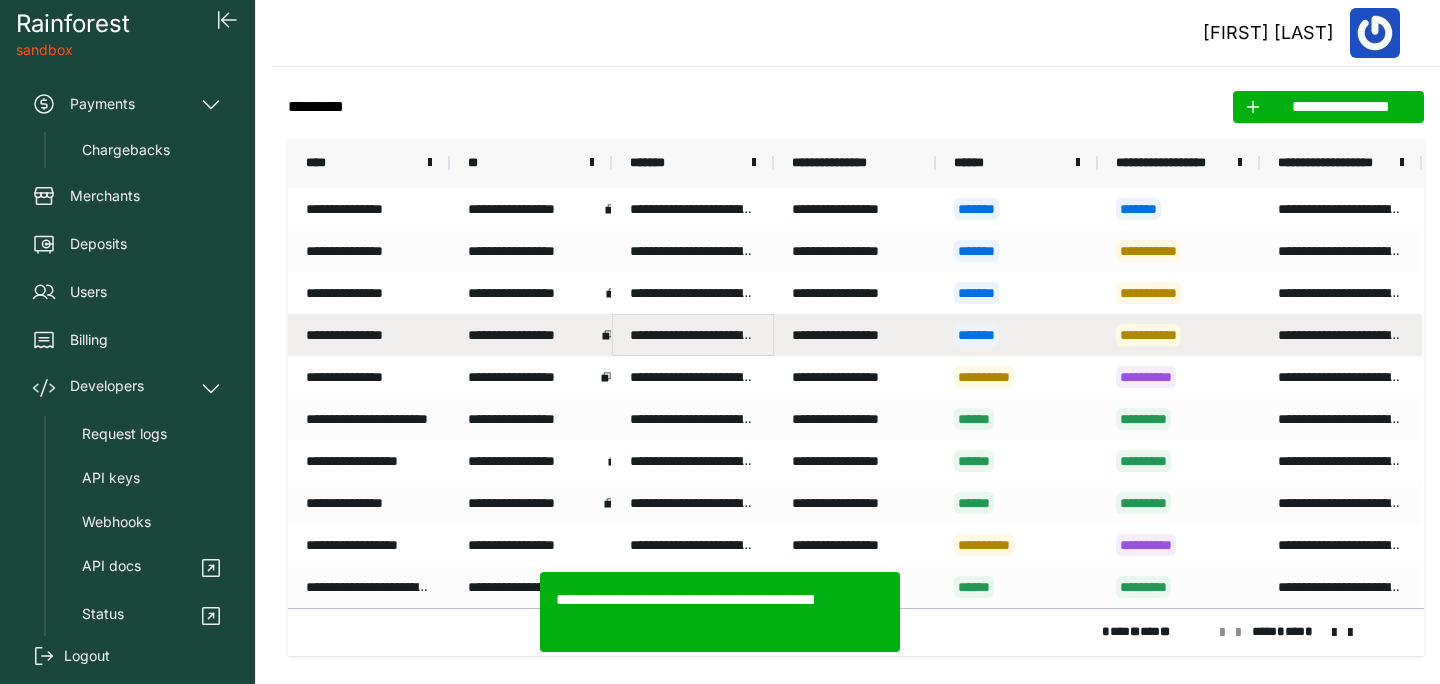 click on "**********" at bounding box center [693, 335] 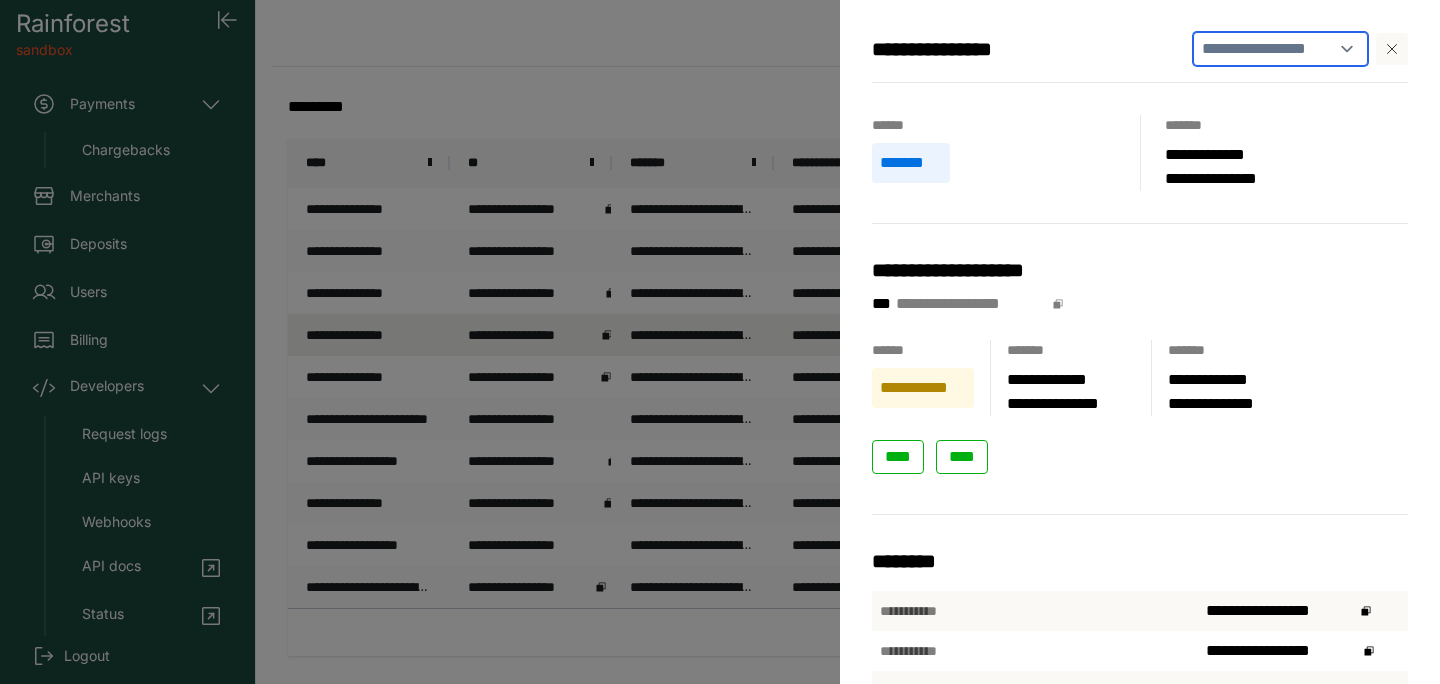 click on "**********" at bounding box center (1280, 49) 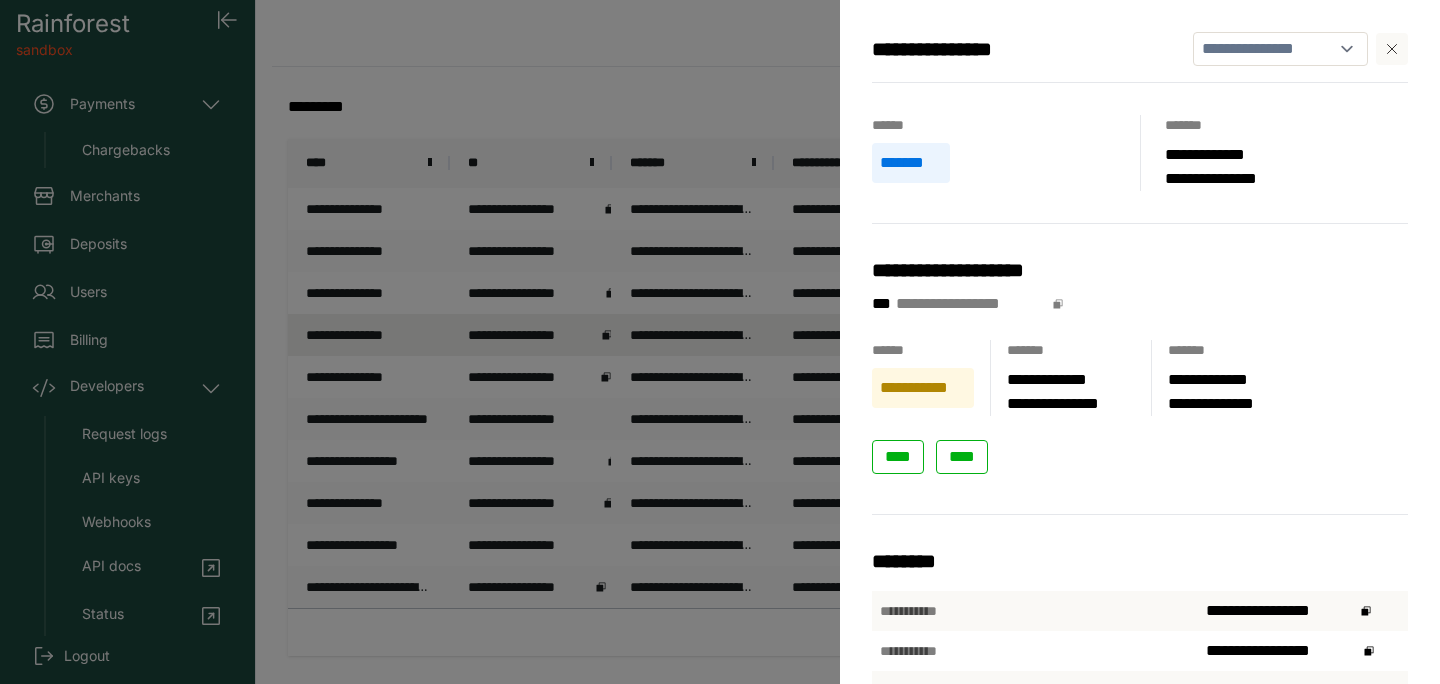 select 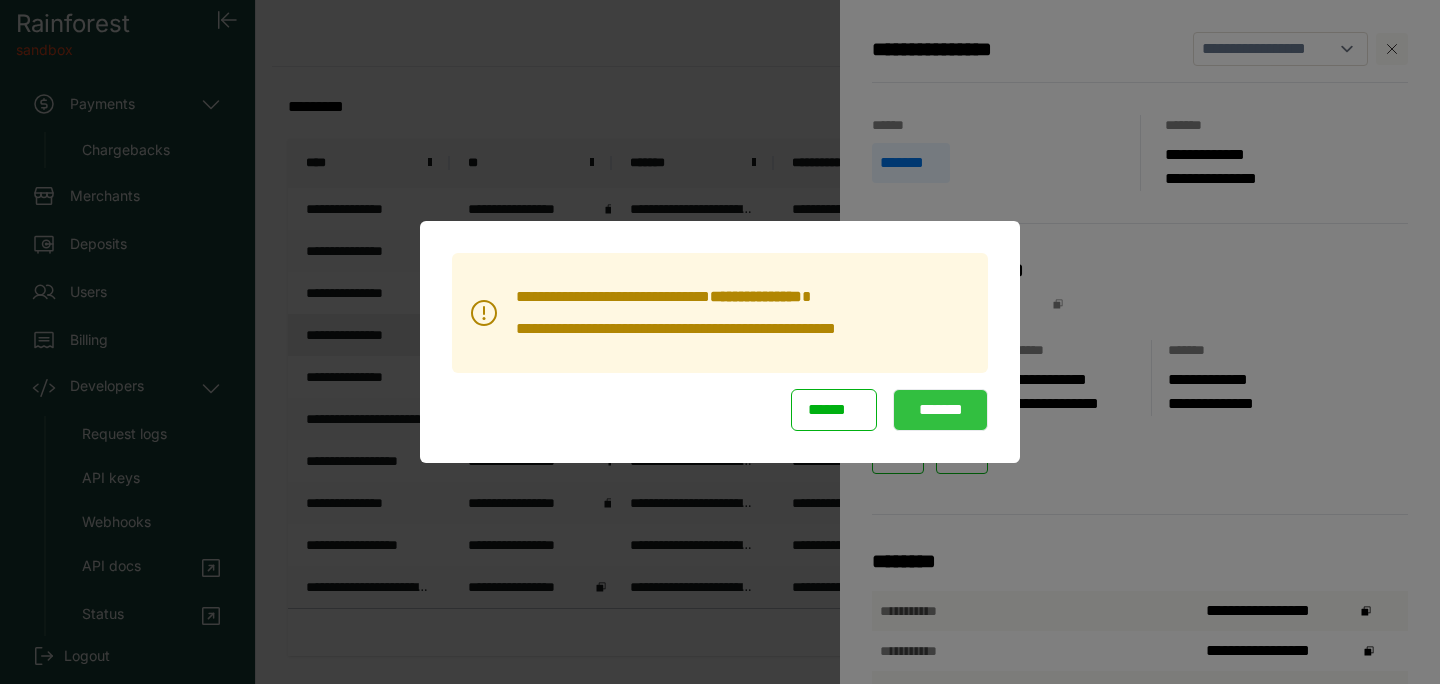 click on "*******" 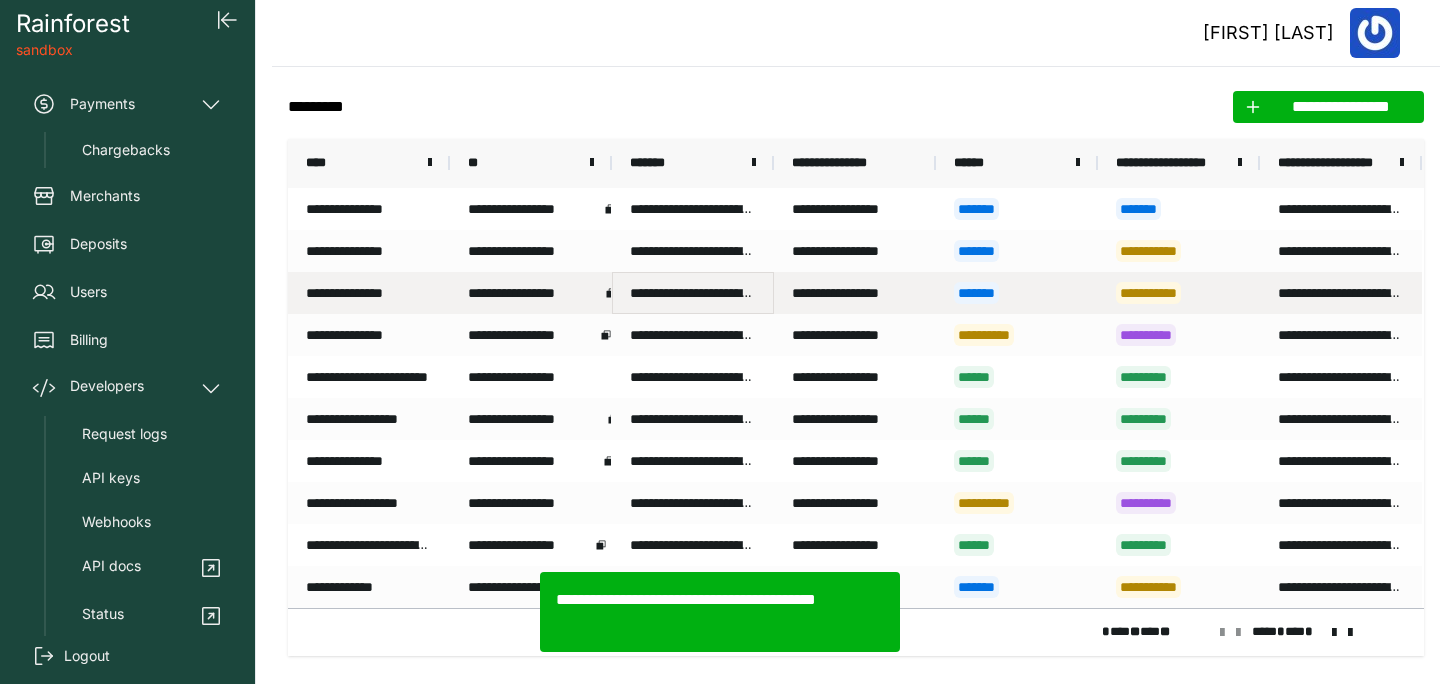 click on "**********" at bounding box center (693, 293) 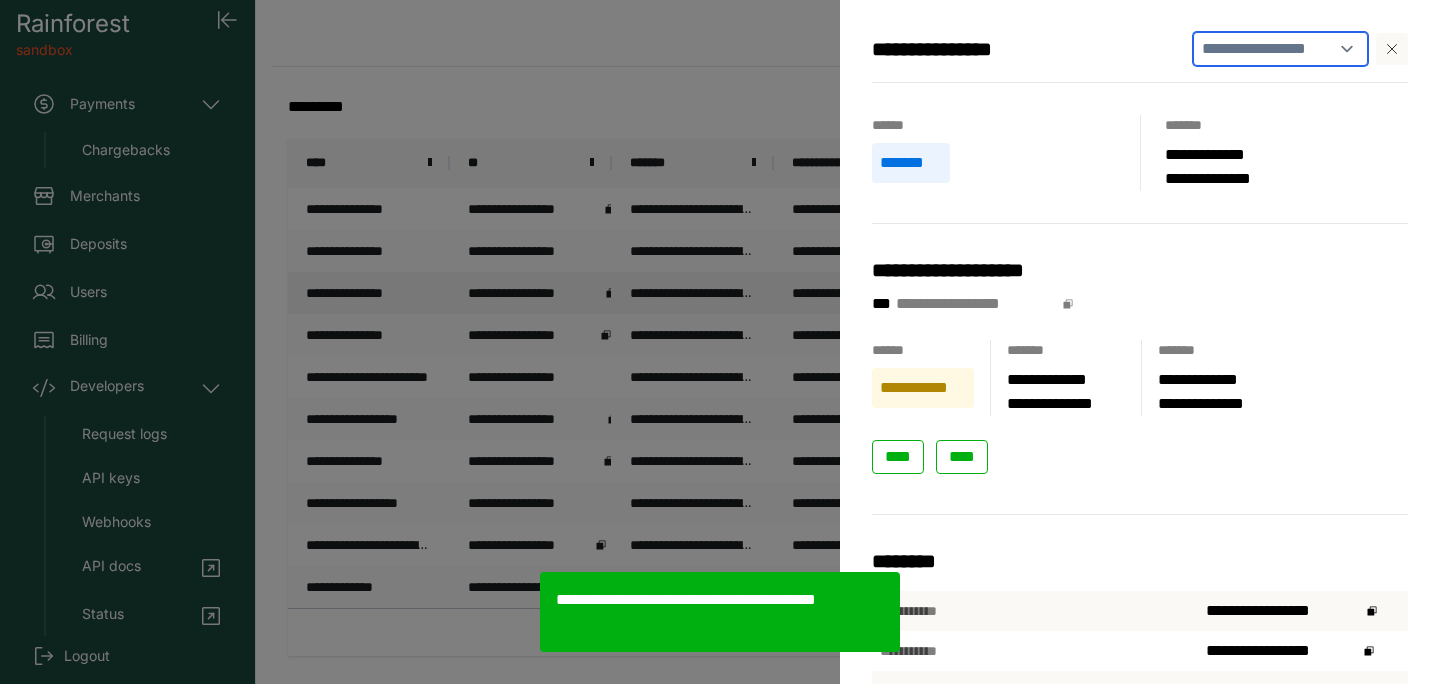 click on "**********" at bounding box center [1280, 49] 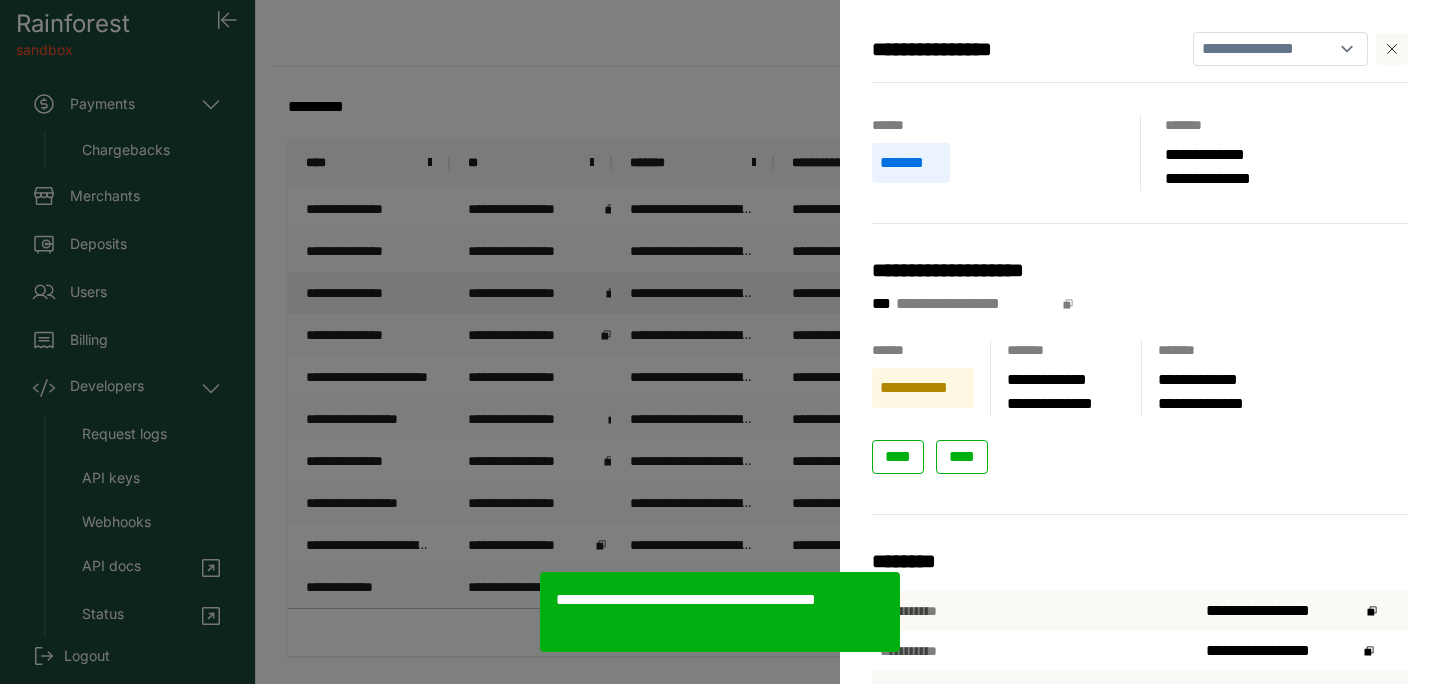 select 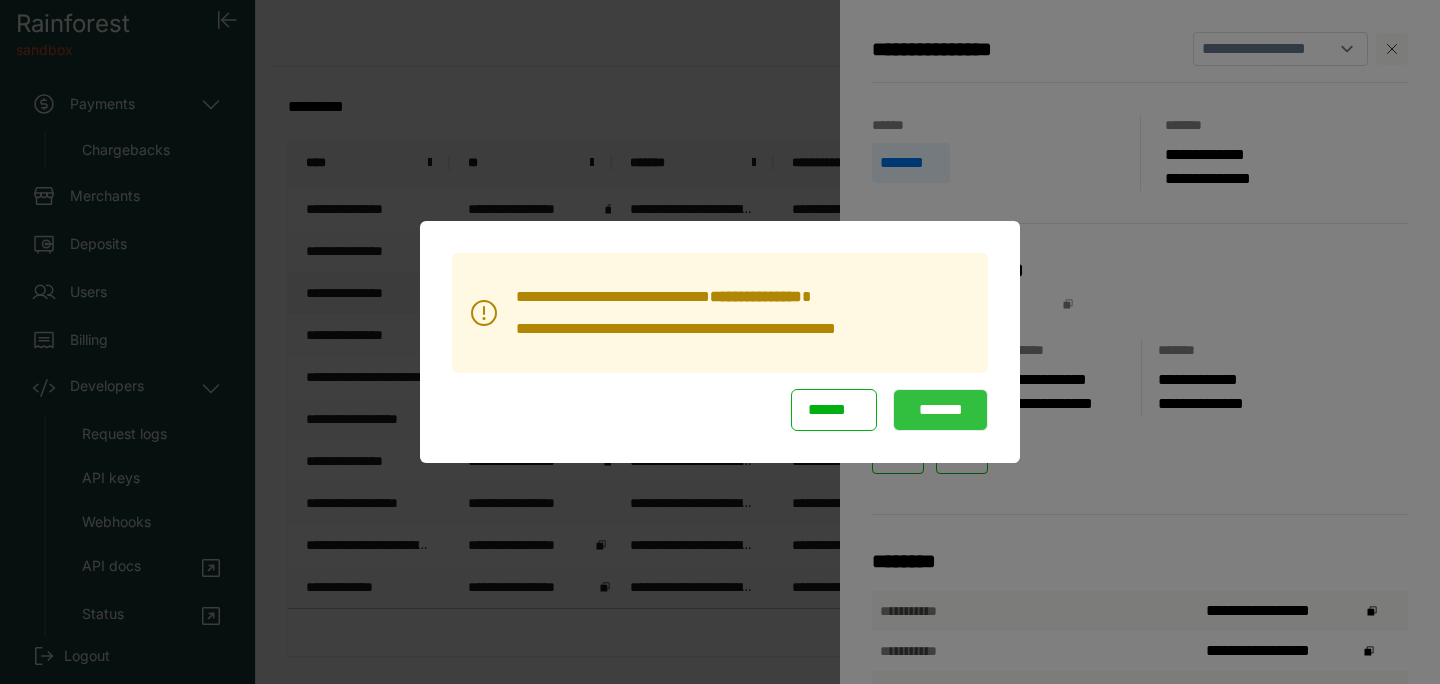 click on "*******" at bounding box center [940, 410] 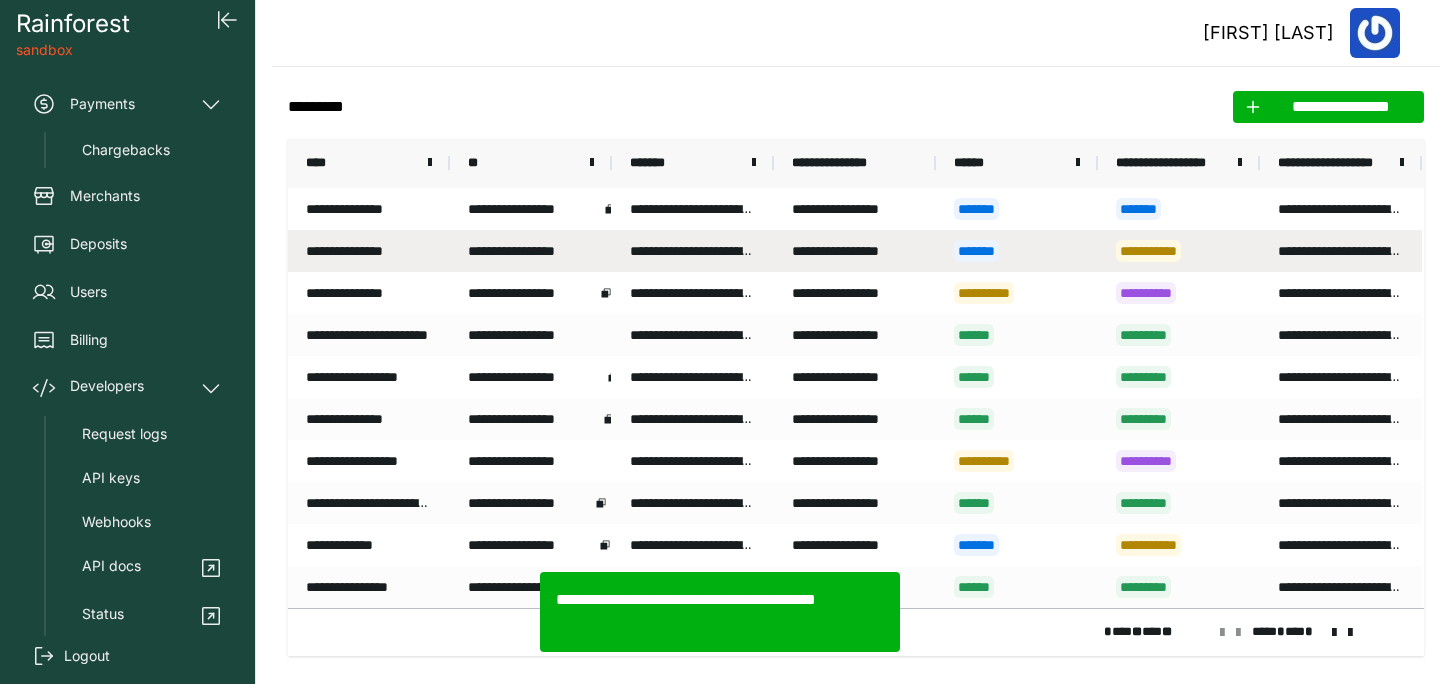 click on "**********" at bounding box center [693, 251] 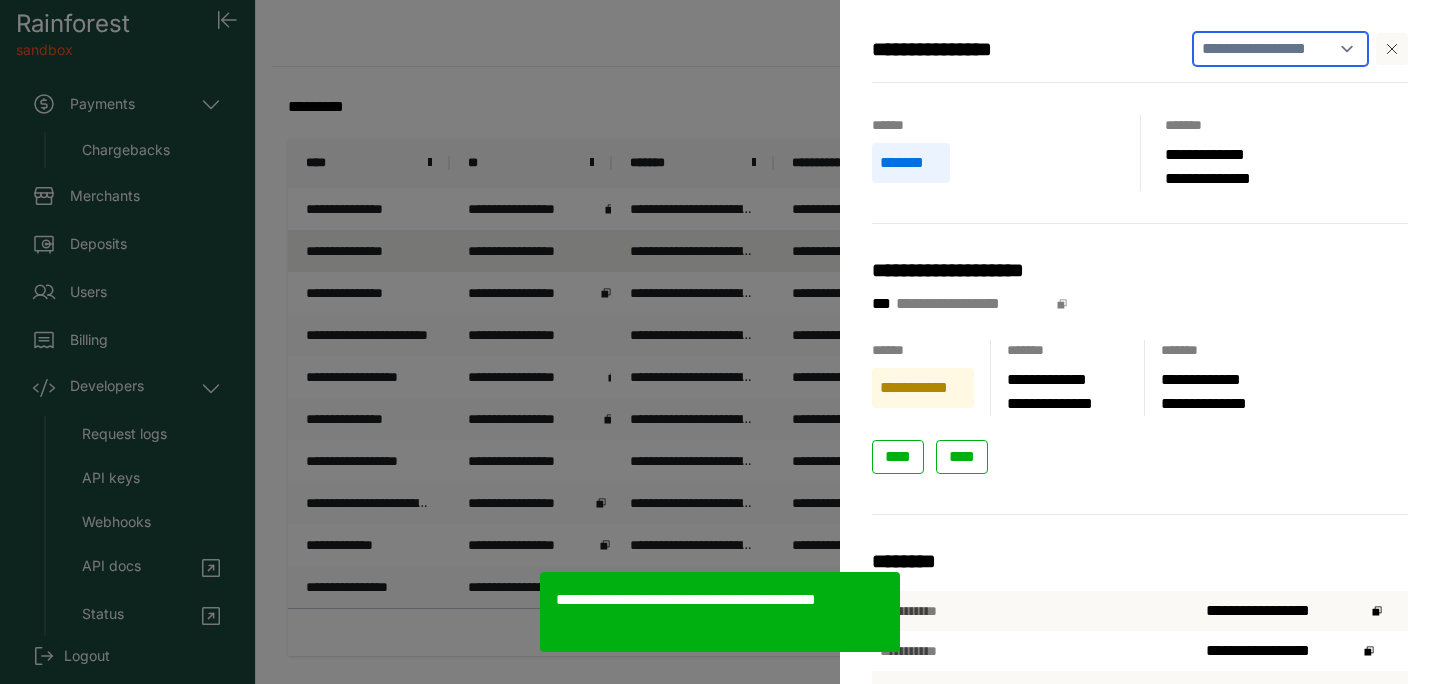 click on "**********" at bounding box center [1280, 49] 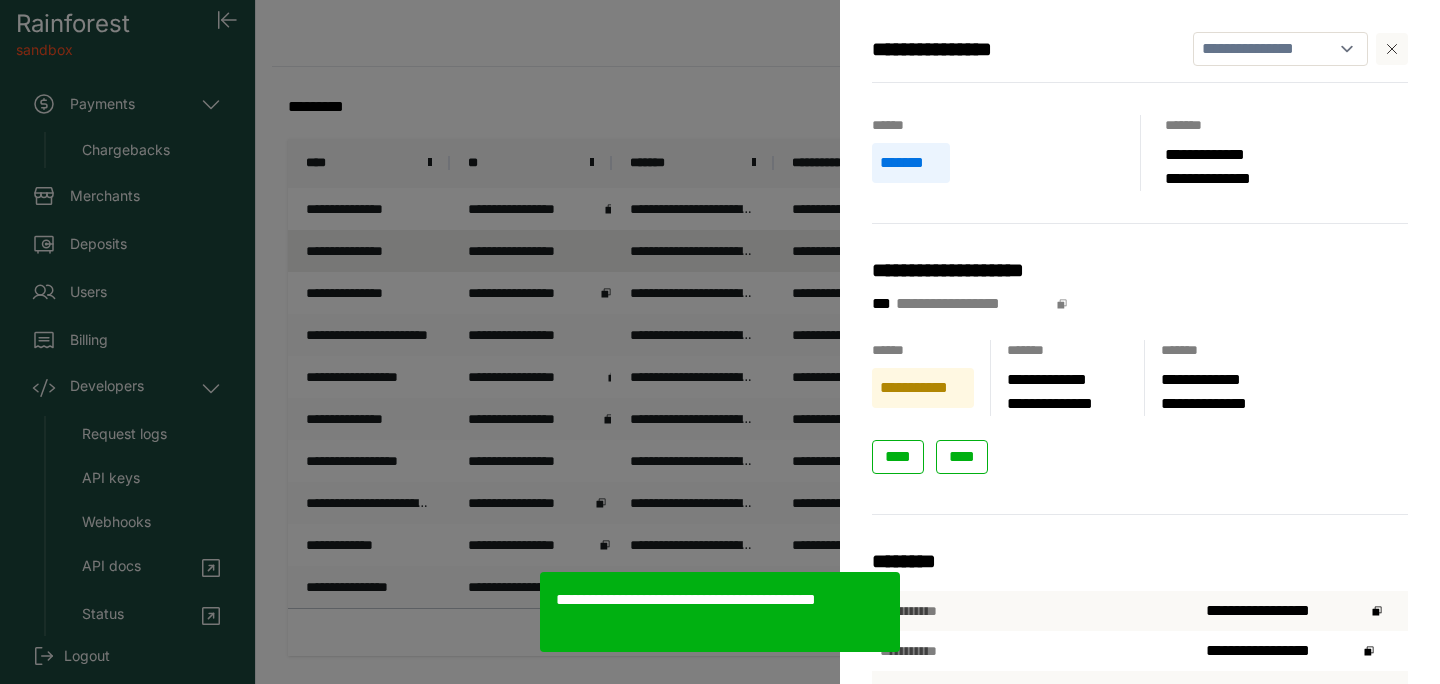 select 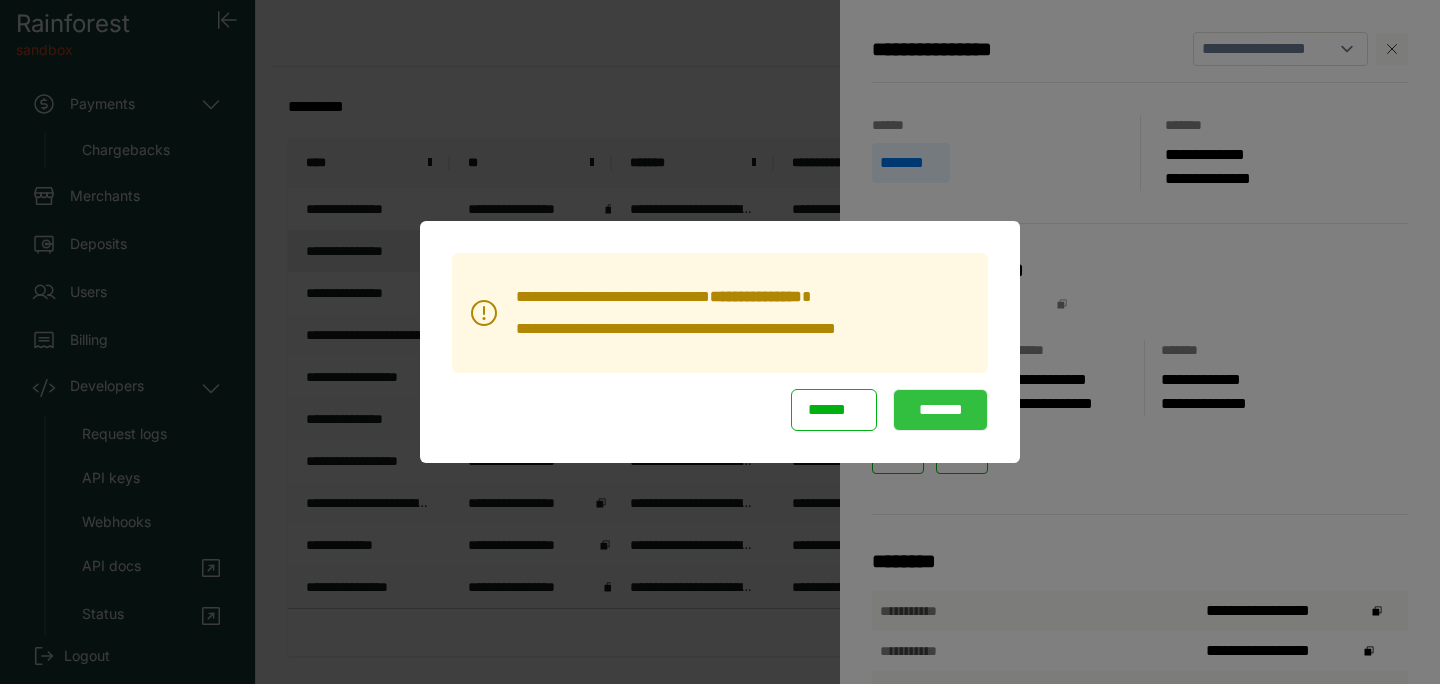 click on "*******" at bounding box center (940, 410) 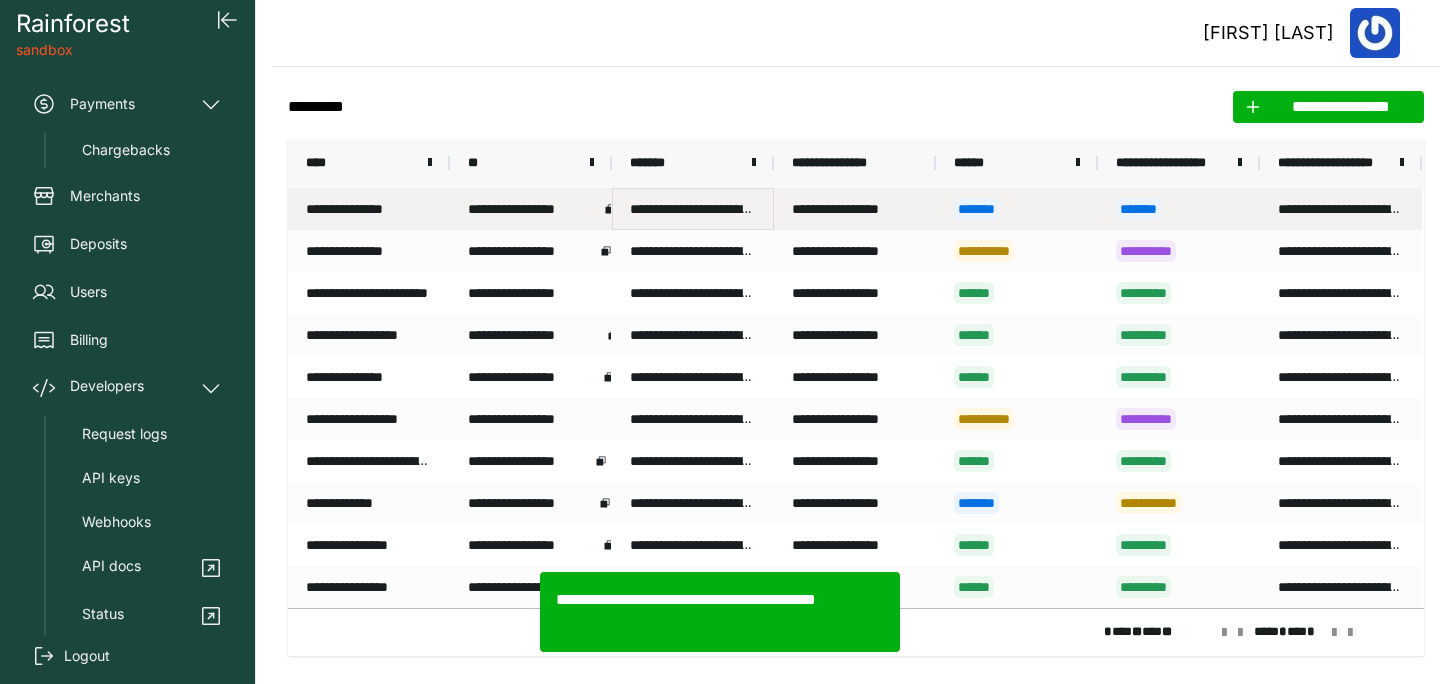 click on "**********" at bounding box center [693, 209] 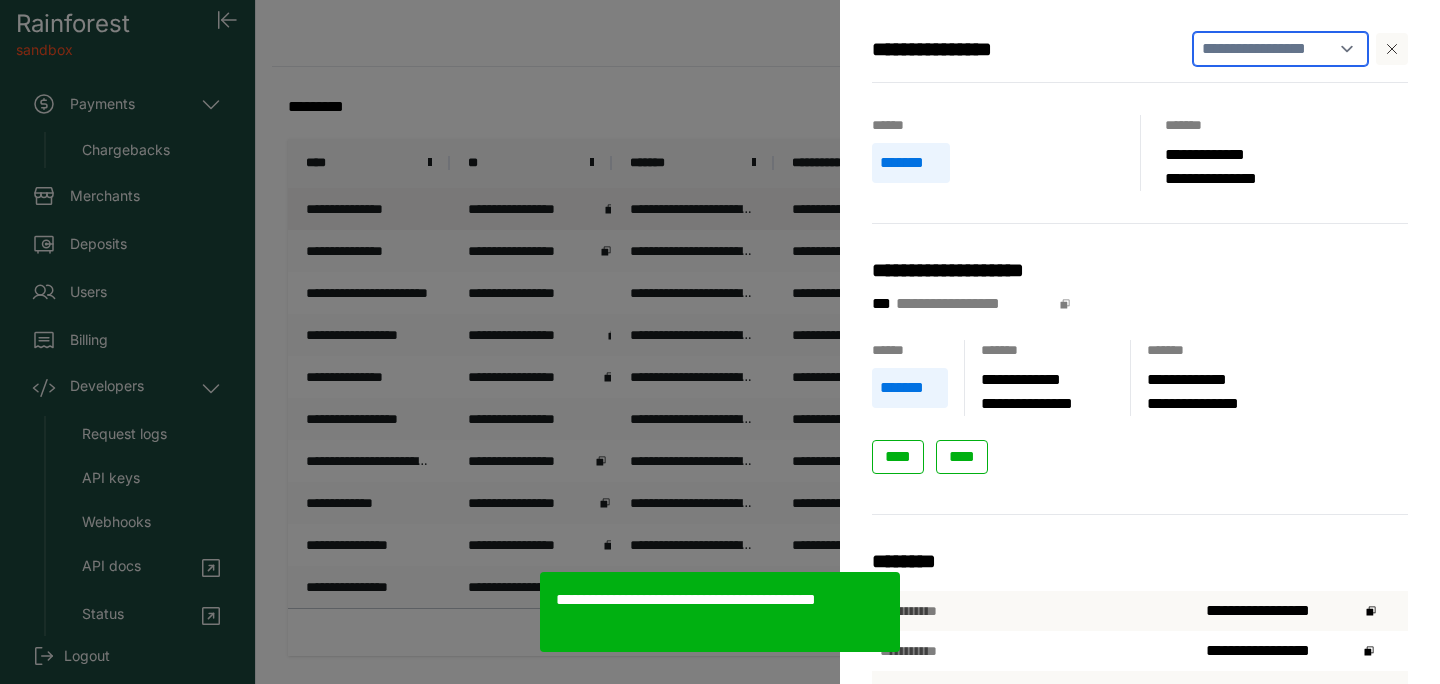 click on "**********" at bounding box center (1280, 49) 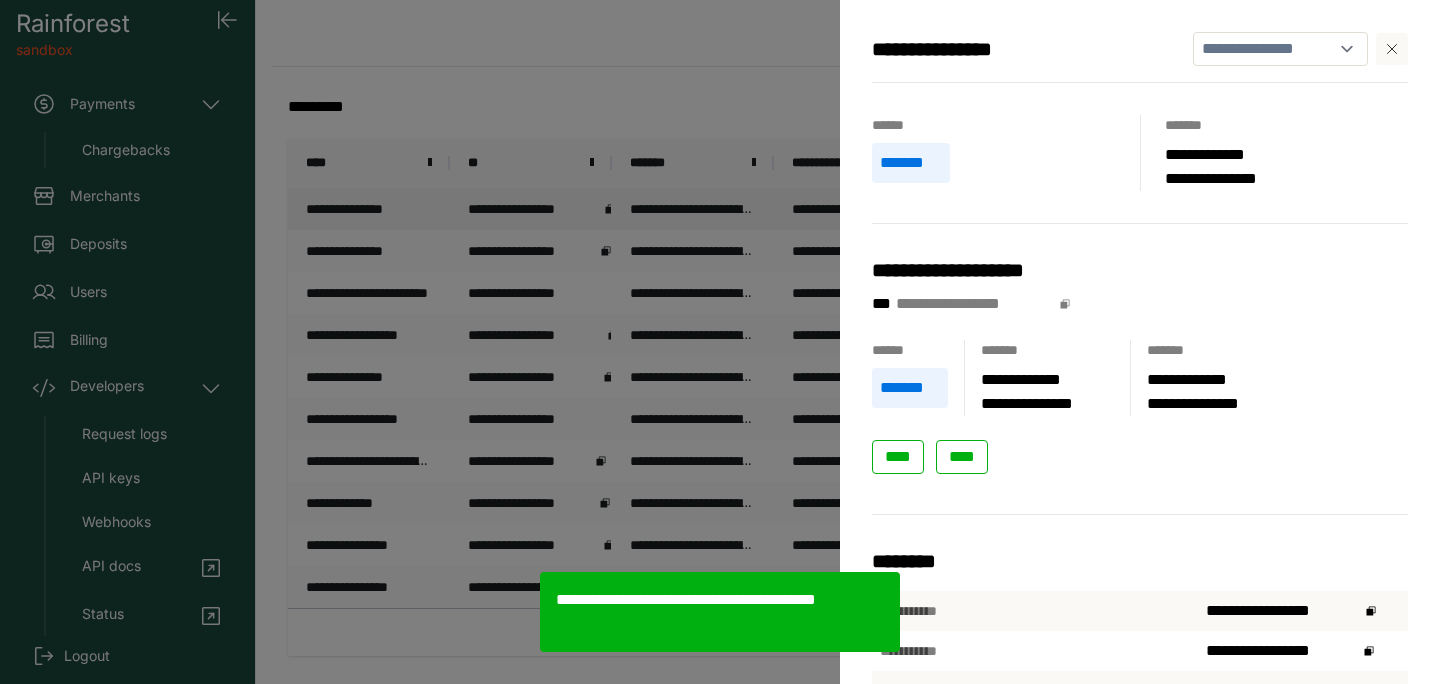 select 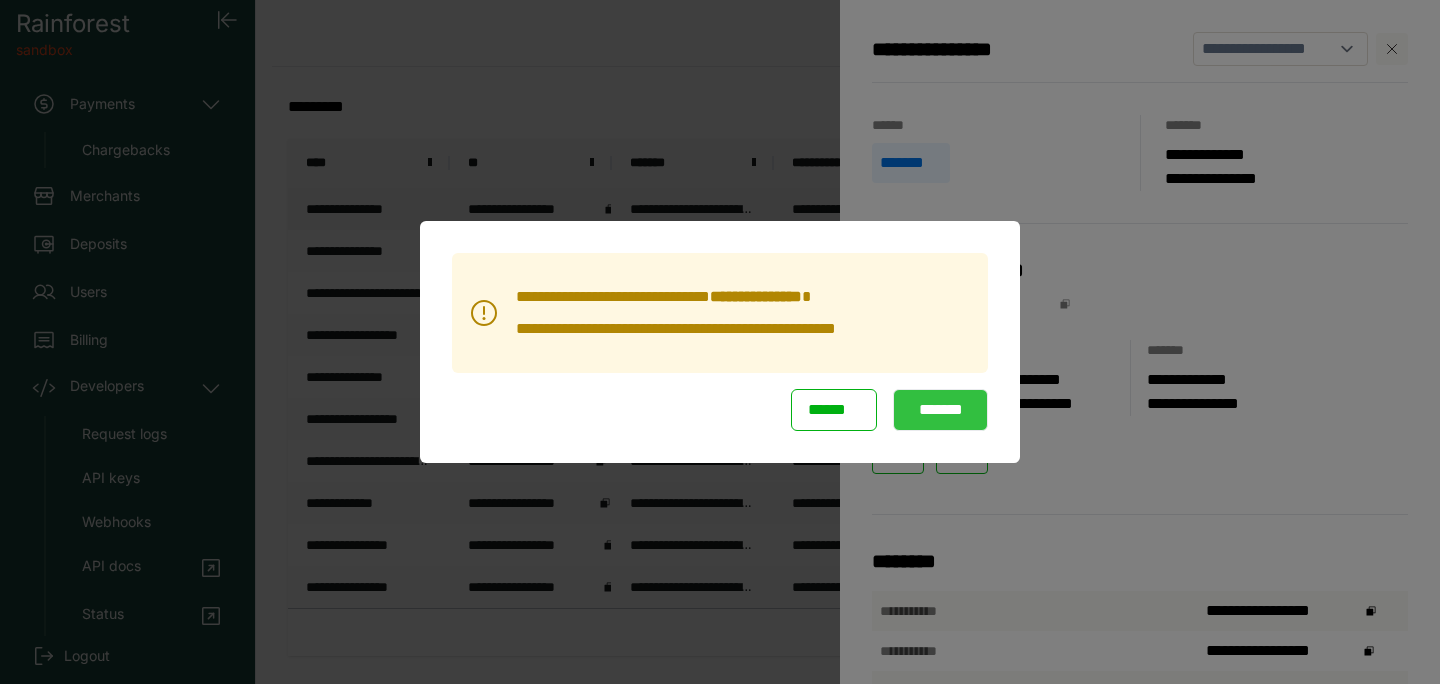 click on "*******" at bounding box center [940, 410] 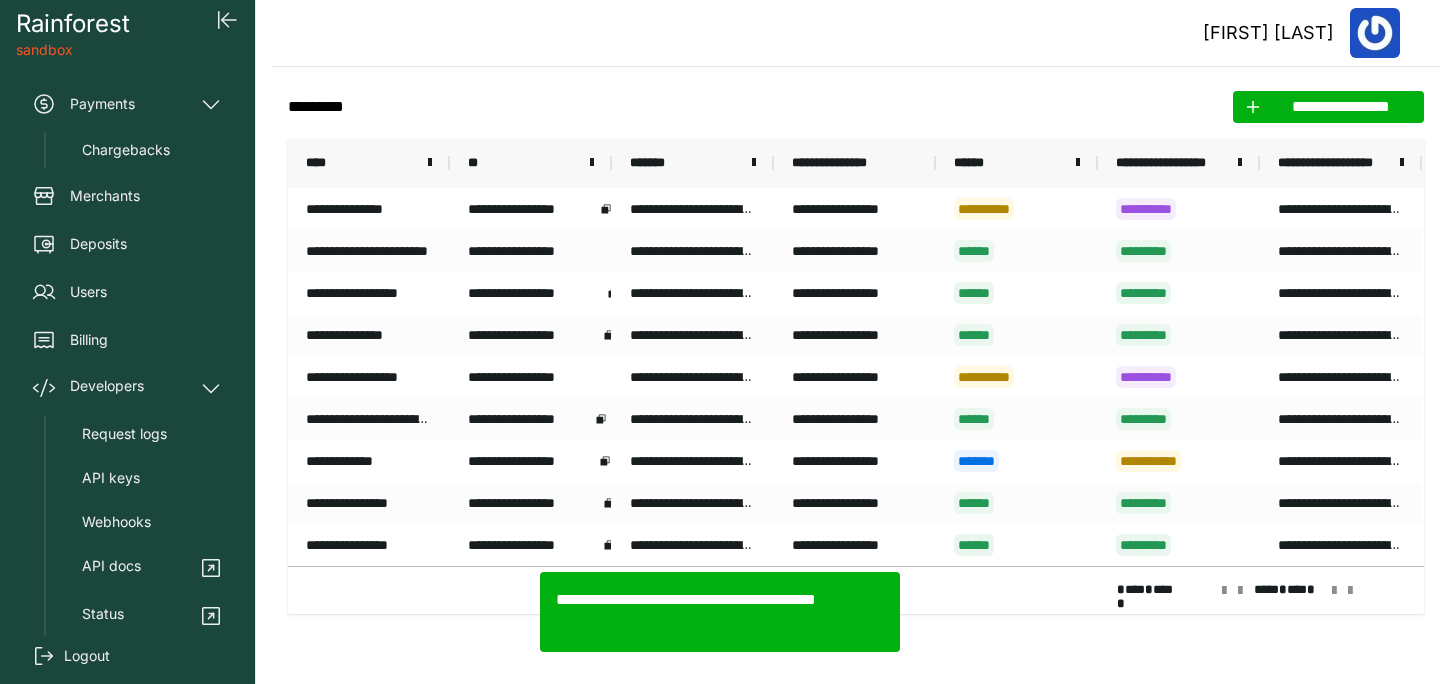 click on "**********" 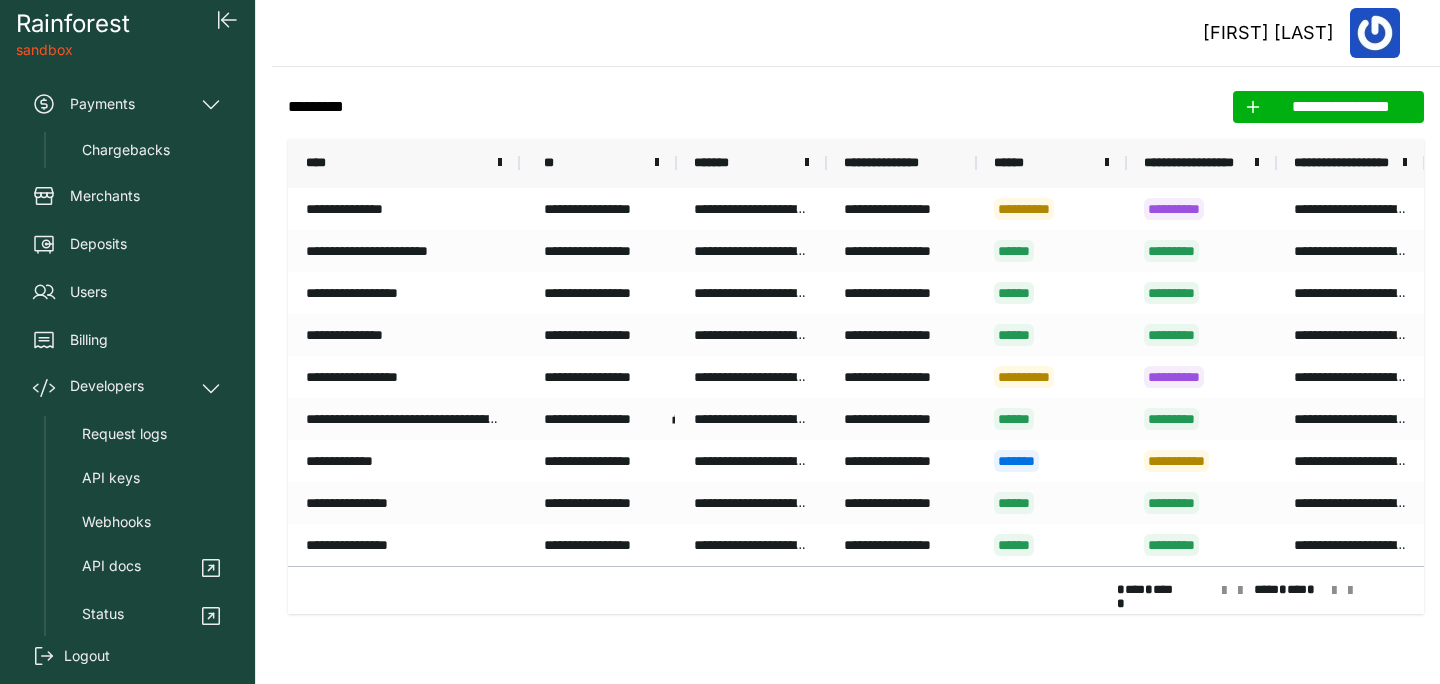 drag, startPoint x: 448, startPoint y: 160, endPoint x: 529, endPoint y: 167, distance: 81.3019 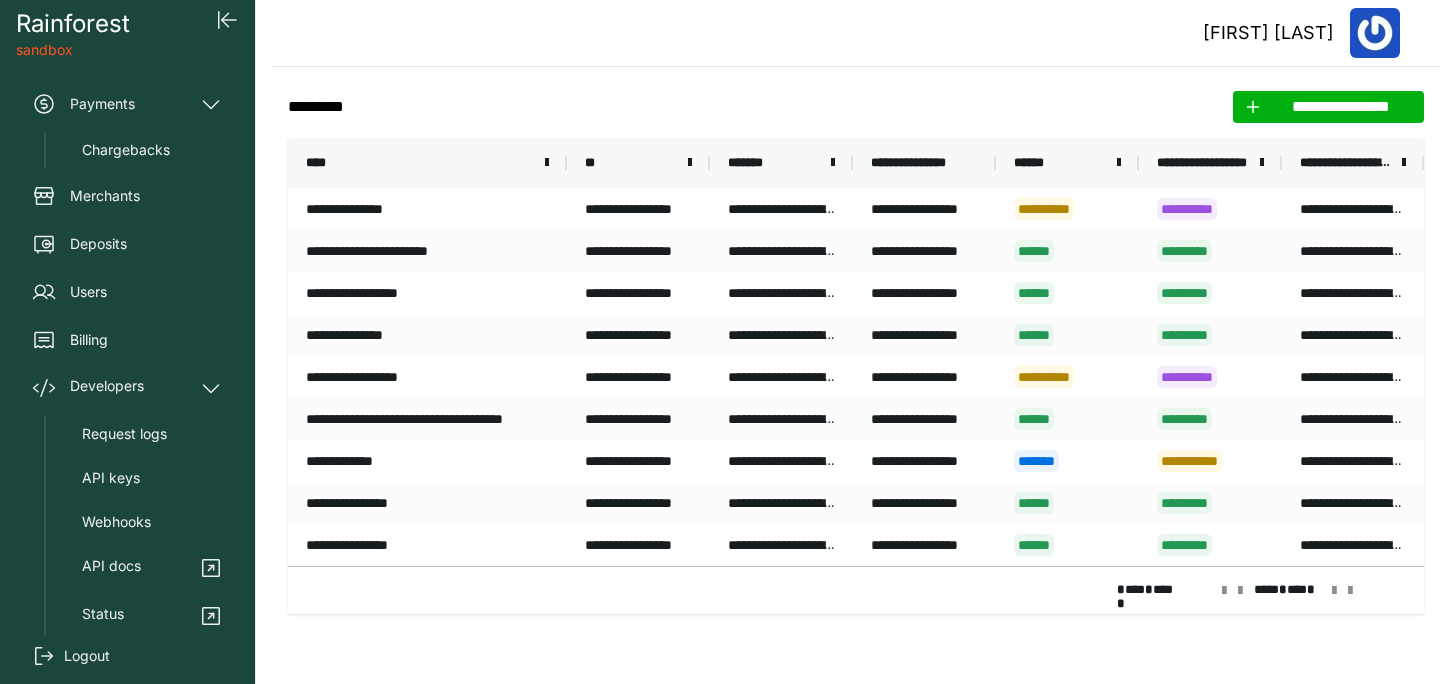 drag, startPoint x: 529, startPoint y: 167, endPoint x: 566, endPoint y: 170, distance: 37.12142 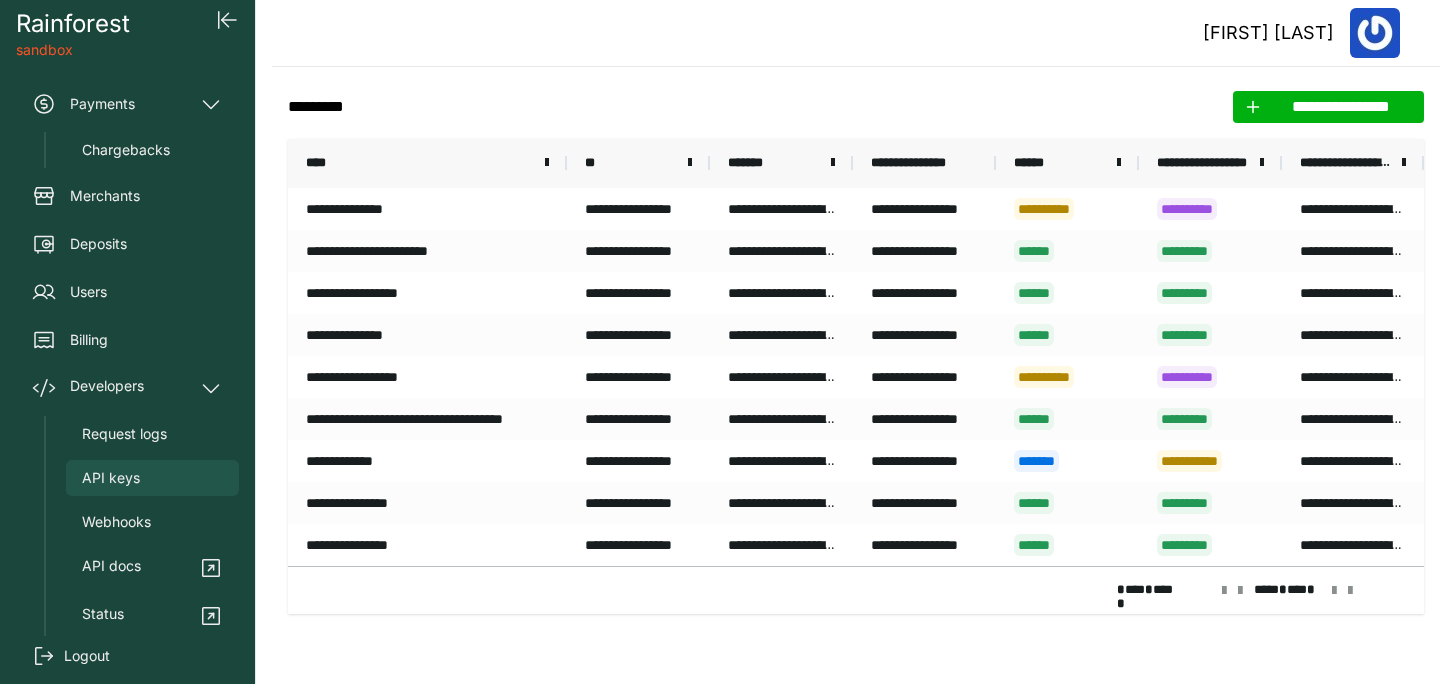 click on "API keys" at bounding box center (111, 478) 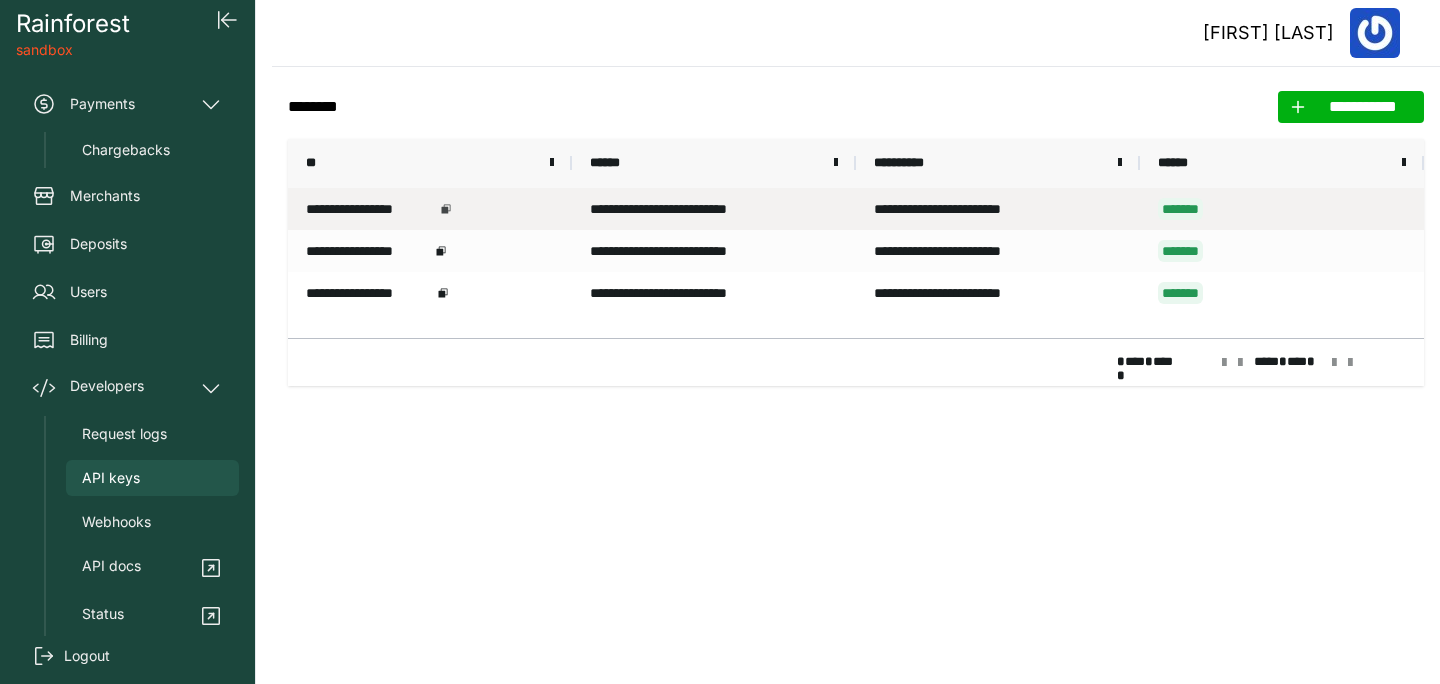 click 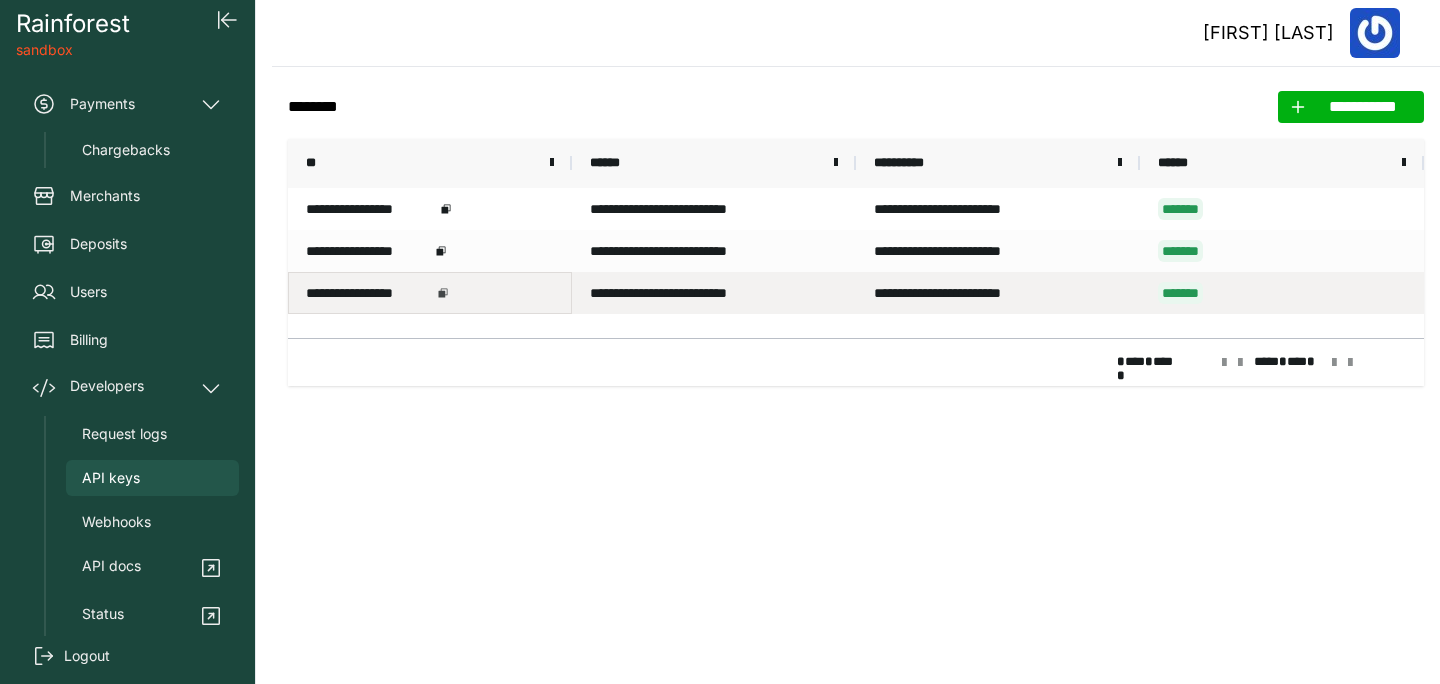 click 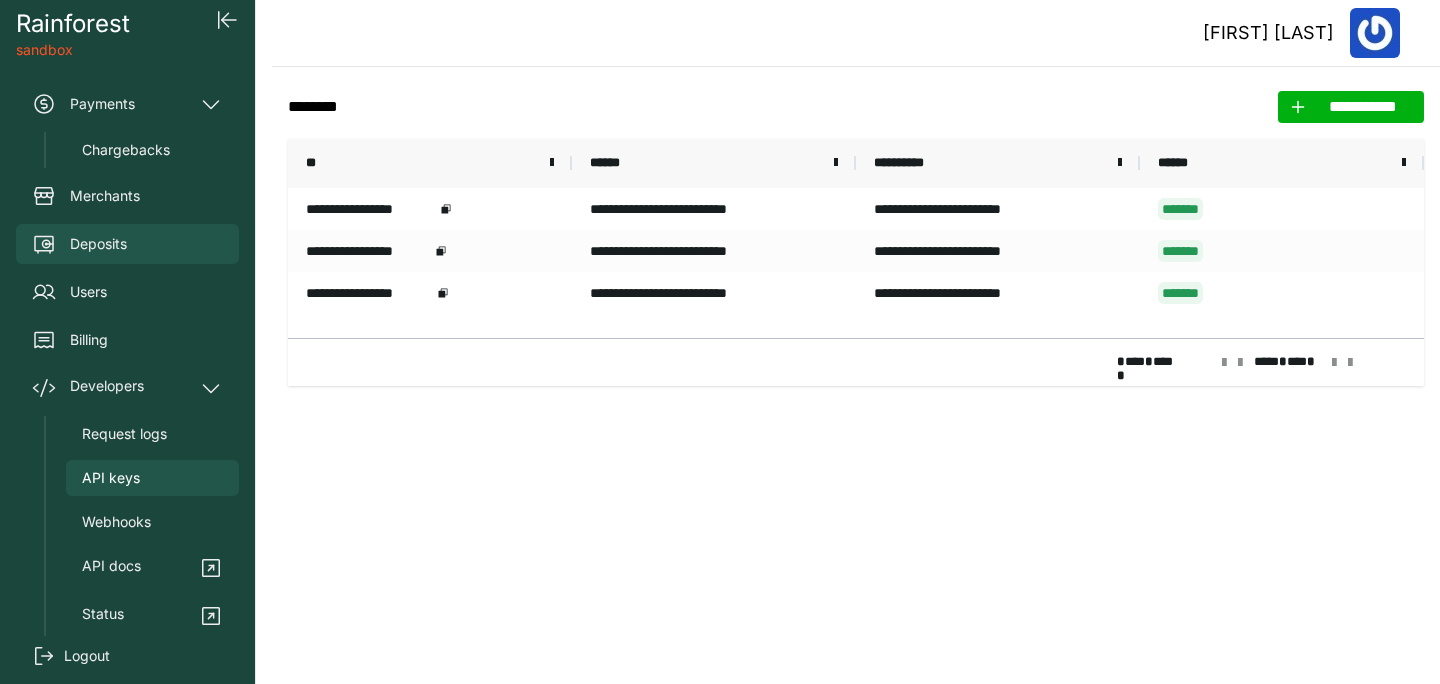click on "Deposits" at bounding box center (98, 244) 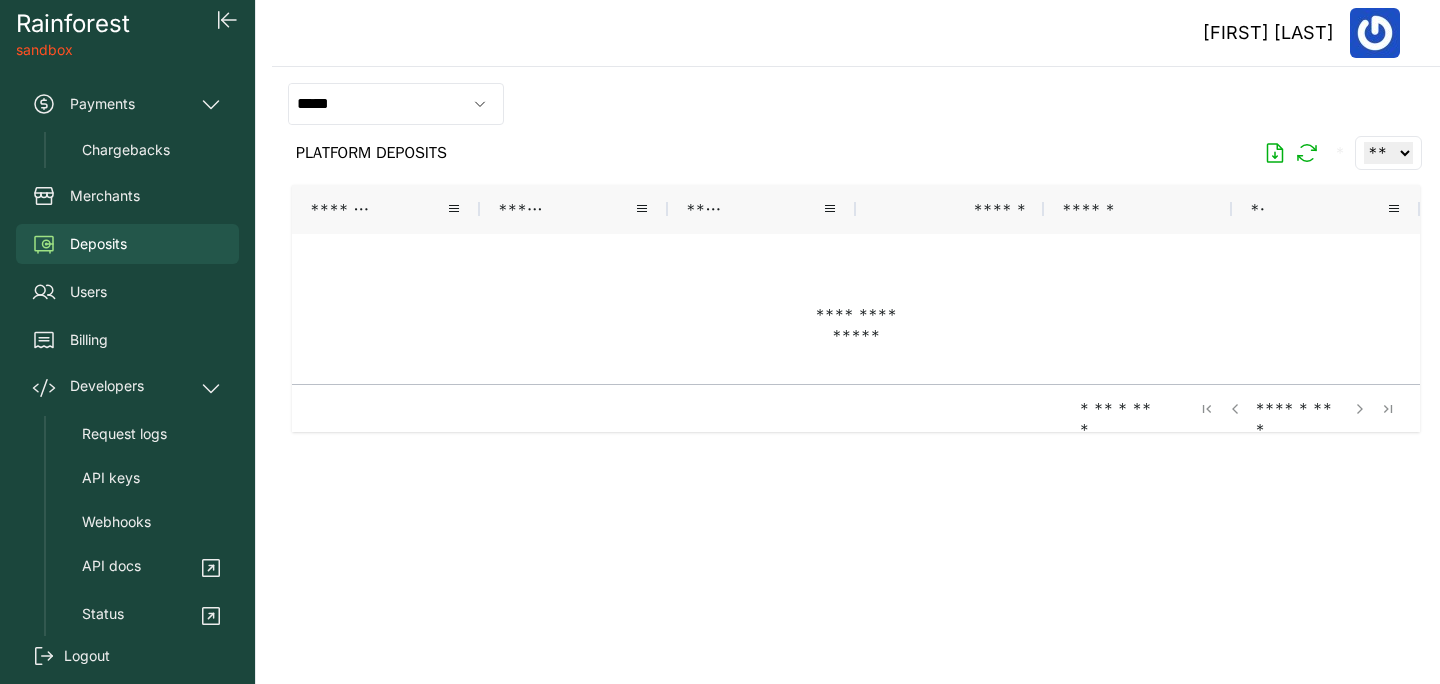 click on "[FIRST] [LAST]" at bounding box center (856, 33) 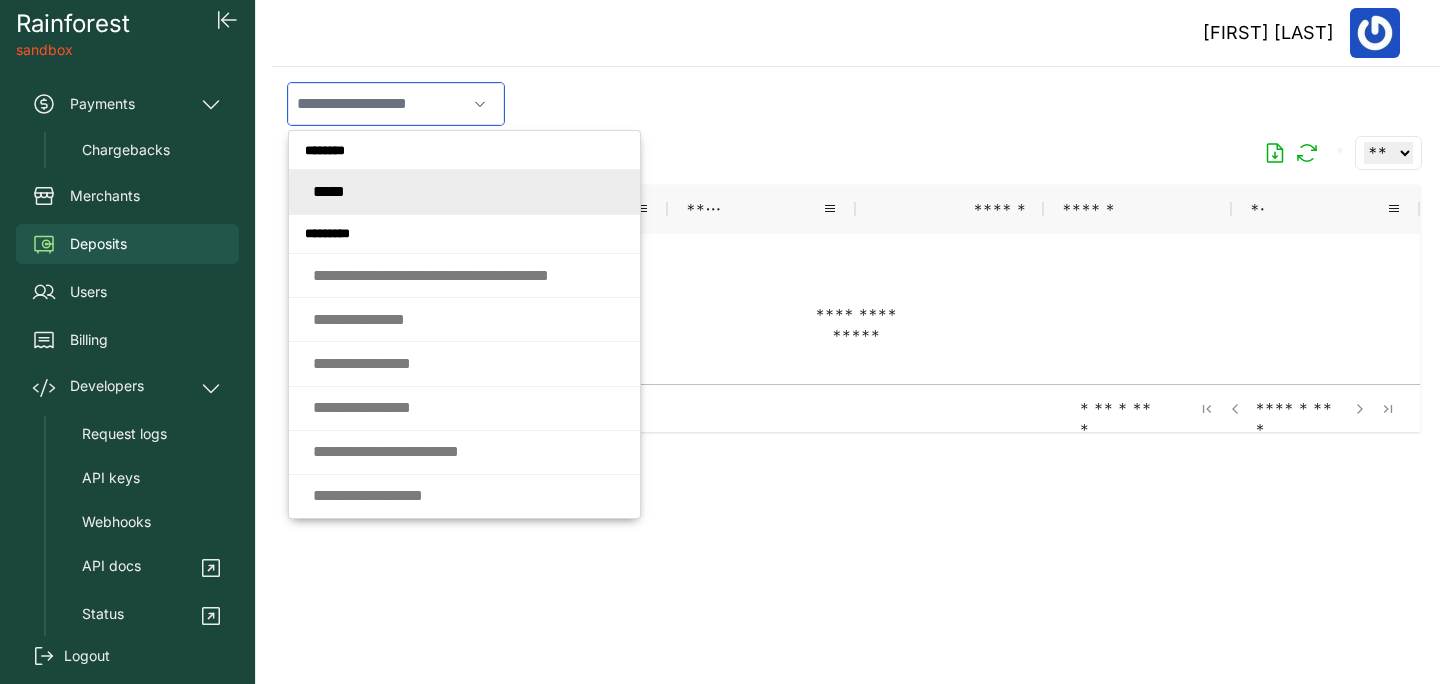click at bounding box center [377, 104] 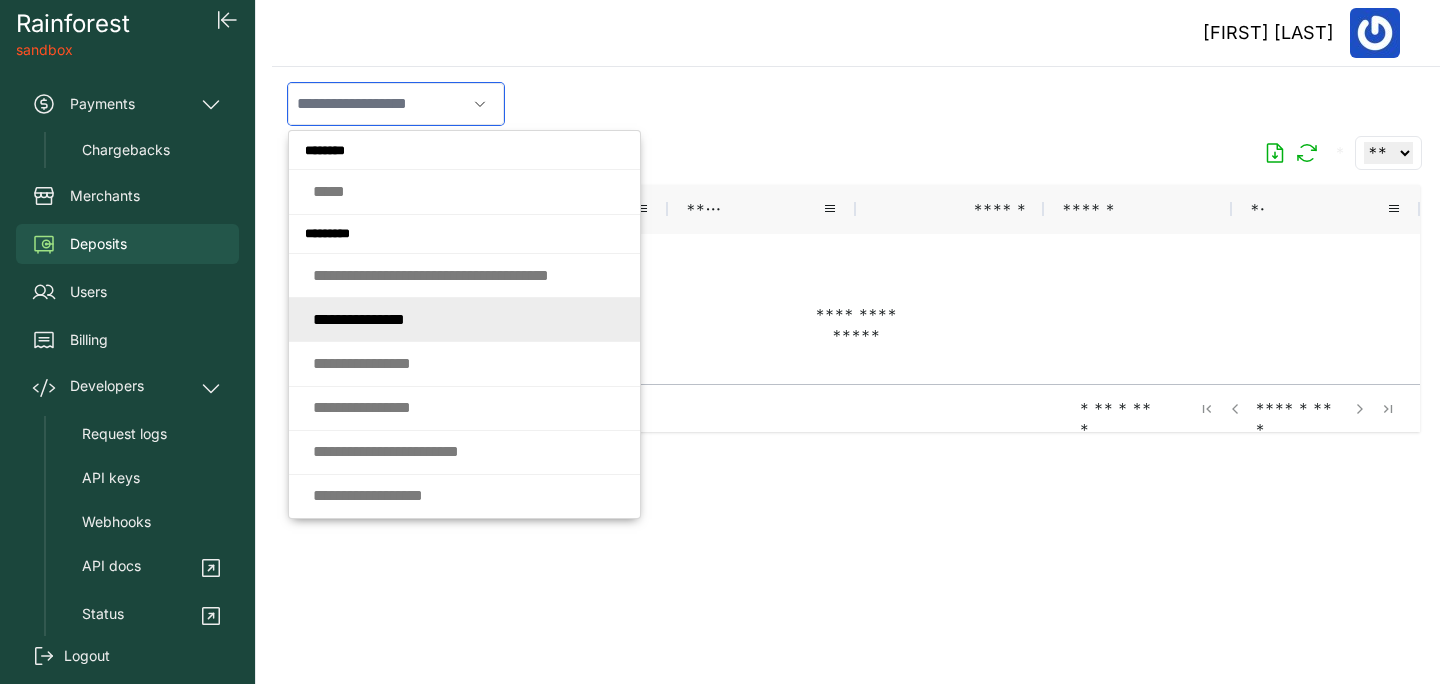 click on "* * * * * *   * * * *   * * *" at bounding box center (359, 319) 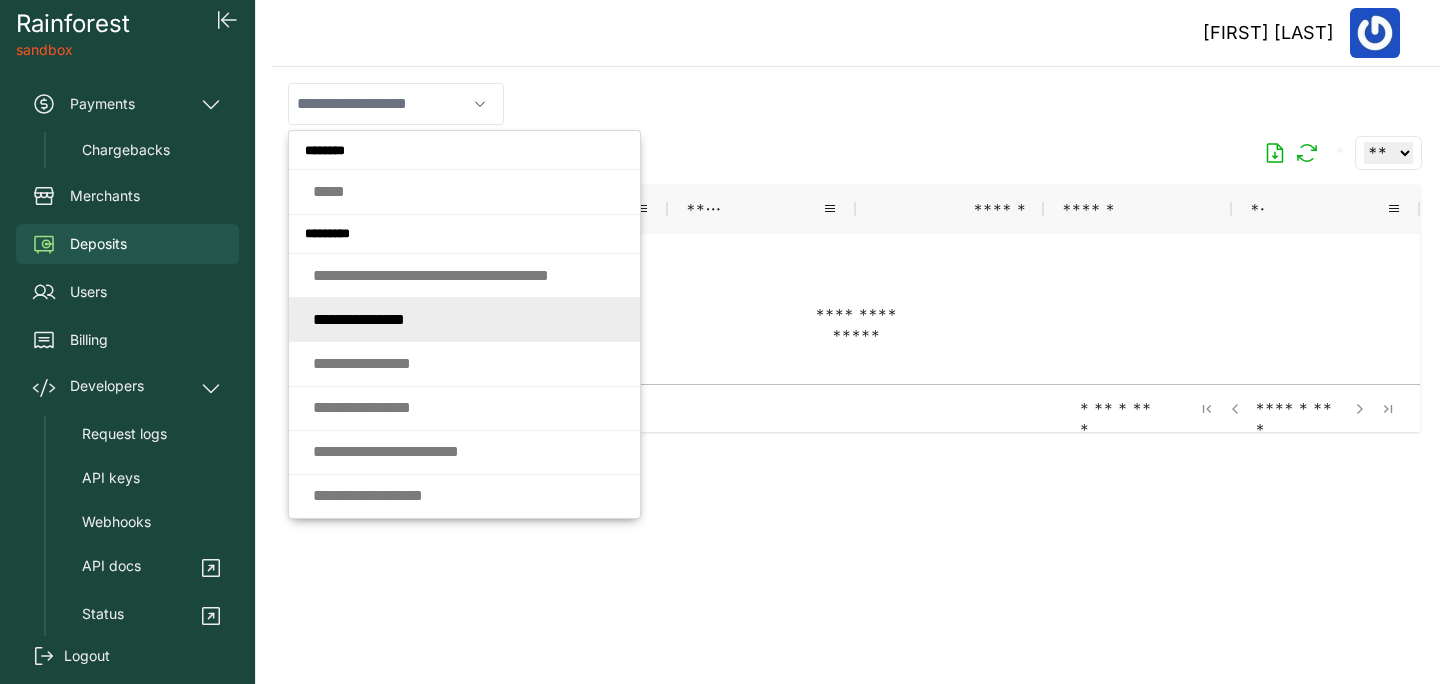type on "**********" 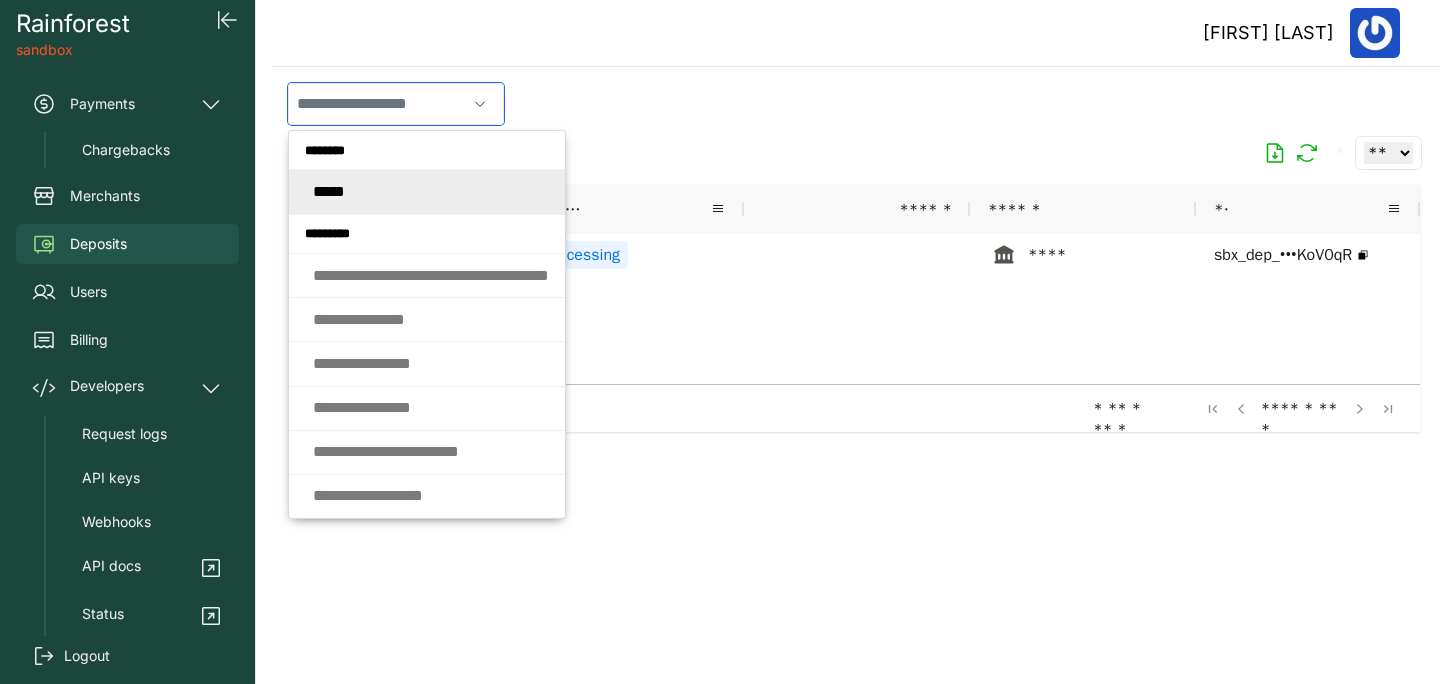 click at bounding box center [377, 104] 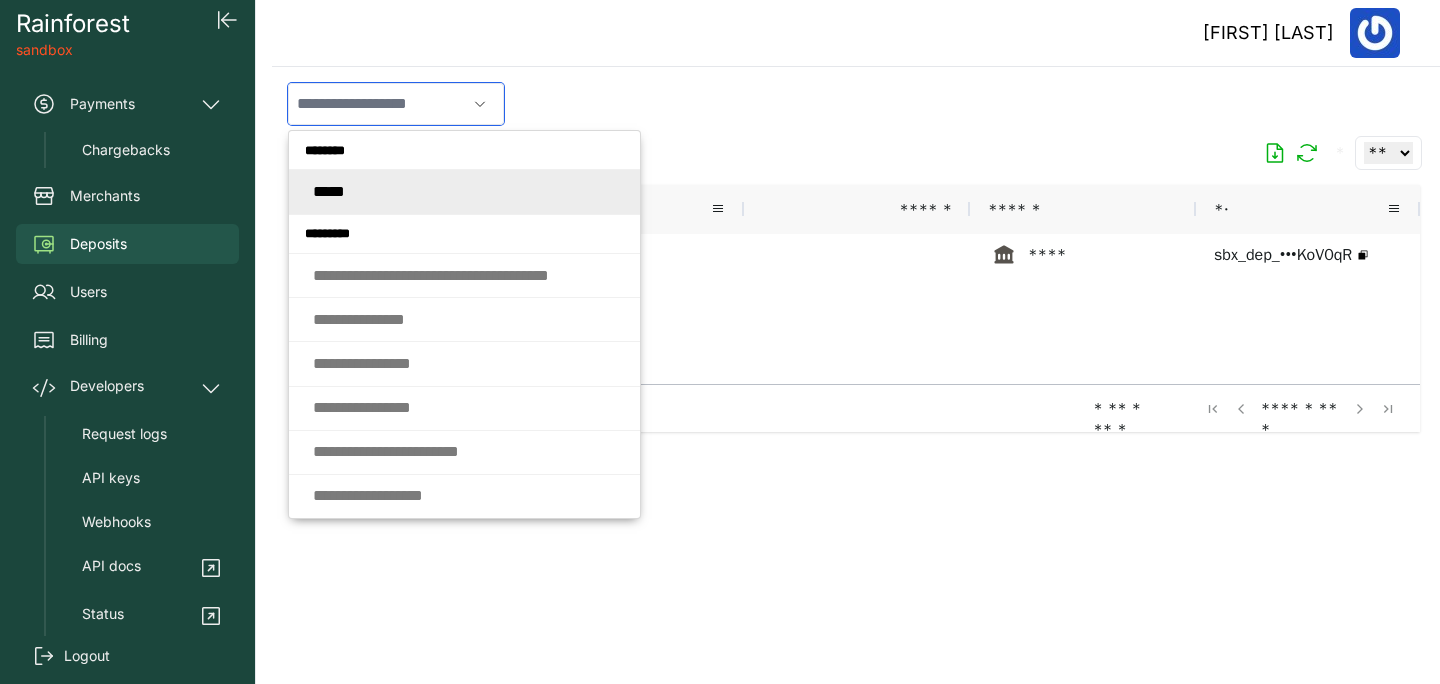 click at bounding box center [377, 104] 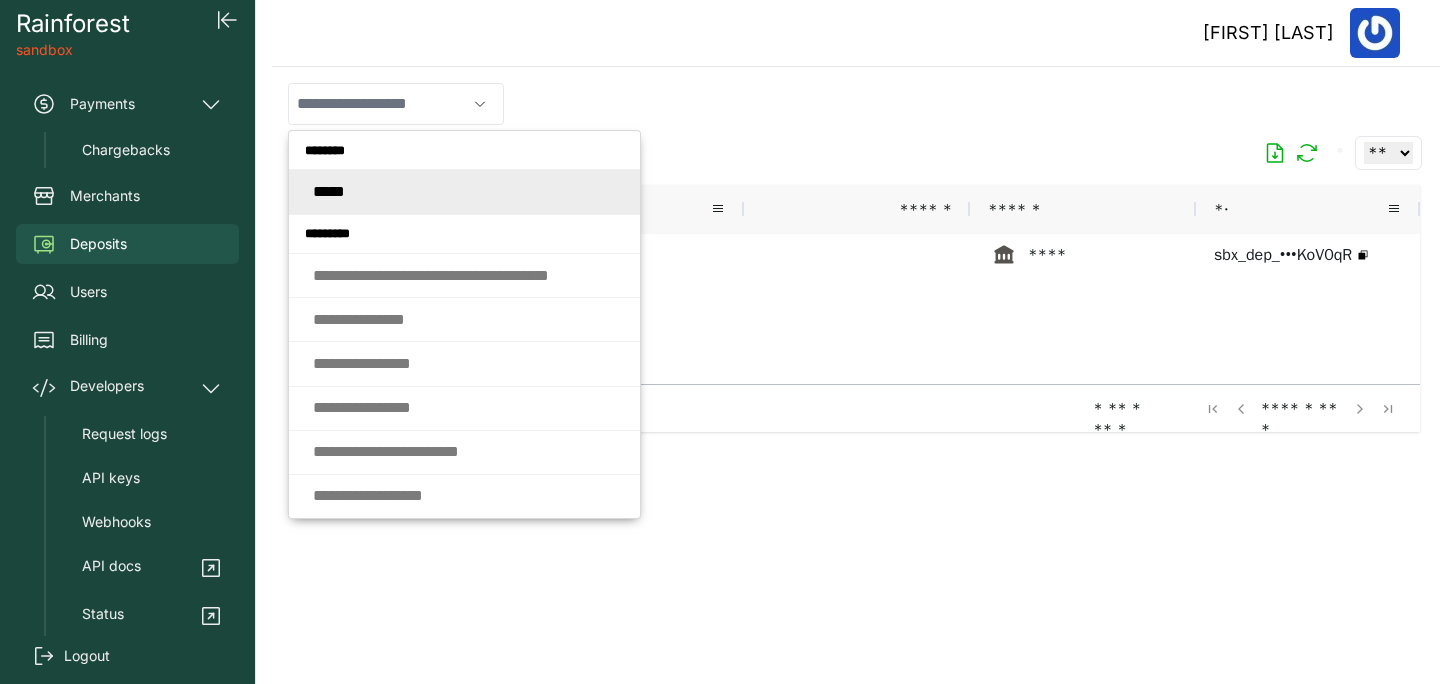 type on "**********" 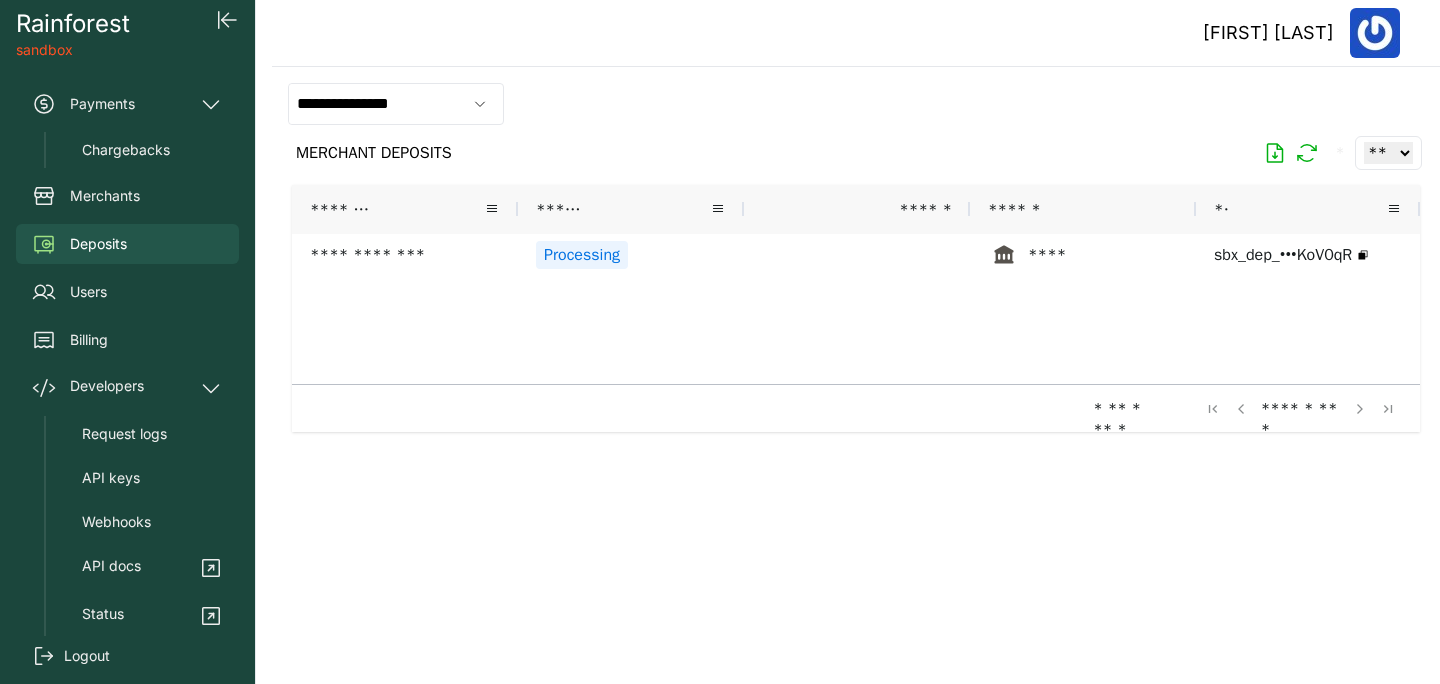 click on "**********" 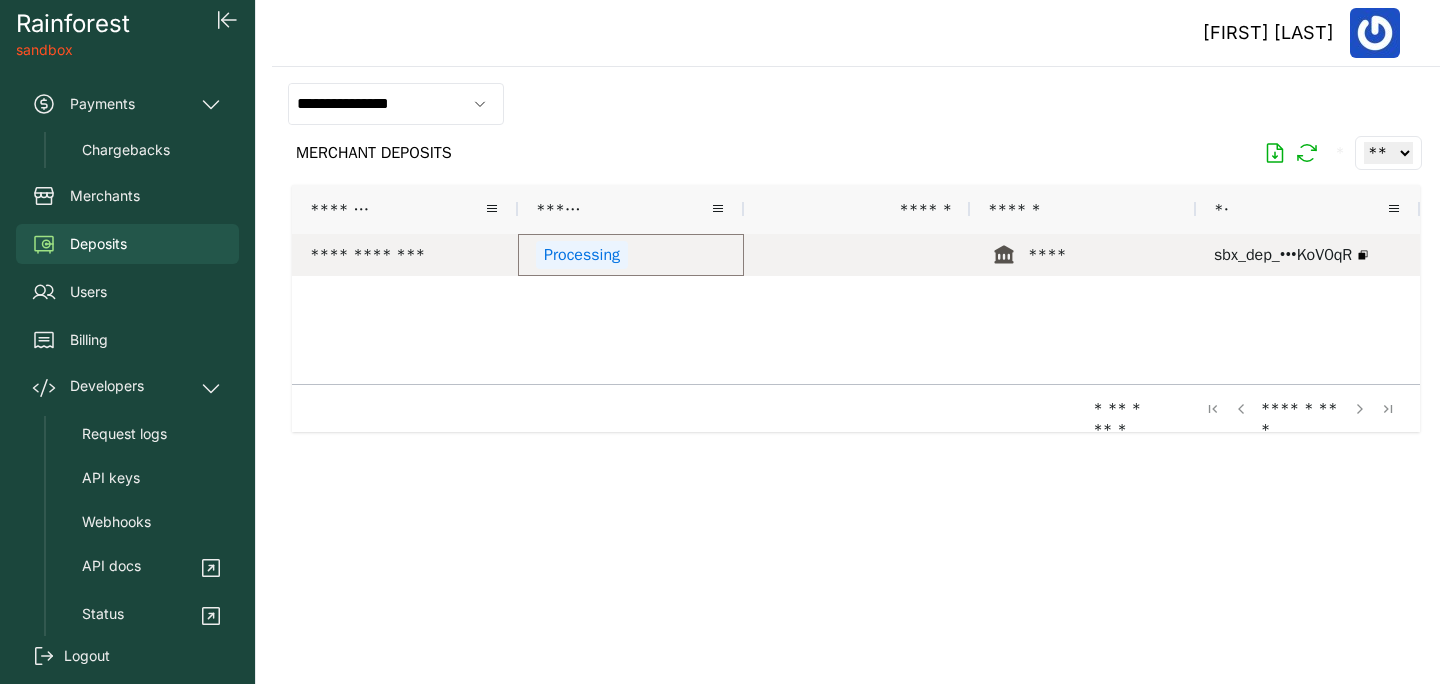click on "Processing" at bounding box center [582, 255] 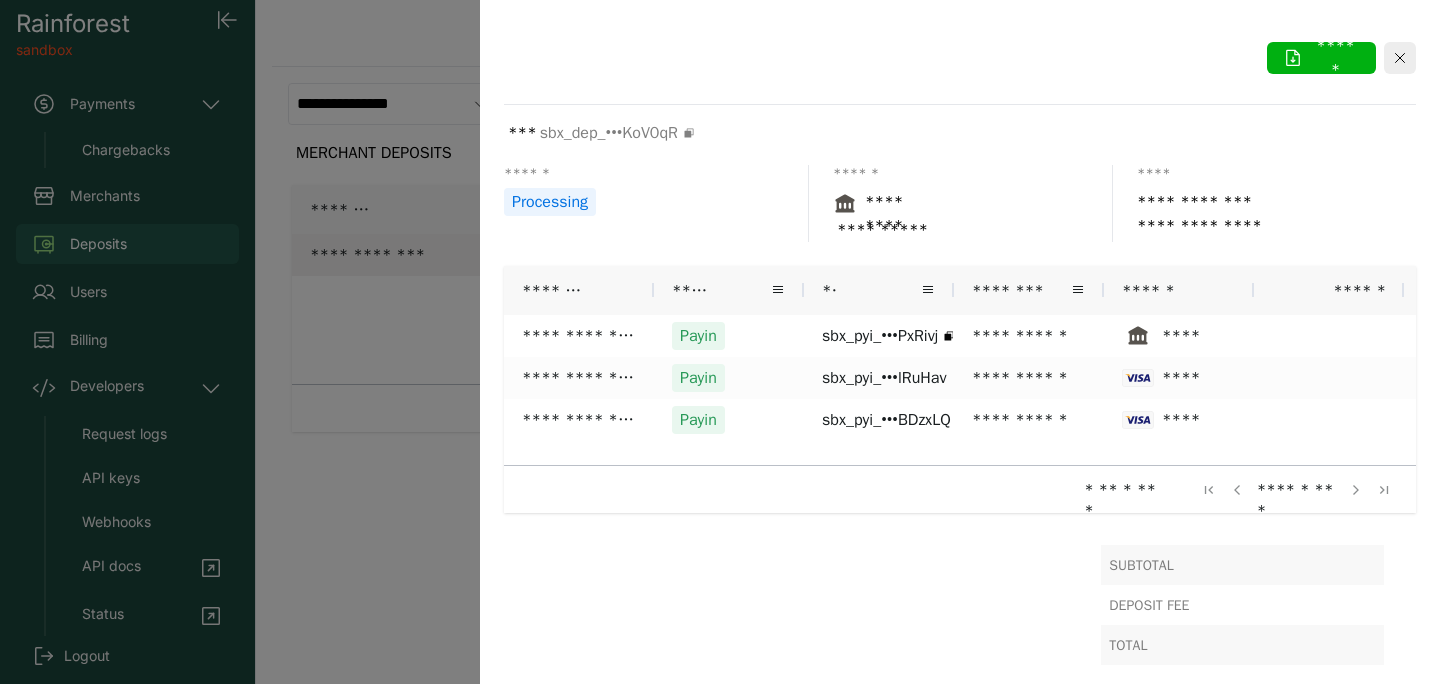 click at bounding box center [720, 342] 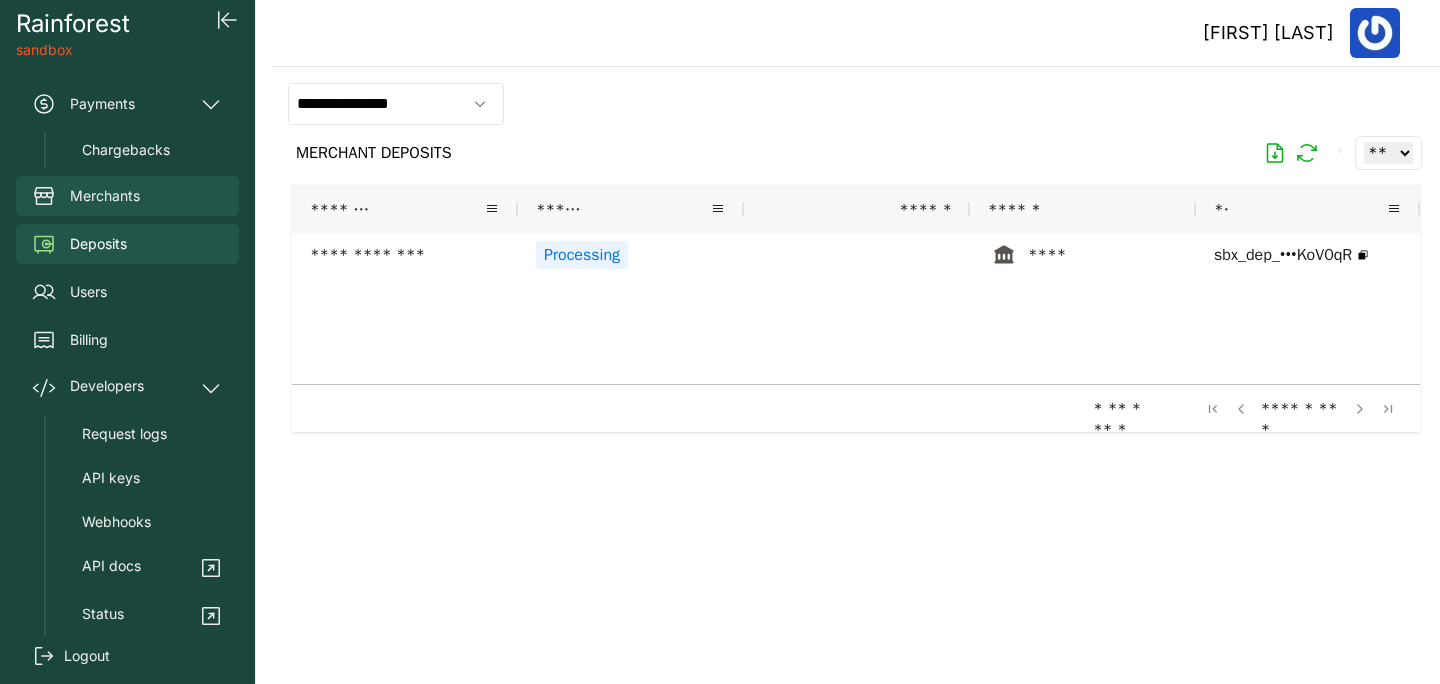 click on "Merchants" at bounding box center [127, 196] 